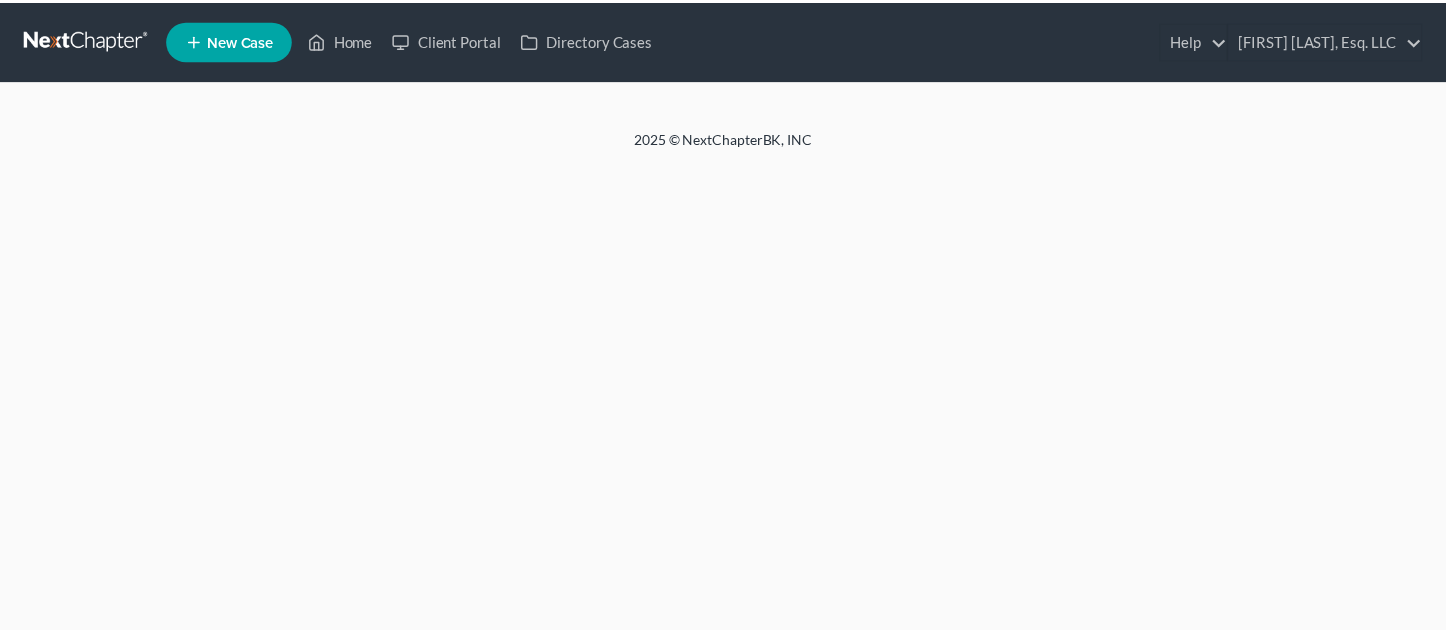 scroll, scrollTop: 0, scrollLeft: 0, axis: both 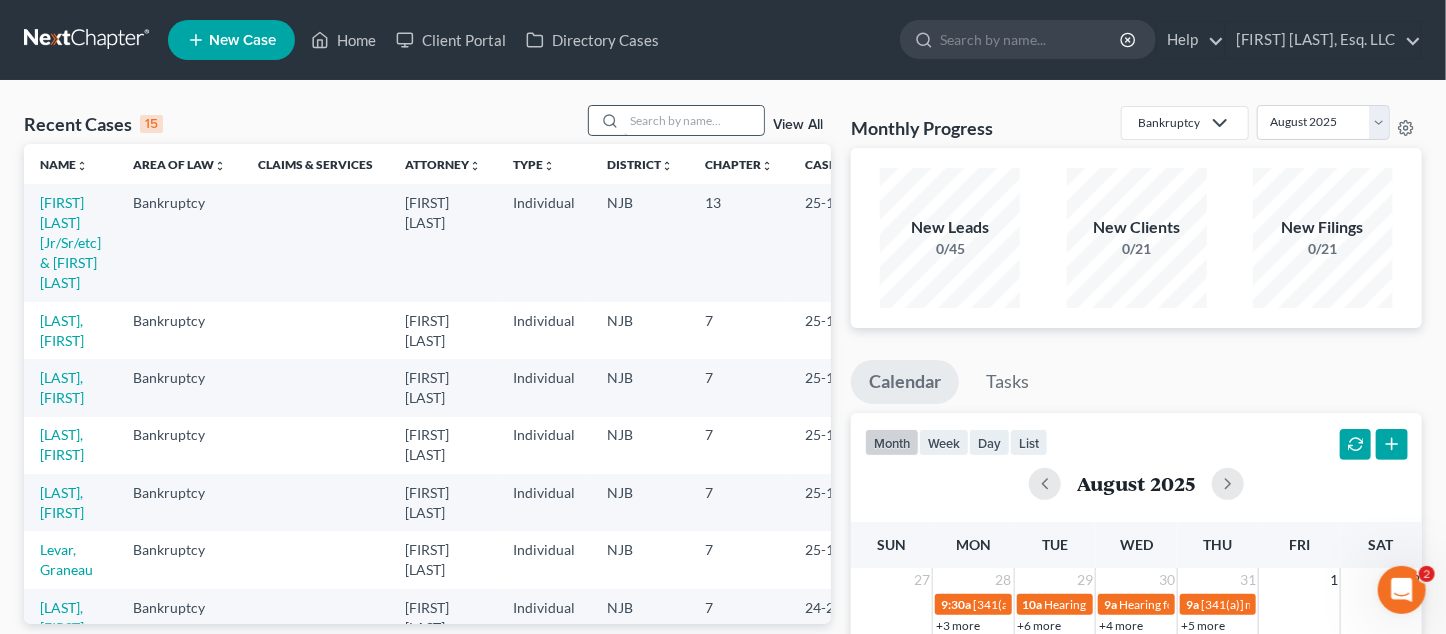 click at bounding box center [694, 120] 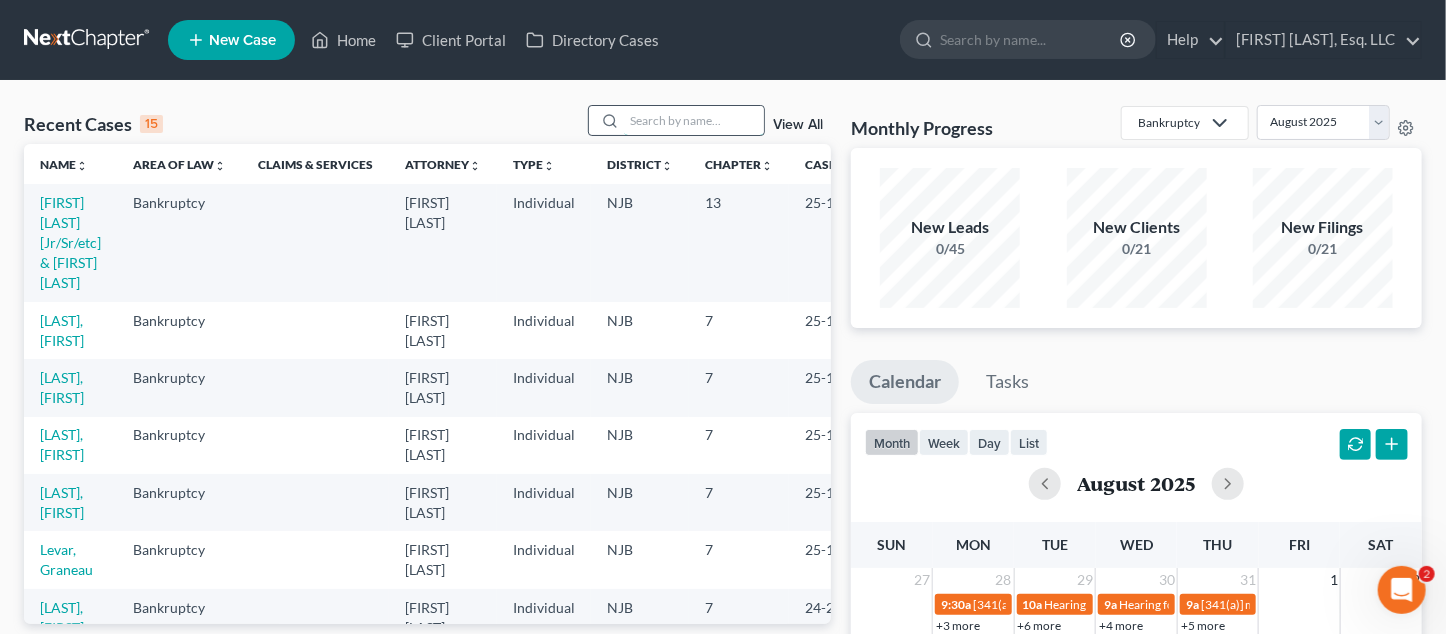 click at bounding box center [694, 120] 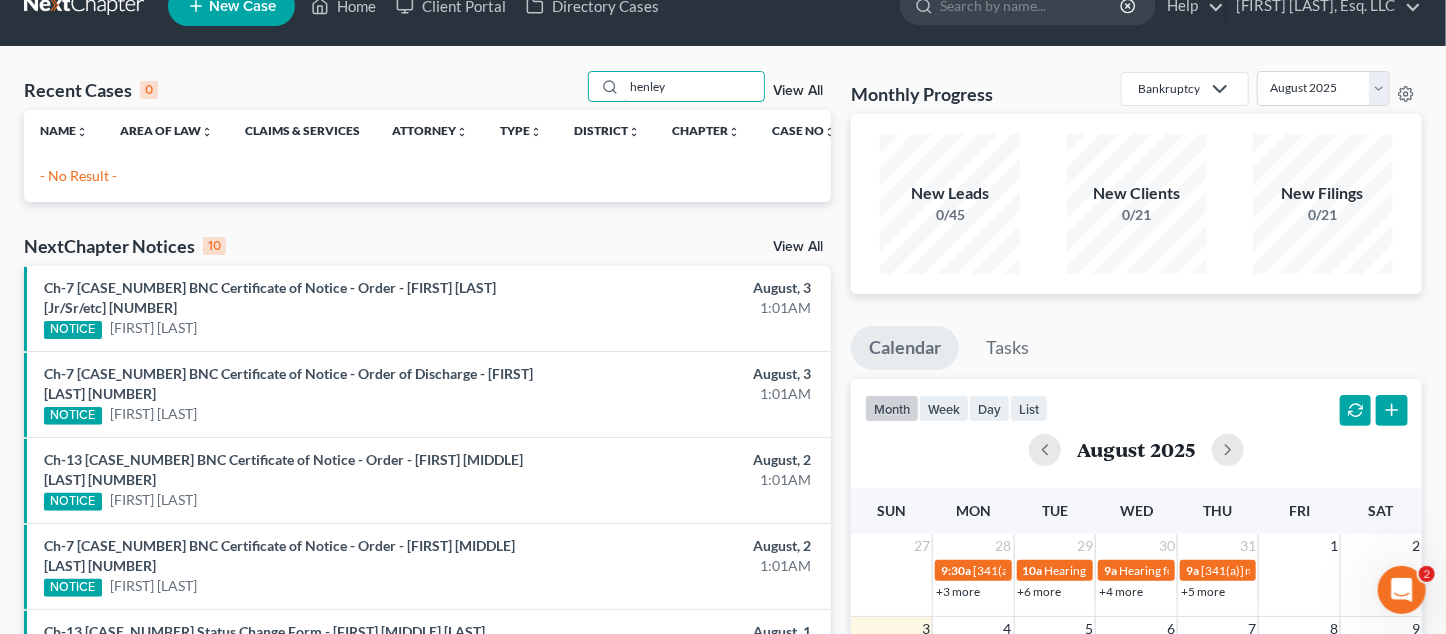 scroll, scrollTop: 0, scrollLeft: 0, axis: both 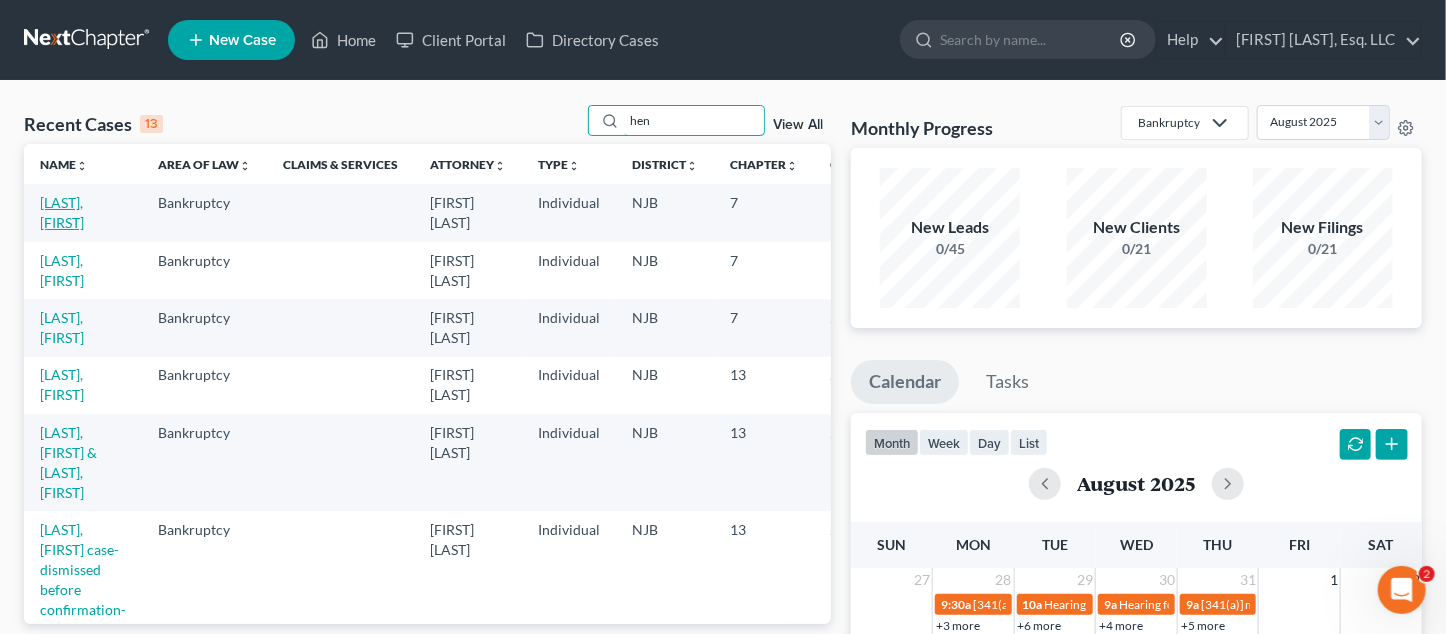 type on "hen" 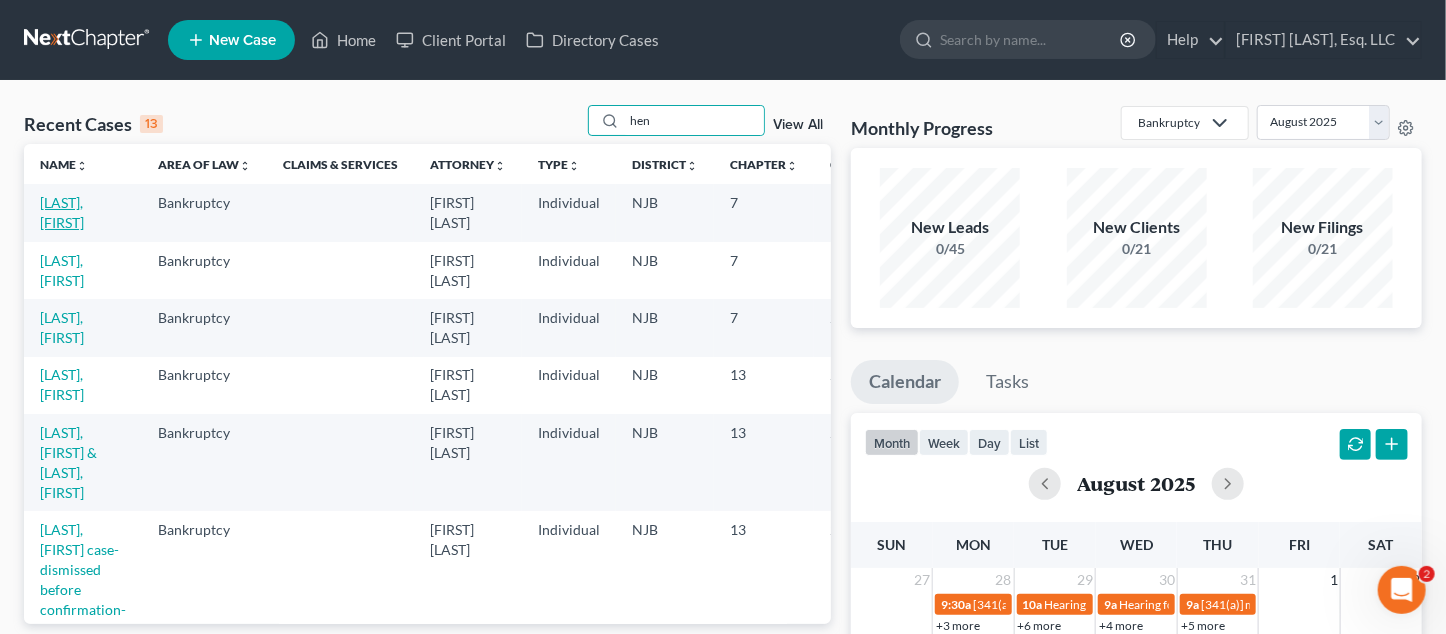 click on "[LAST], [FIRST]" at bounding box center [62, 212] 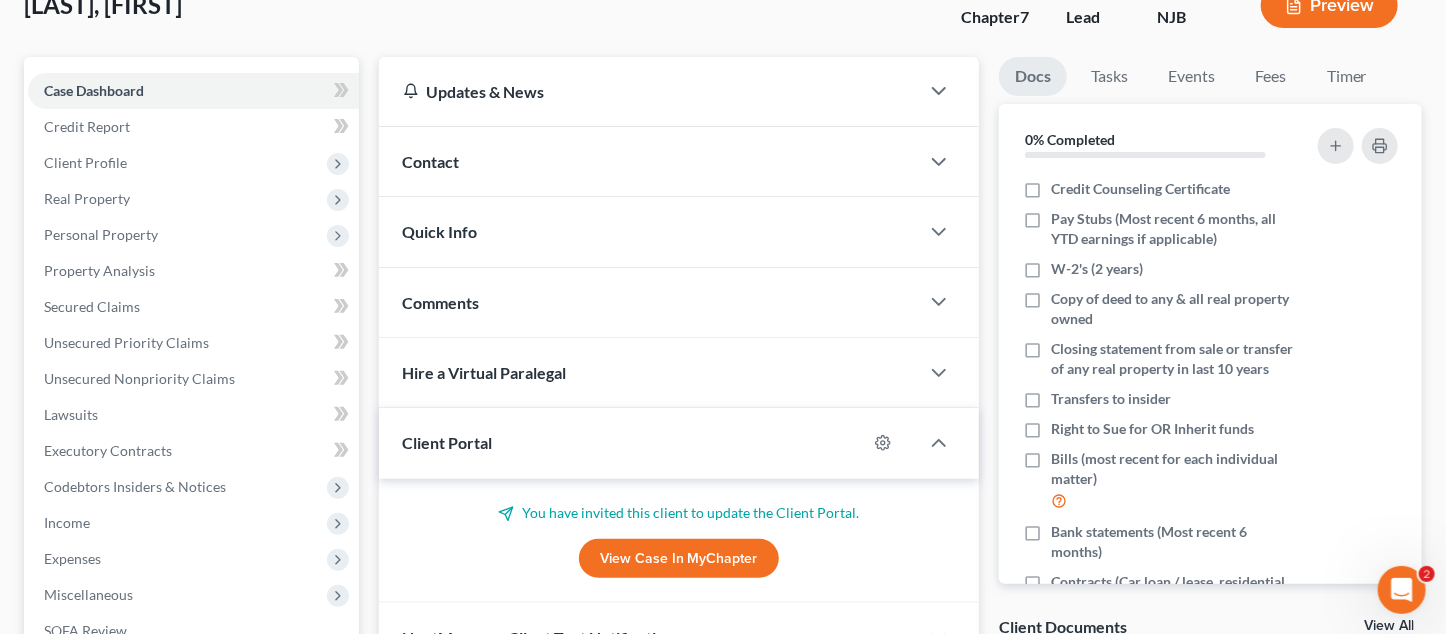 scroll, scrollTop: 300, scrollLeft: 0, axis: vertical 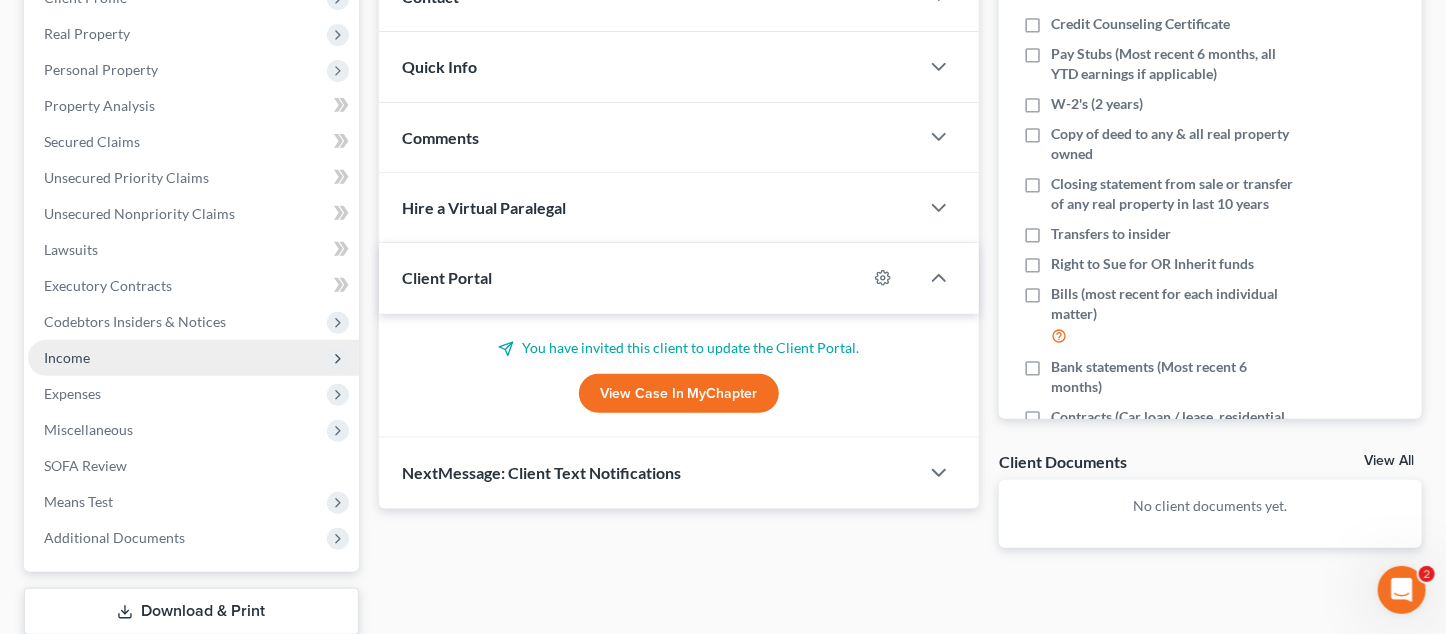 drag, startPoint x: 104, startPoint y: 345, endPoint x: 120, endPoint y: 346, distance: 16.03122 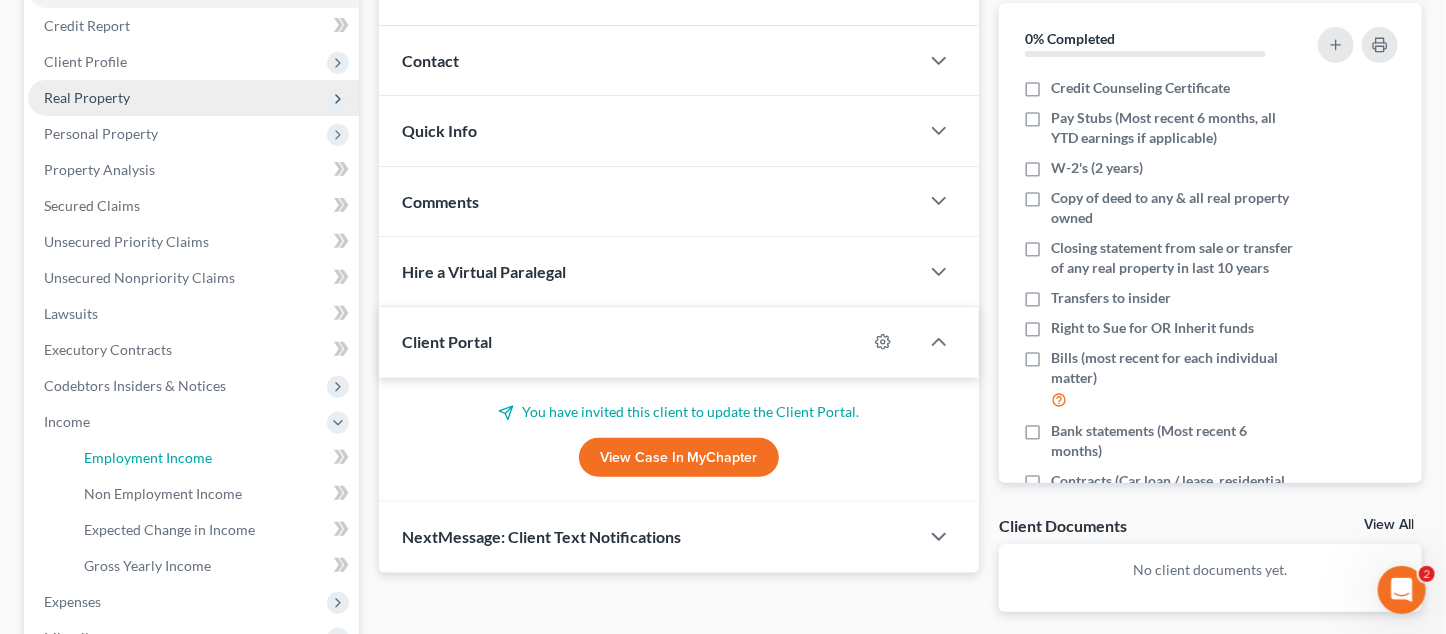scroll, scrollTop: 400, scrollLeft: 0, axis: vertical 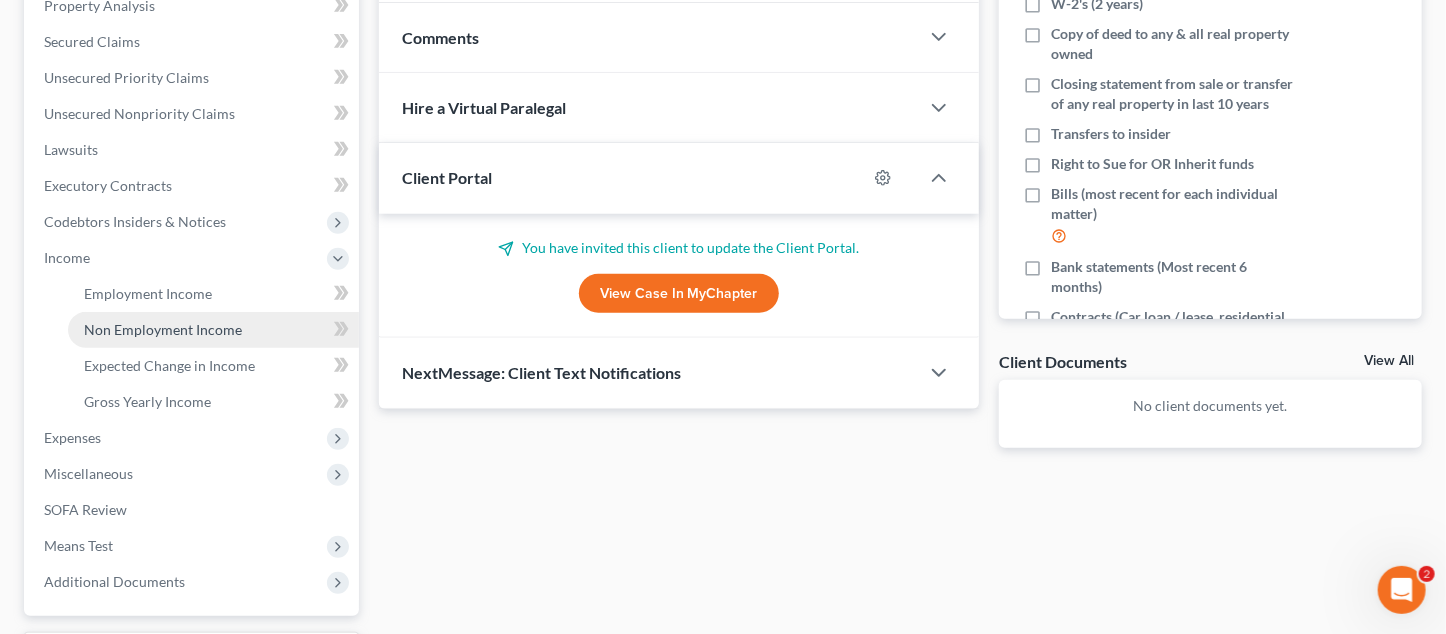 click on "Non Employment Income" at bounding box center [213, 330] 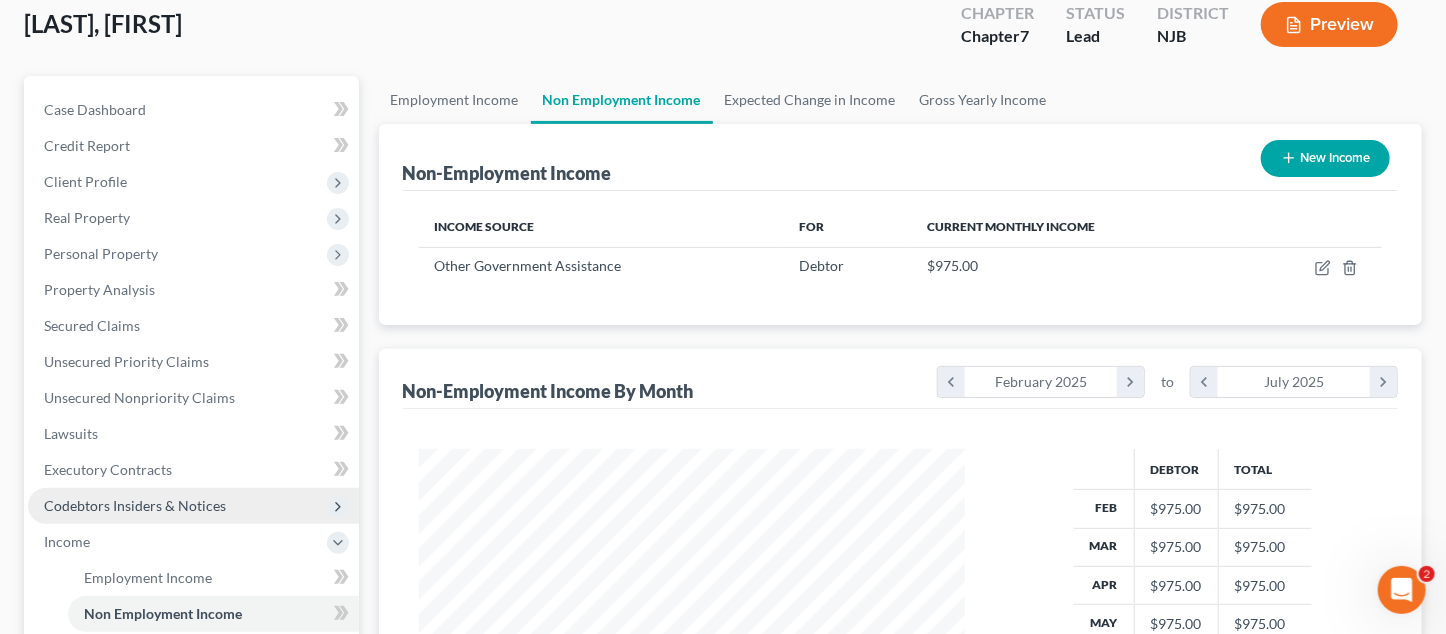 scroll, scrollTop: 8, scrollLeft: 0, axis: vertical 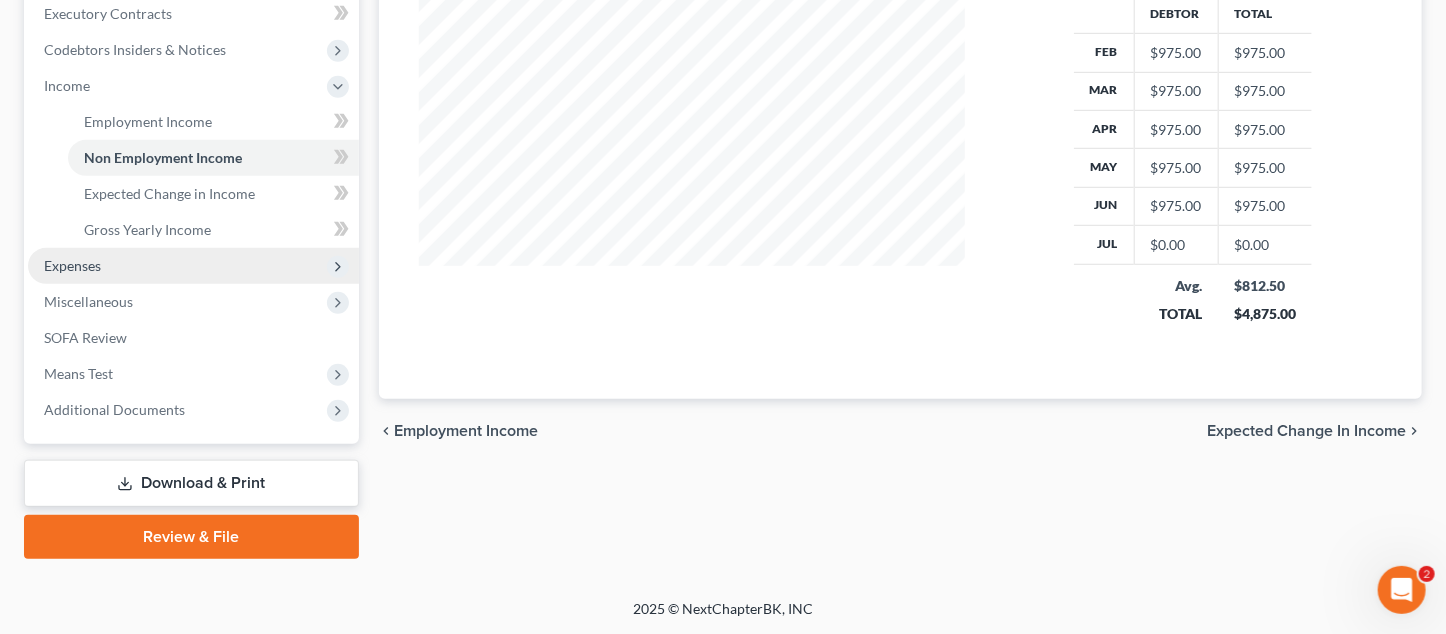 click on "Expenses" at bounding box center [193, 266] 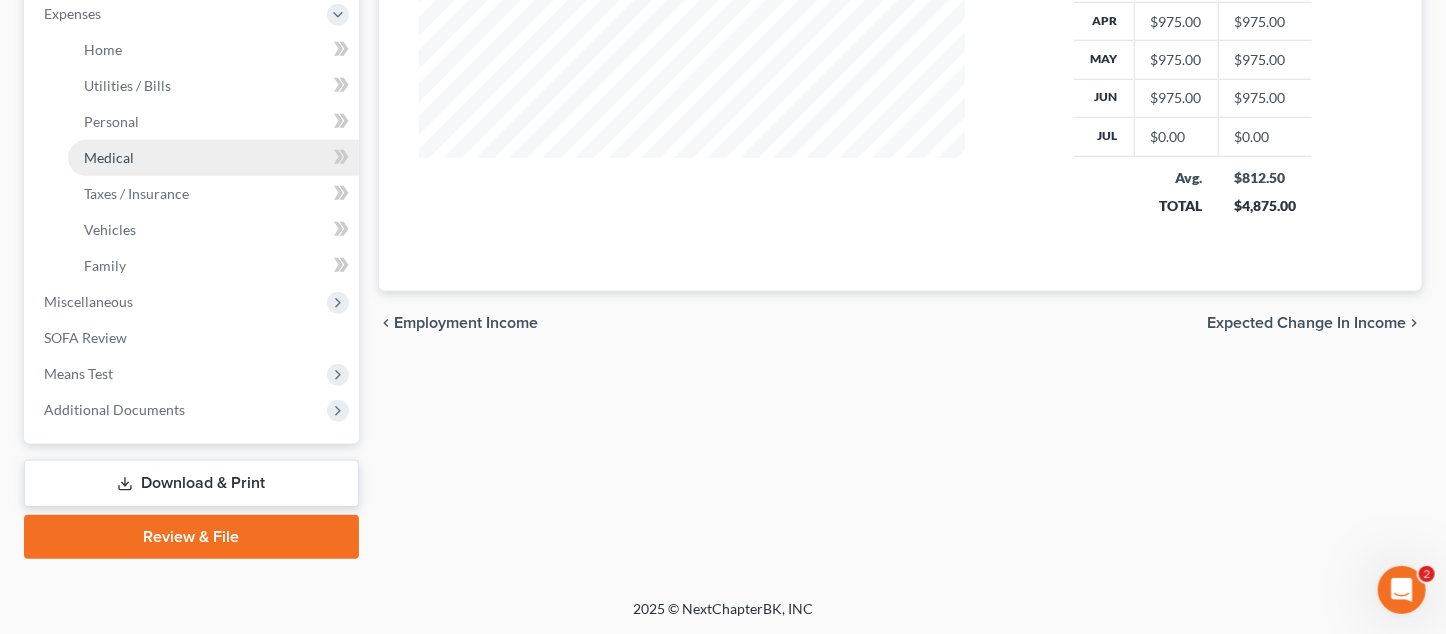 scroll, scrollTop: 679, scrollLeft: 0, axis: vertical 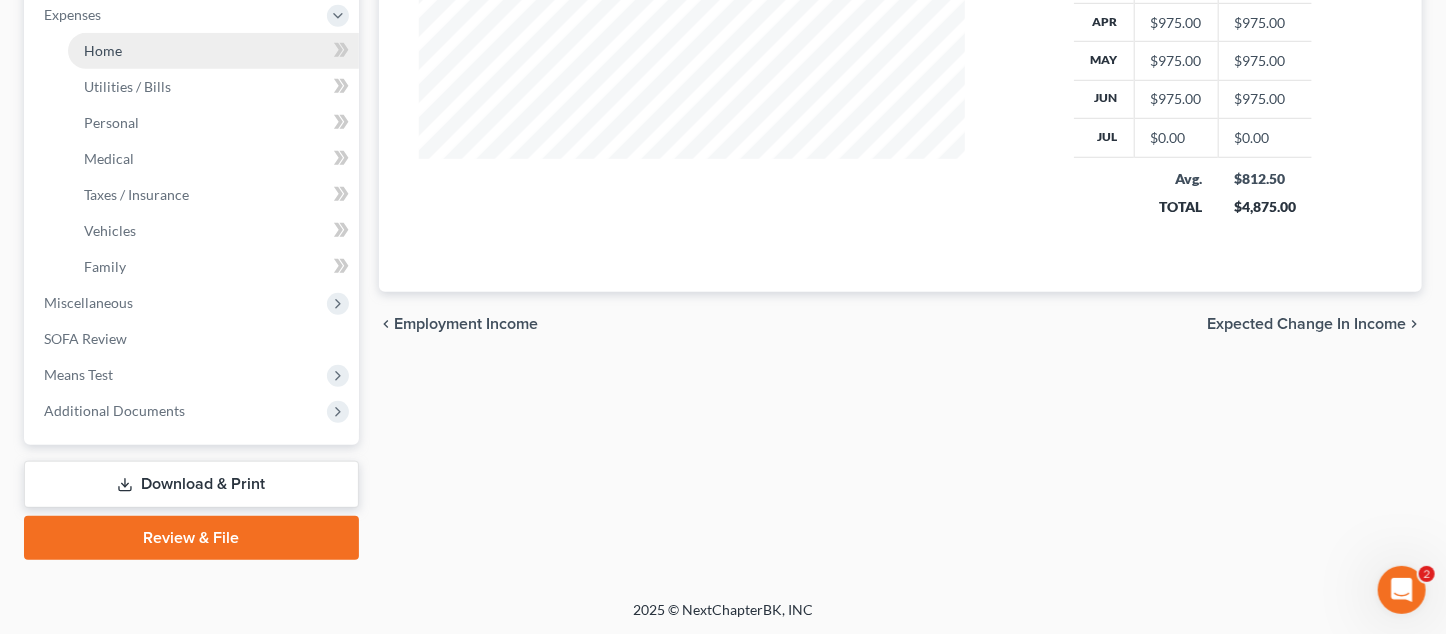 click on "Home" at bounding box center [103, 50] 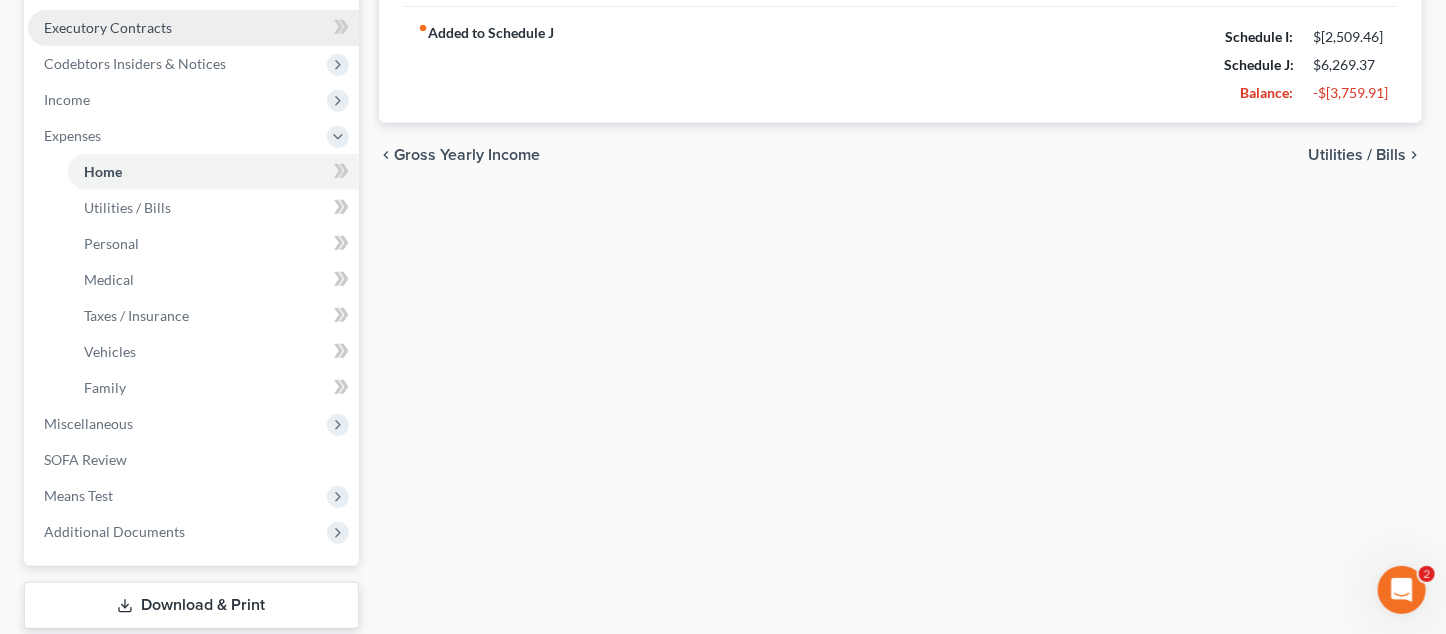 scroll, scrollTop: 556, scrollLeft: 0, axis: vertical 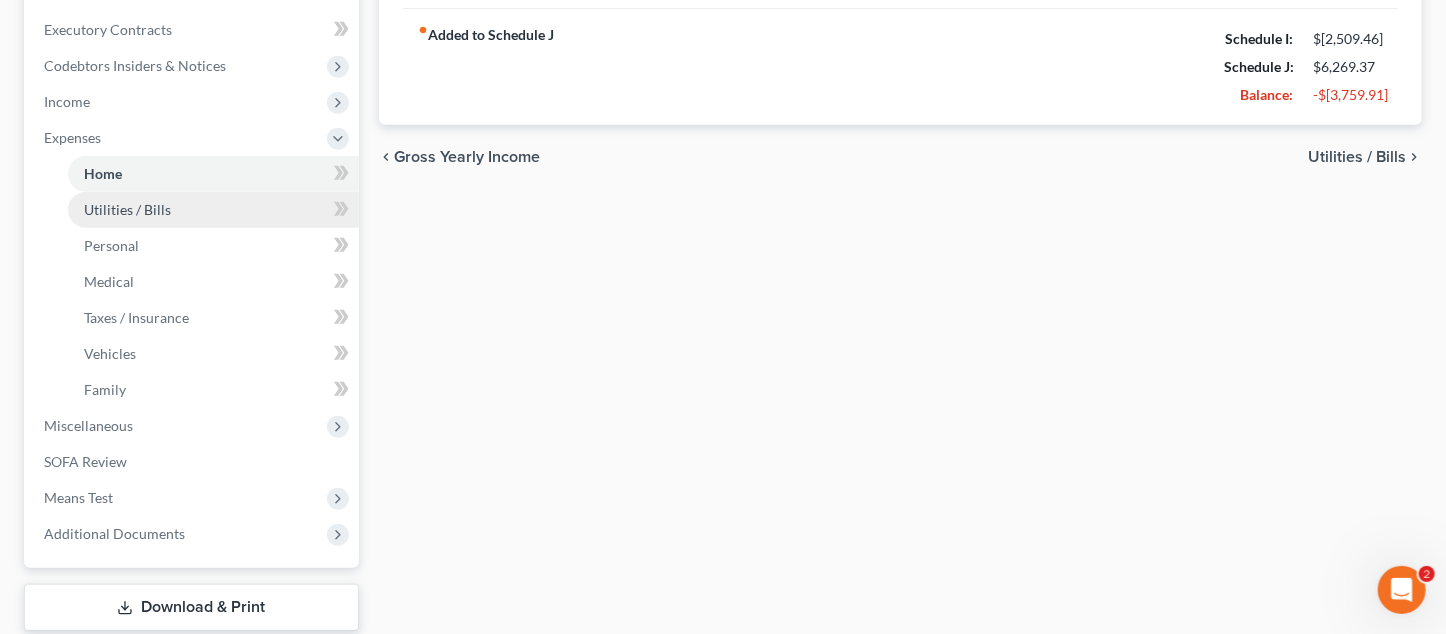 click on "Utilities / Bills" at bounding box center [127, 209] 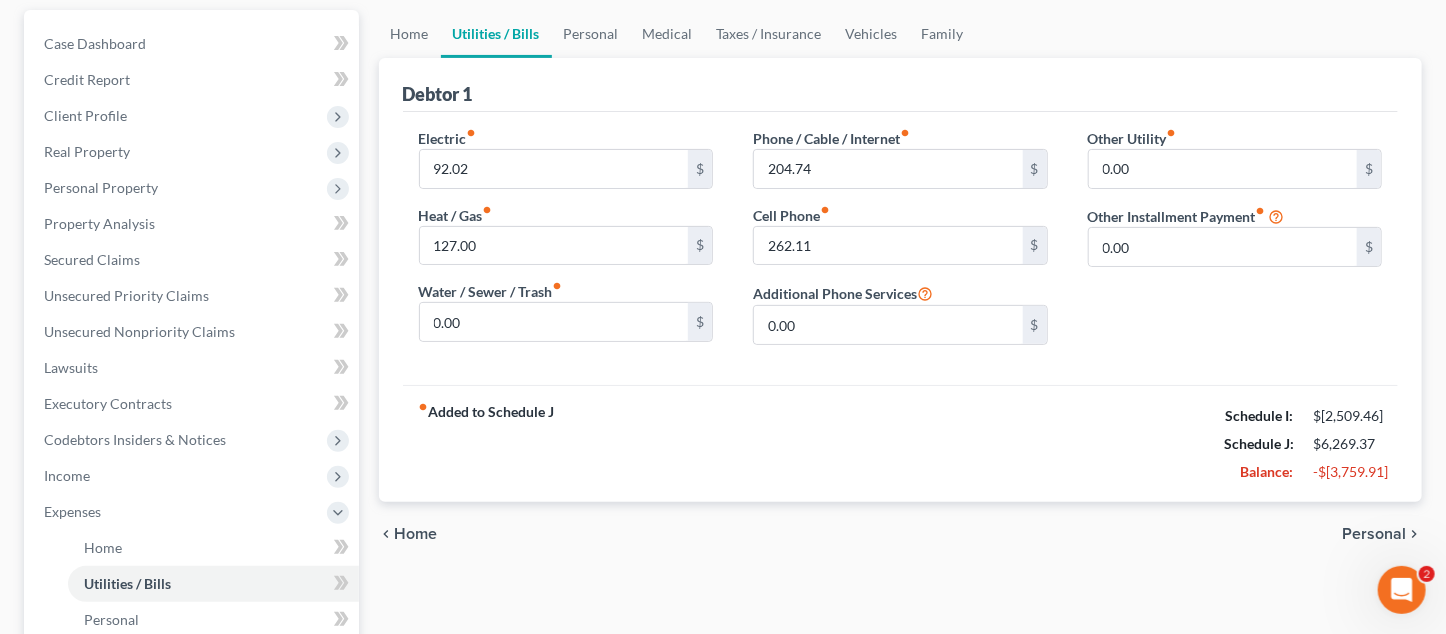 scroll, scrollTop: 346, scrollLeft: 0, axis: vertical 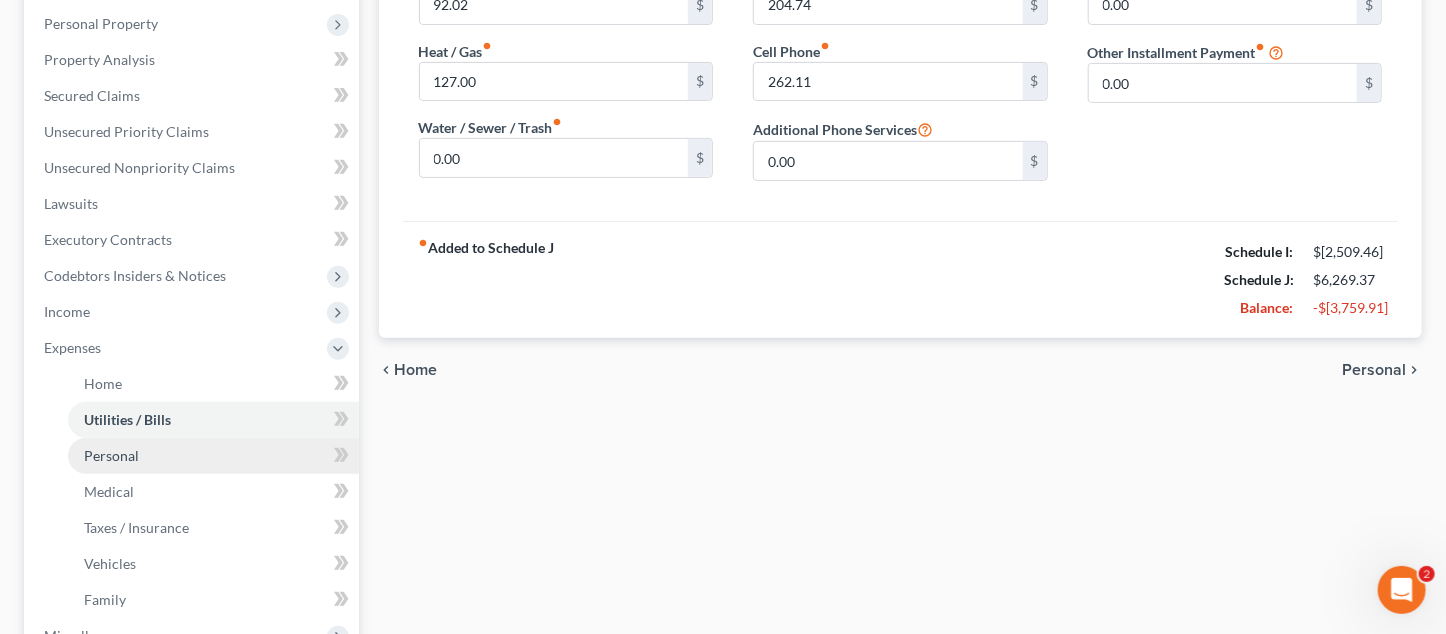 click on "Personal" at bounding box center [213, 456] 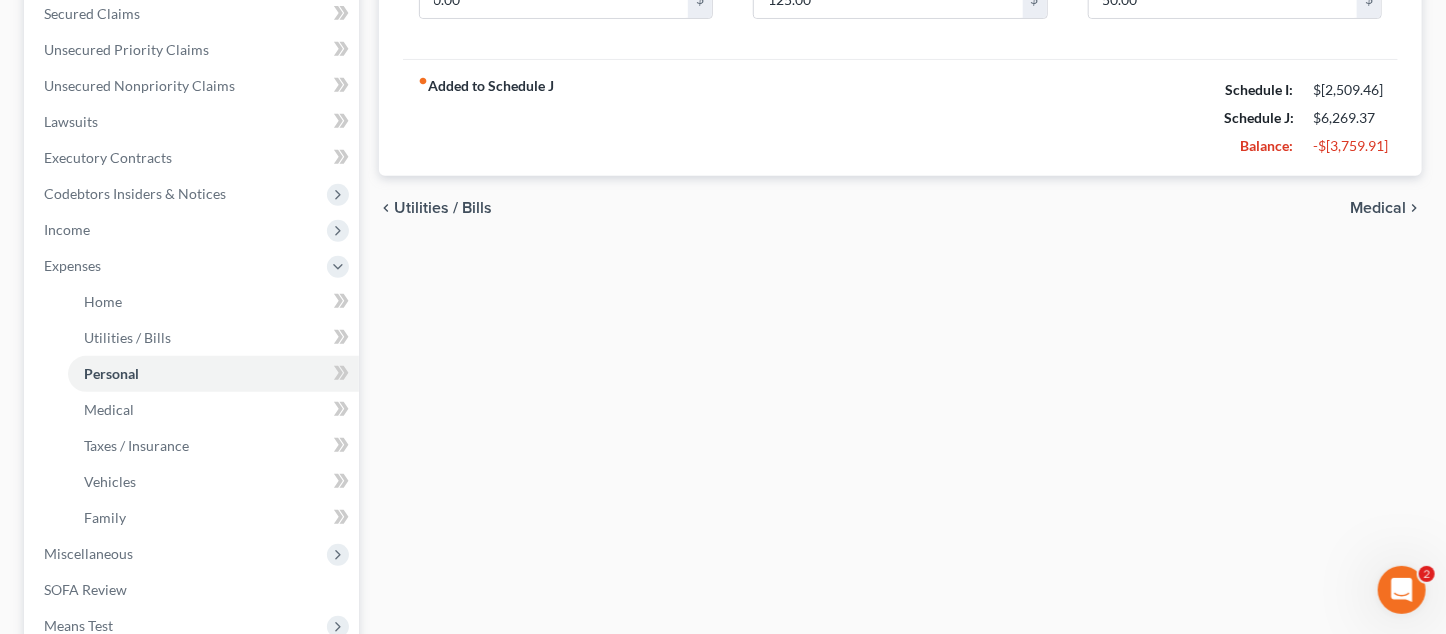 scroll, scrollTop: 500, scrollLeft: 0, axis: vertical 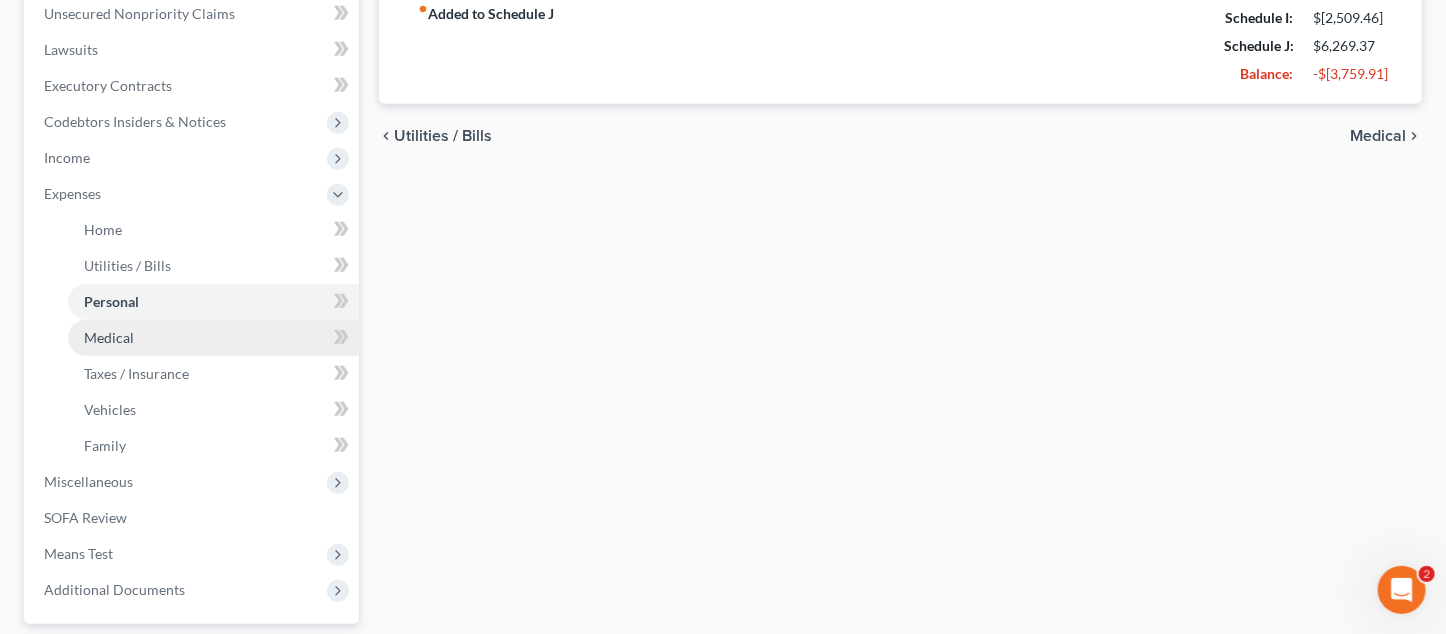 click on "Medical" at bounding box center [213, 338] 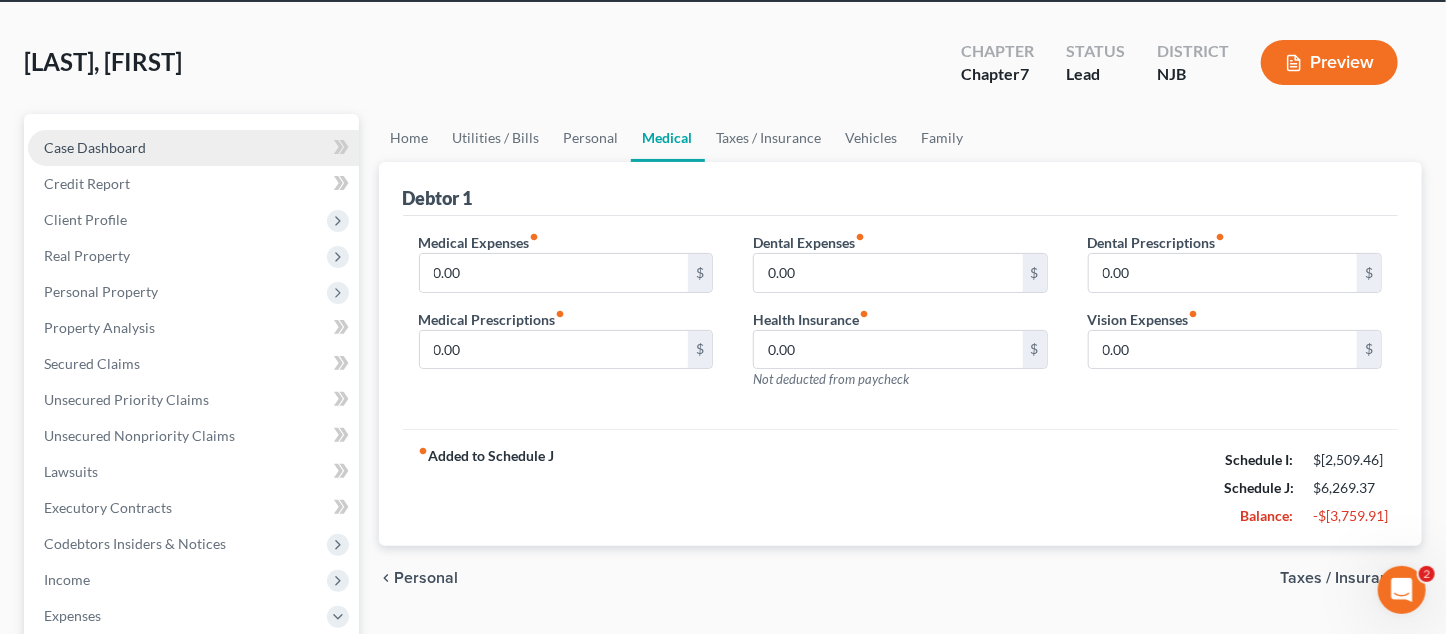 scroll, scrollTop: 0, scrollLeft: 0, axis: both 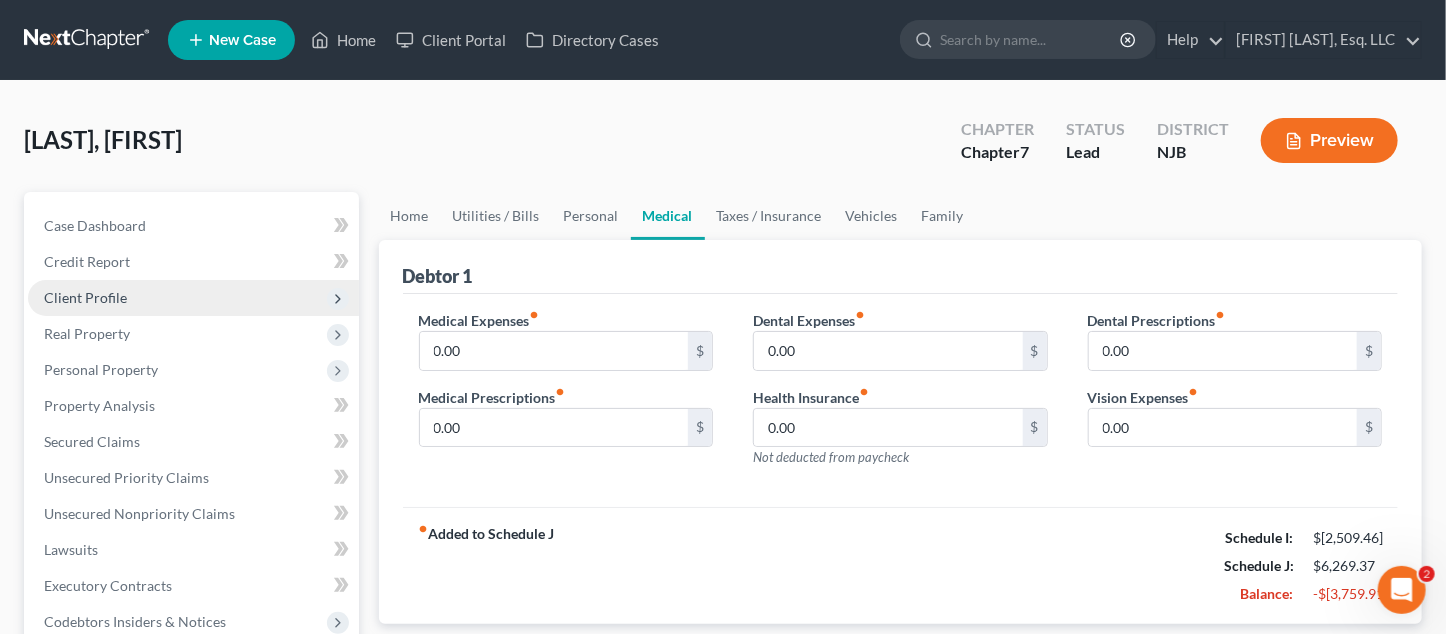 click on "Client Profile" at bounding box center [193, 298] 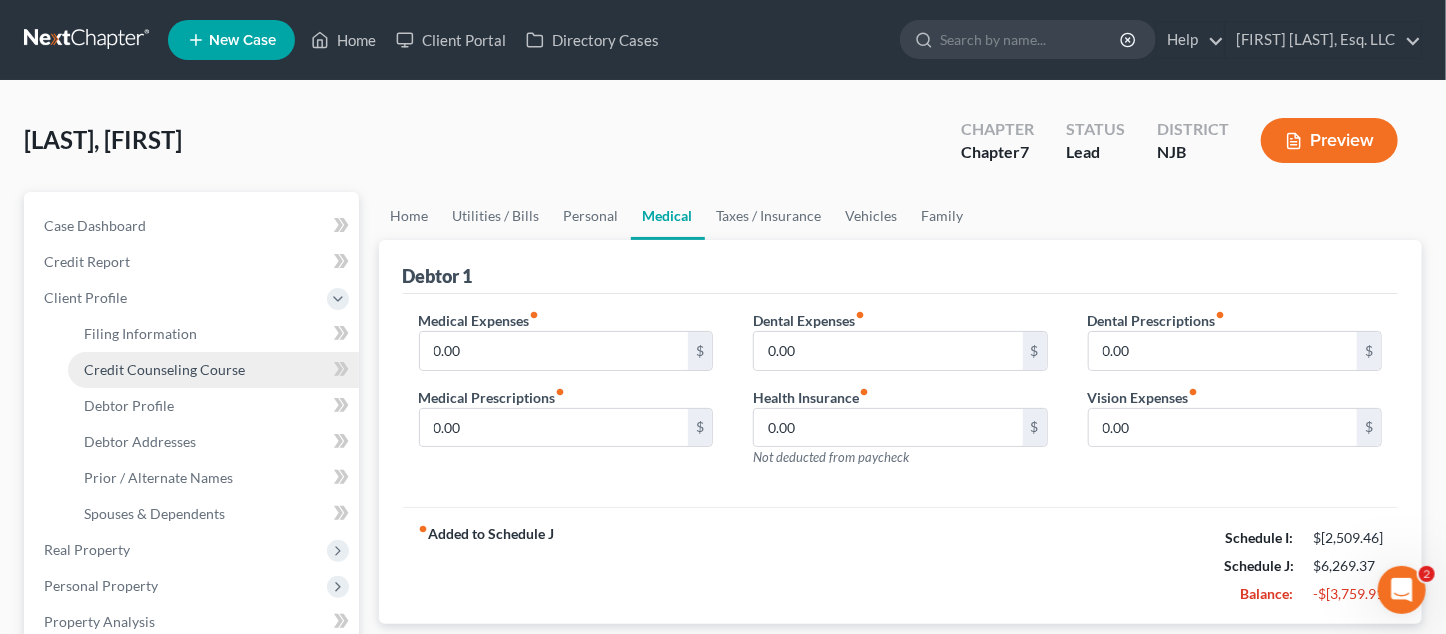 click on "Credit Counseling Course" at bounding box center (164, 369) 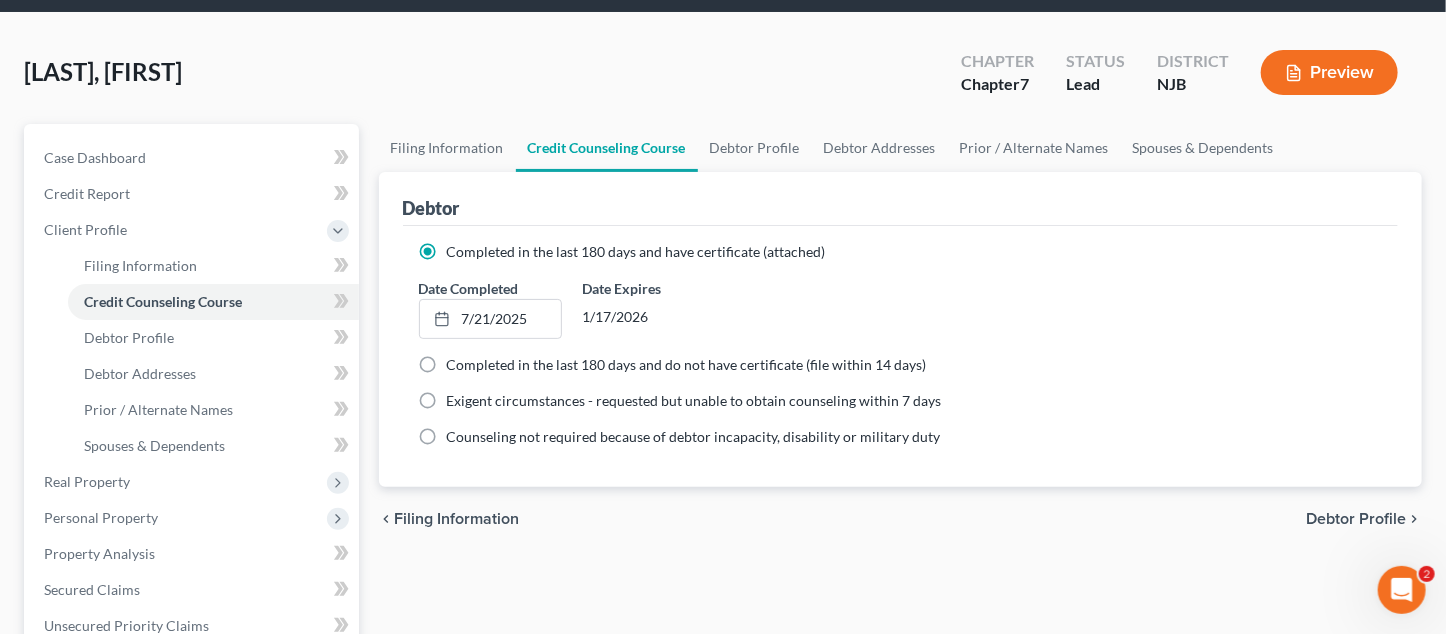 scroll, scrollTop: 100, scrollLeft: 0, axis: vertical 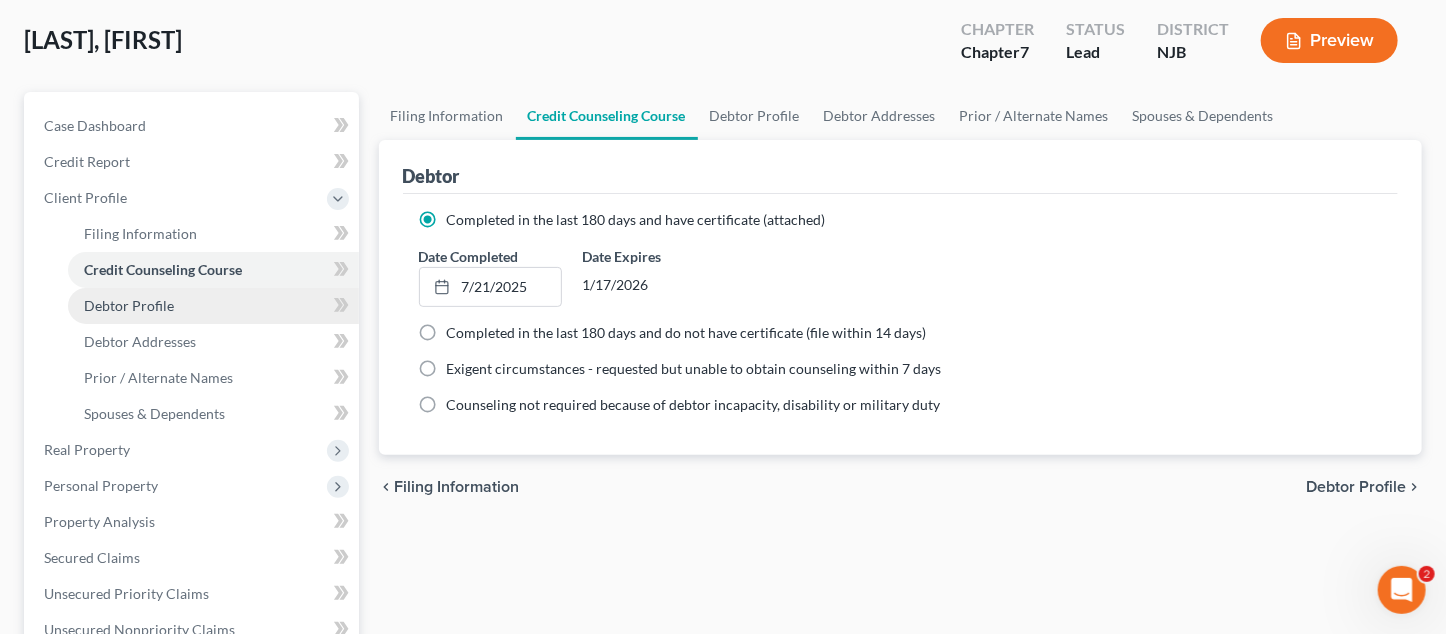 click on "Debtor Profile" at bounding box center [129, 305] 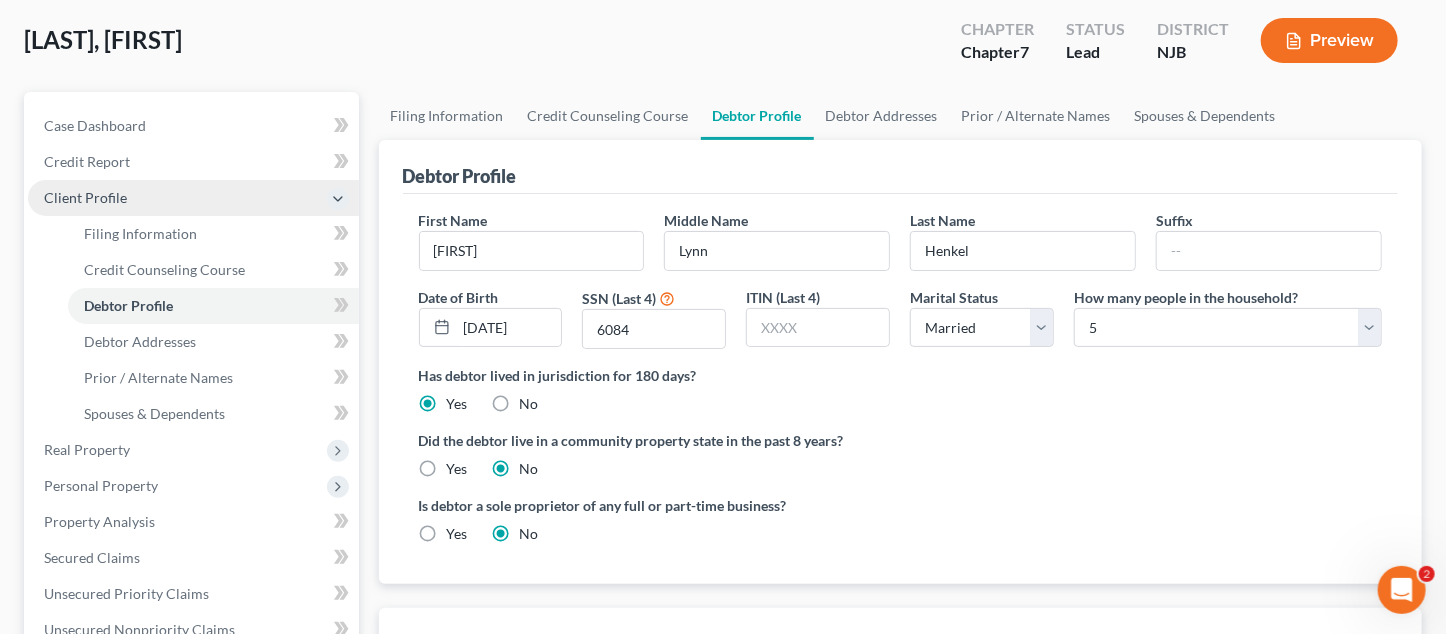 radio on "true" 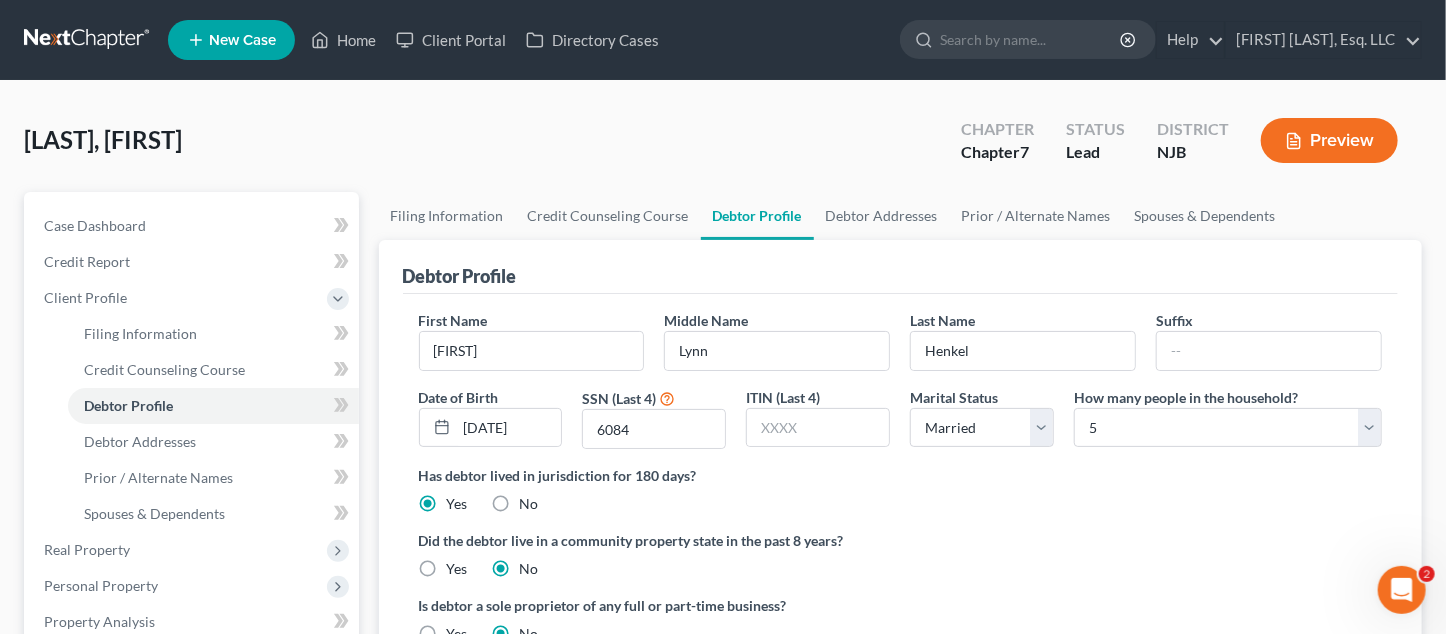 scroll, scrollTop: 200, scrollLeft: 0, axis: vertical 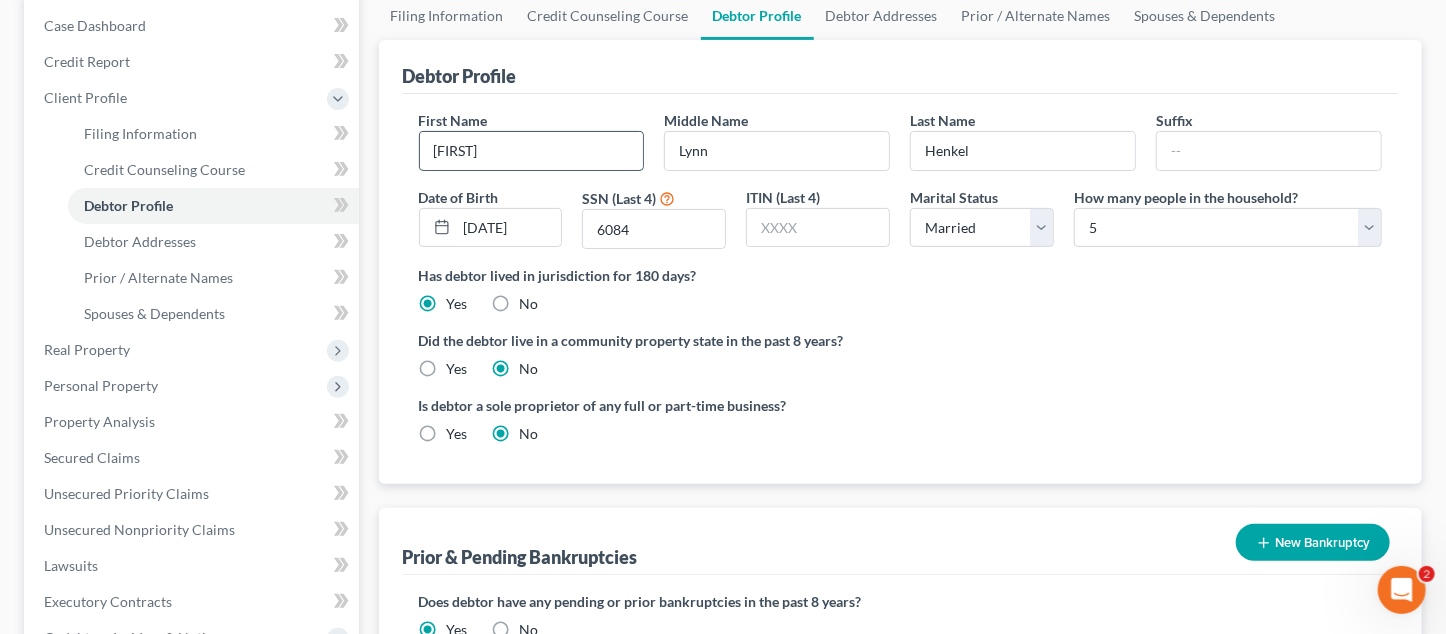 click on "[FIRST]" at bounding box center [532, 151] 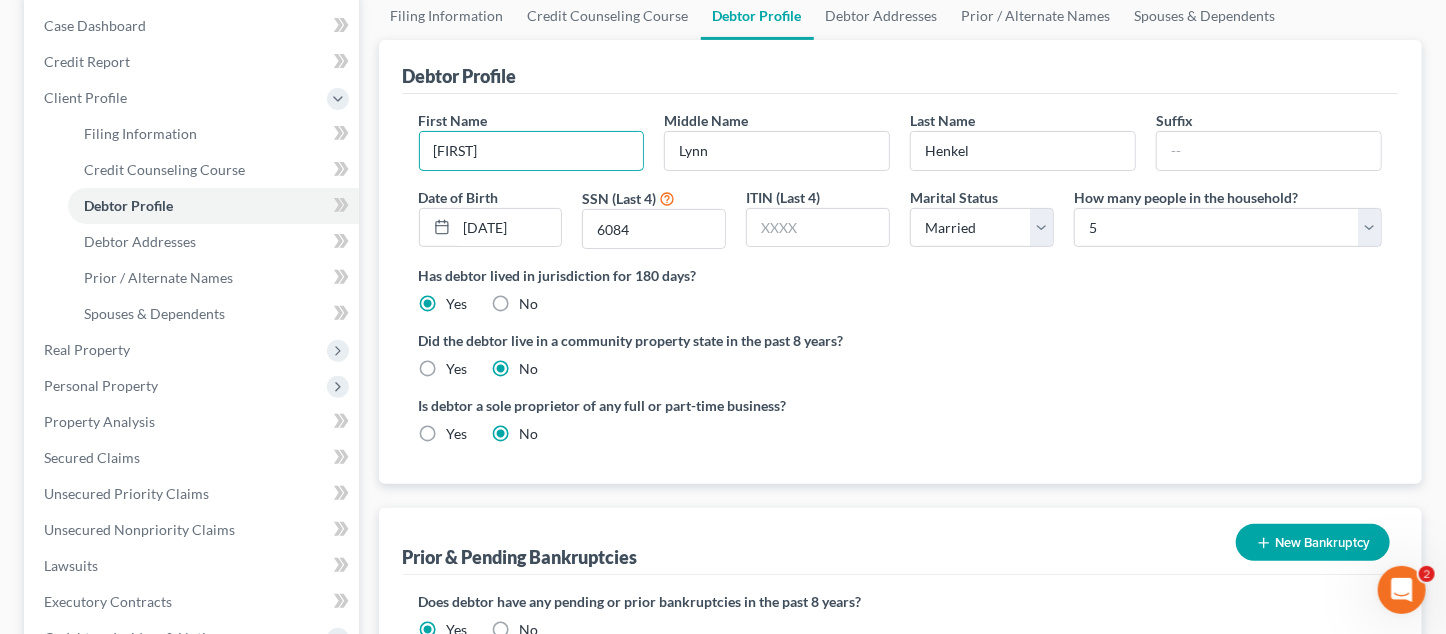 scroll, scrollTop: 0, scrollLeft: 0, axis: both 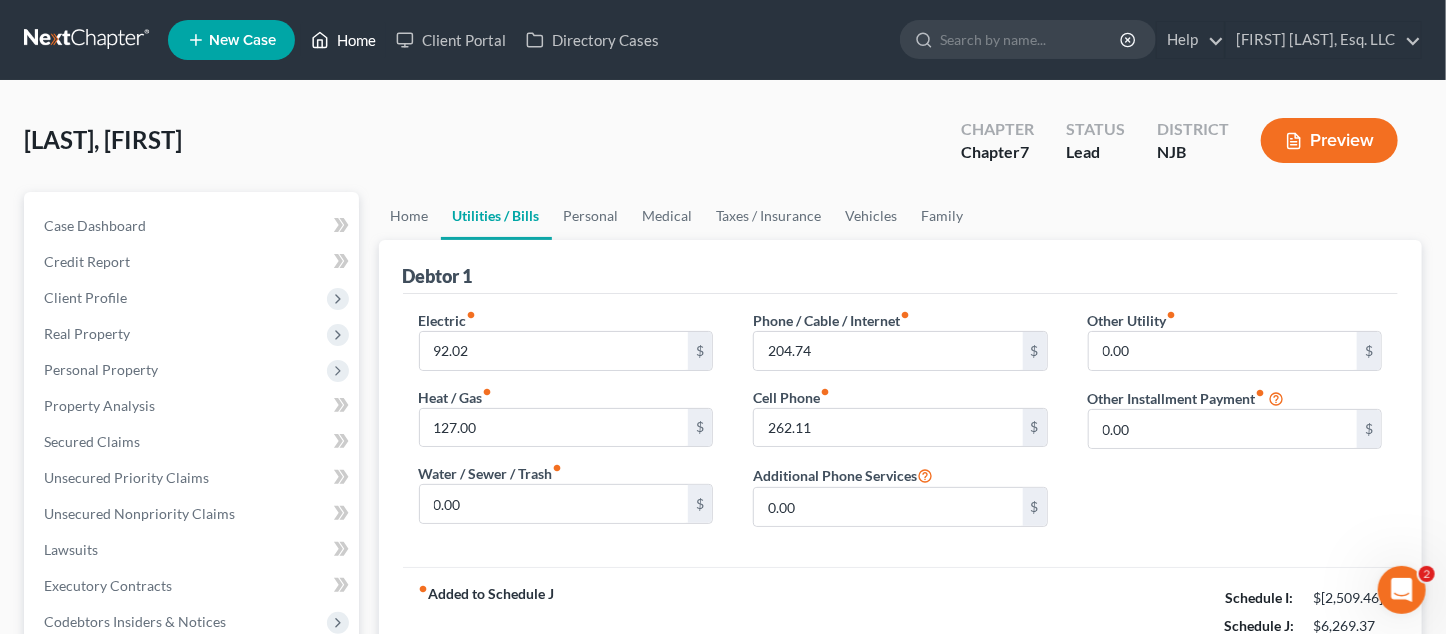 click on "Home" at bounding box center (343, 40) 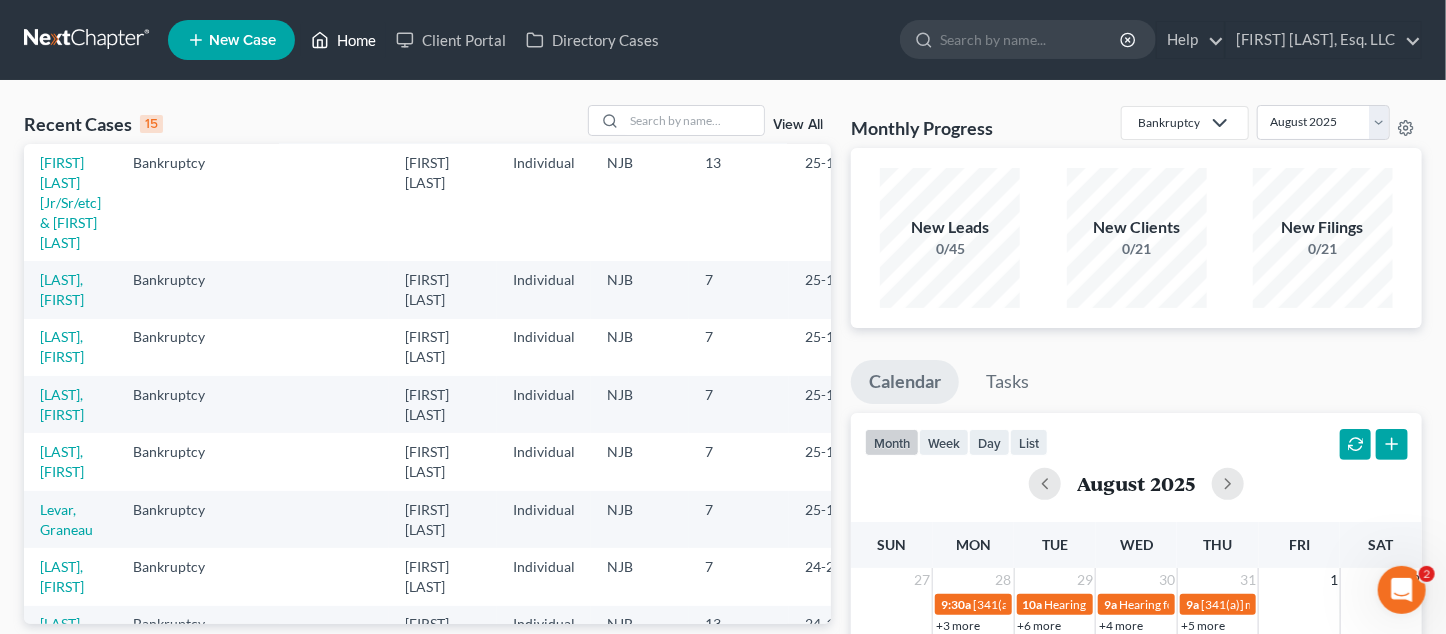 scroll, scrollTop: 0, scrollLeft: 0, axis: both 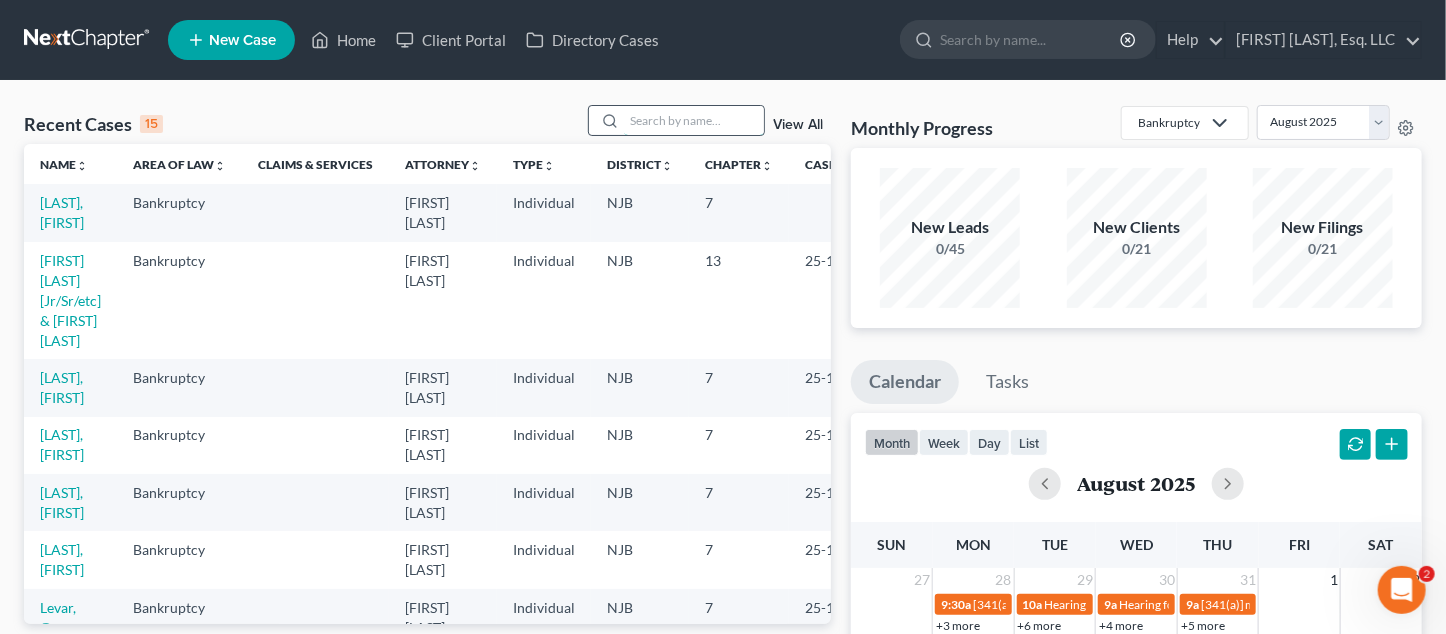 click at bounding box center [694, 120] 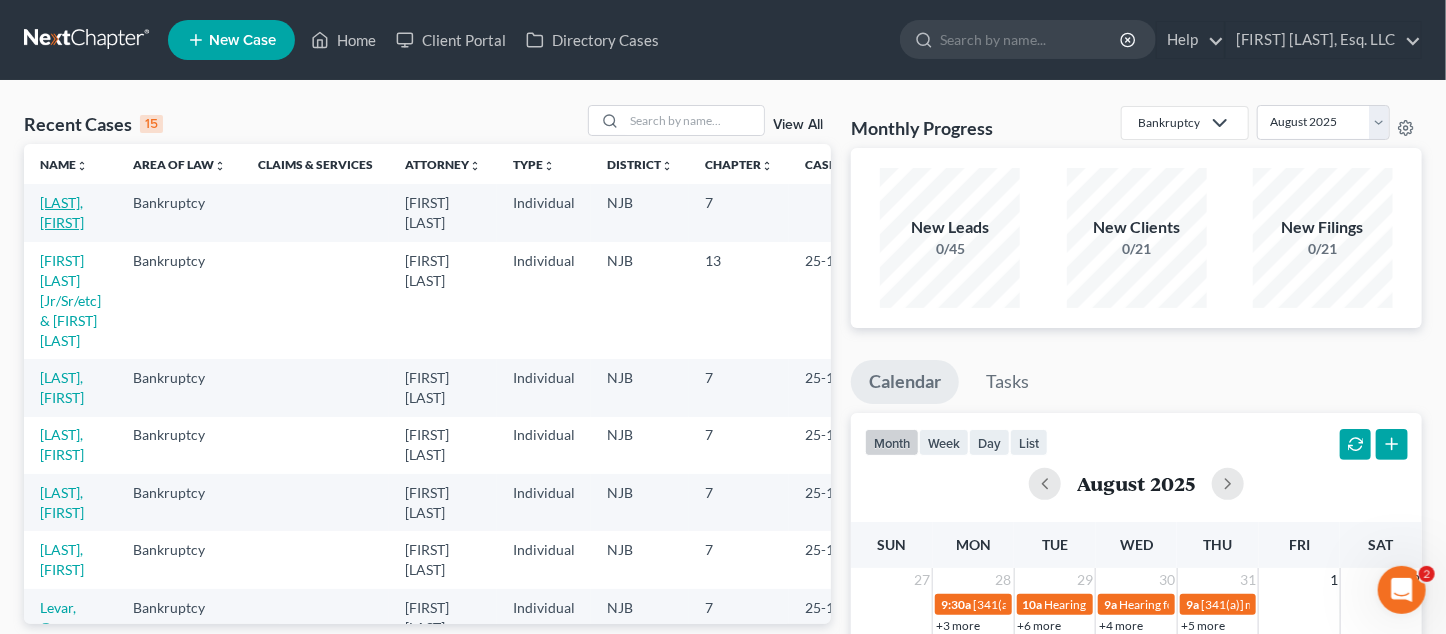 click on "[LAST], [FIRST]" at bounding box center [62, 212] 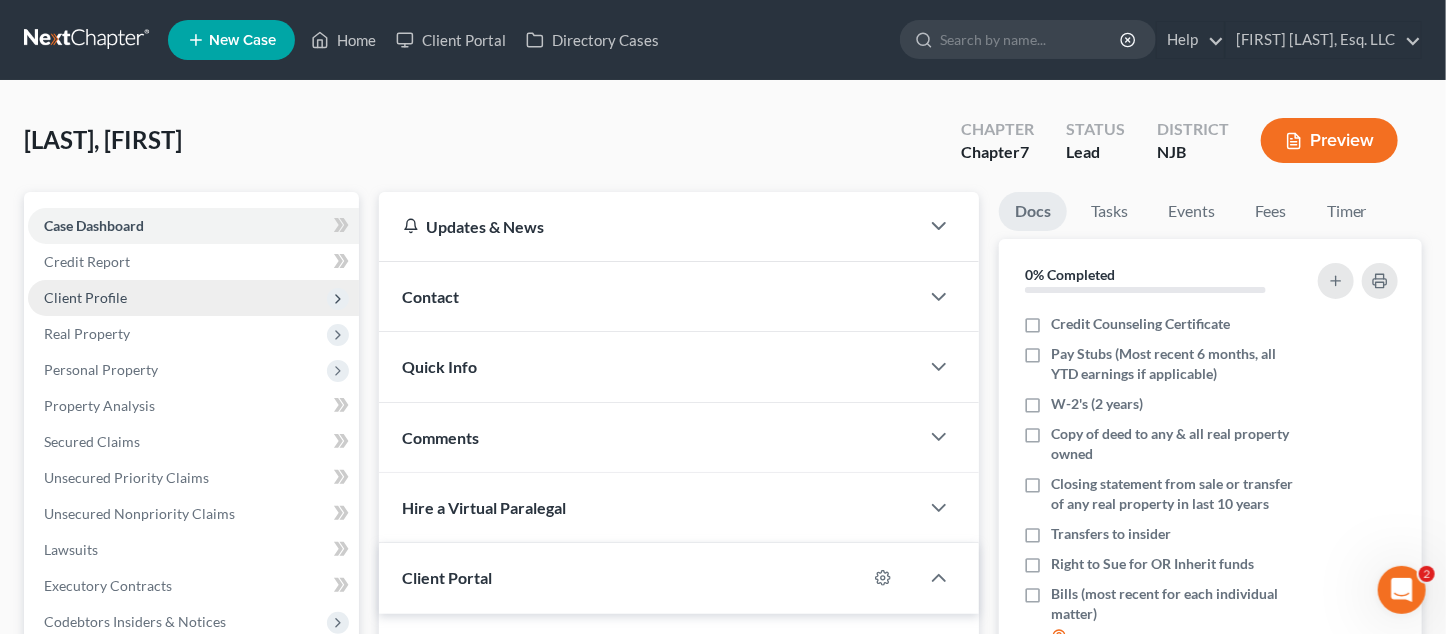 scroll, scrollTop: 100, scrollLeft: 0, axis: vertical 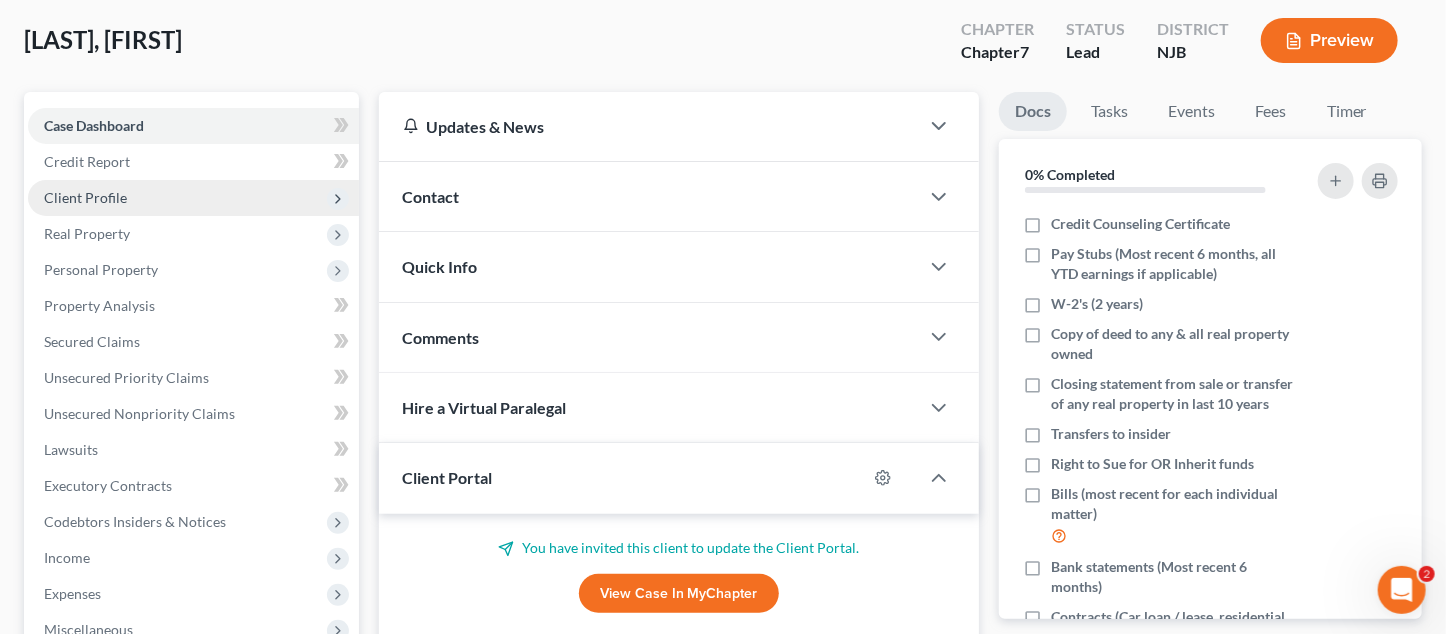 click on "Client Profile" at bounding box center (85, 197) 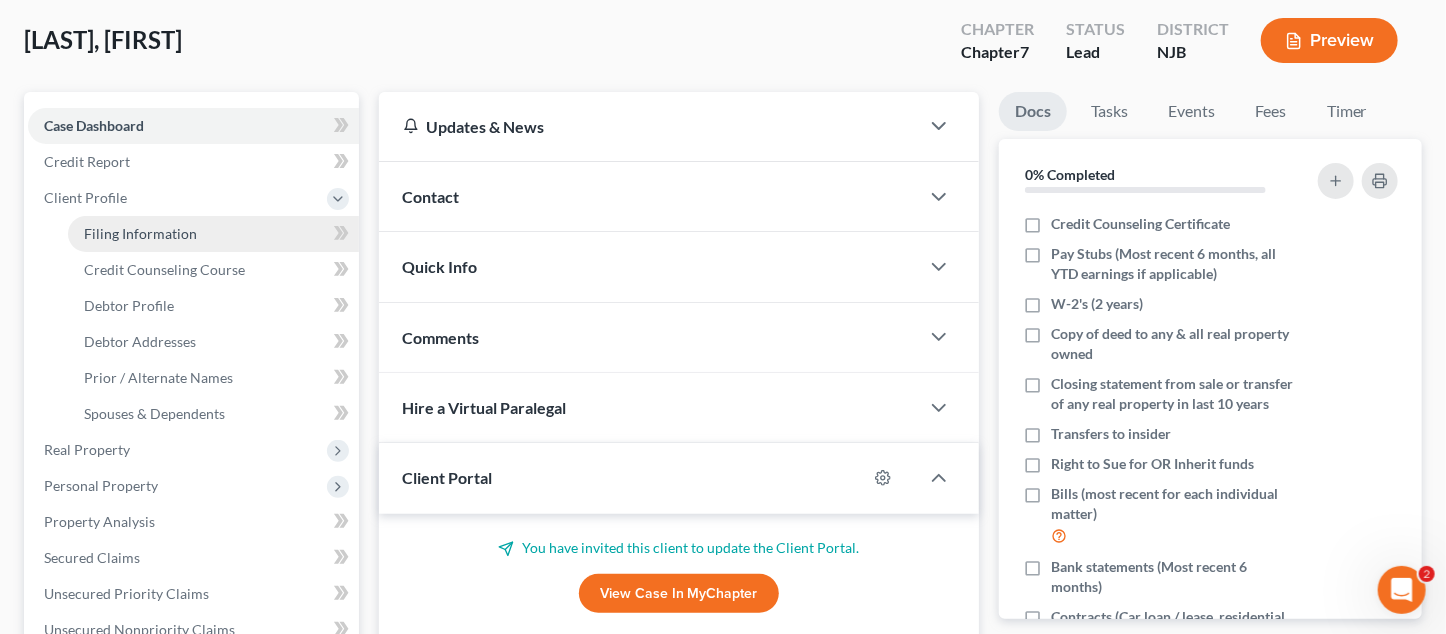 click on "Filing Information" at bounding box center (213, 234) 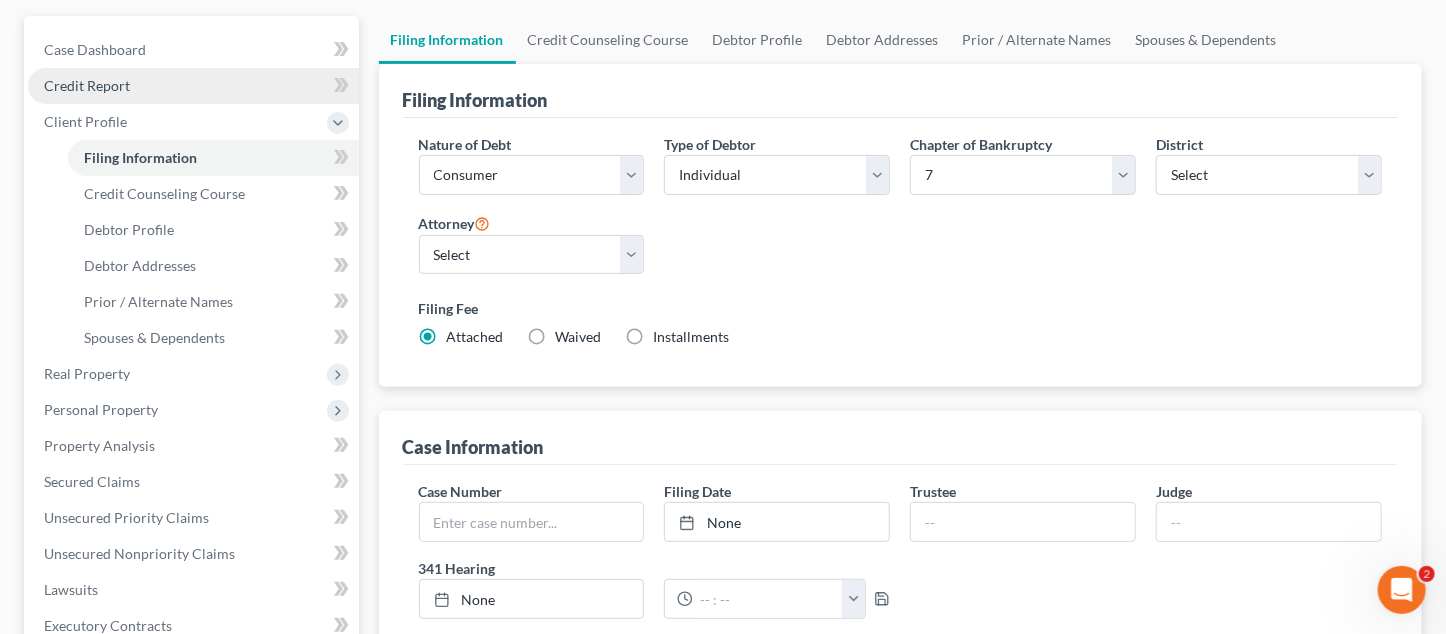 scroll, scrollTop: 200, scrollLeft: 0, axis: vertical 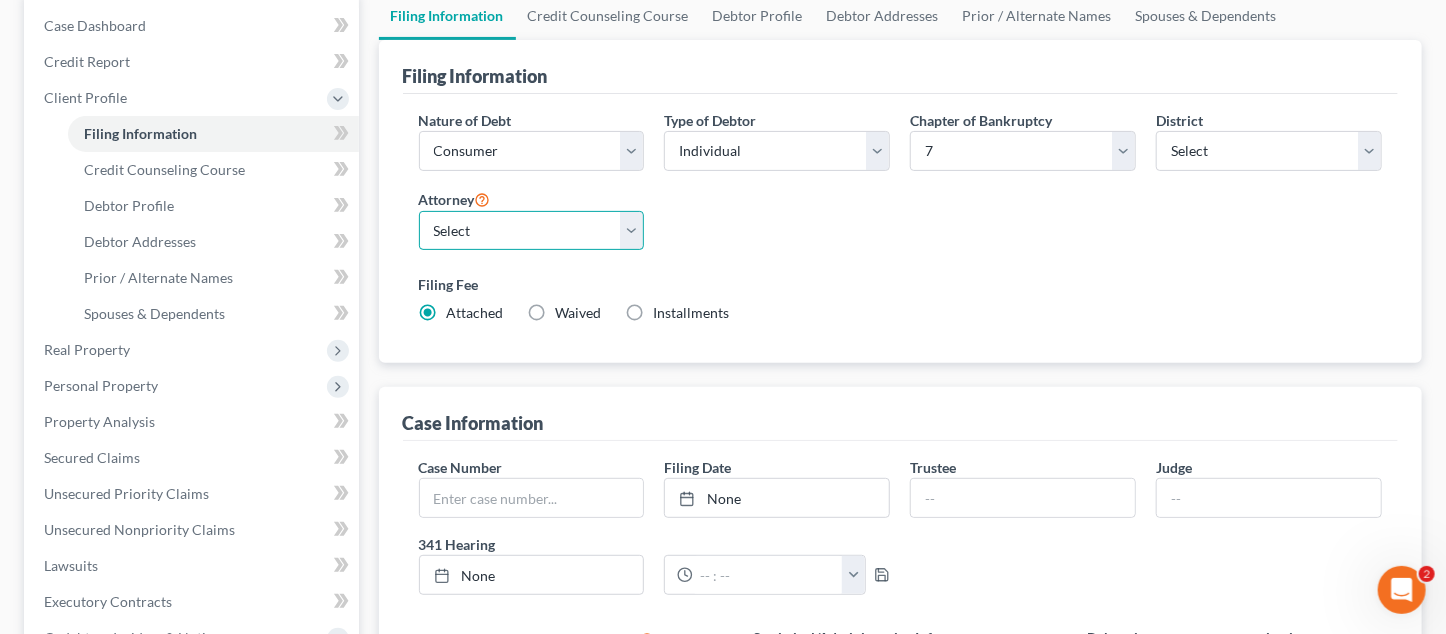 click on "Select [FIRST] [LAST] - NJB [FIRST] [LAST] - NJB" at bounding box center [532, 231] 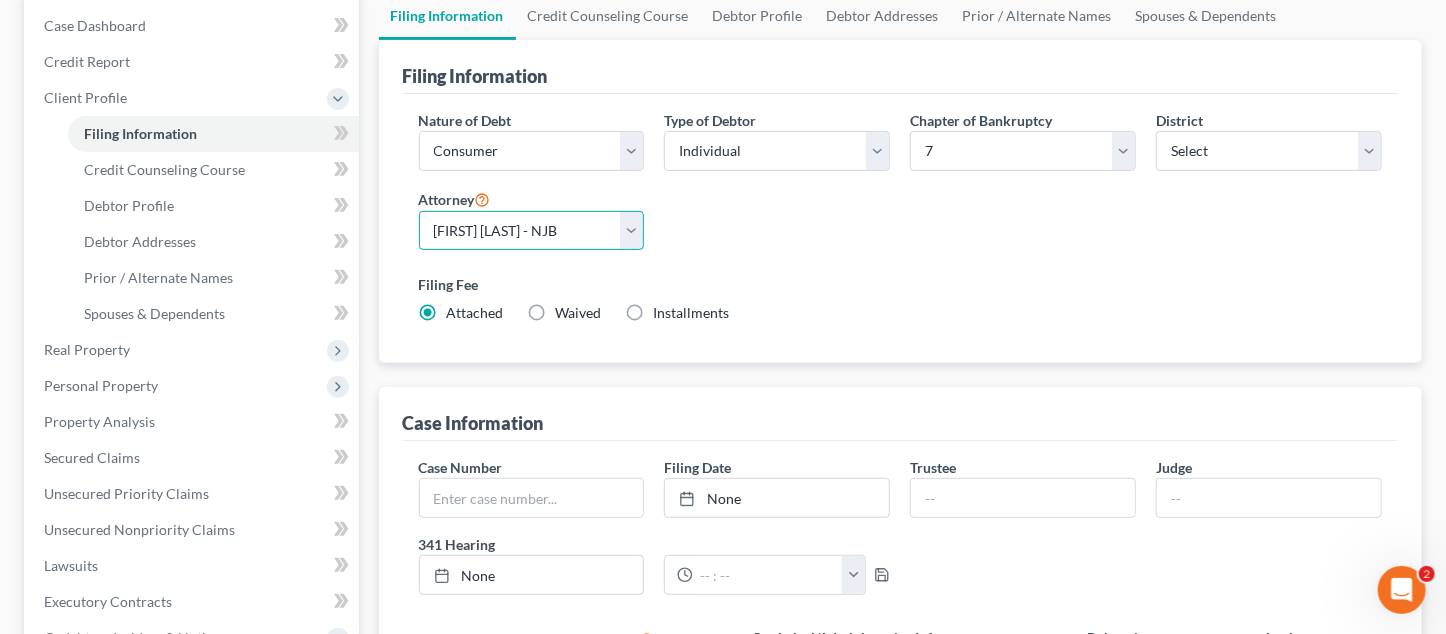 click on "Select [FIRST] [LAST] - NJB [FIRST] [LAST] - NJB" at bounding box center [532, 231] 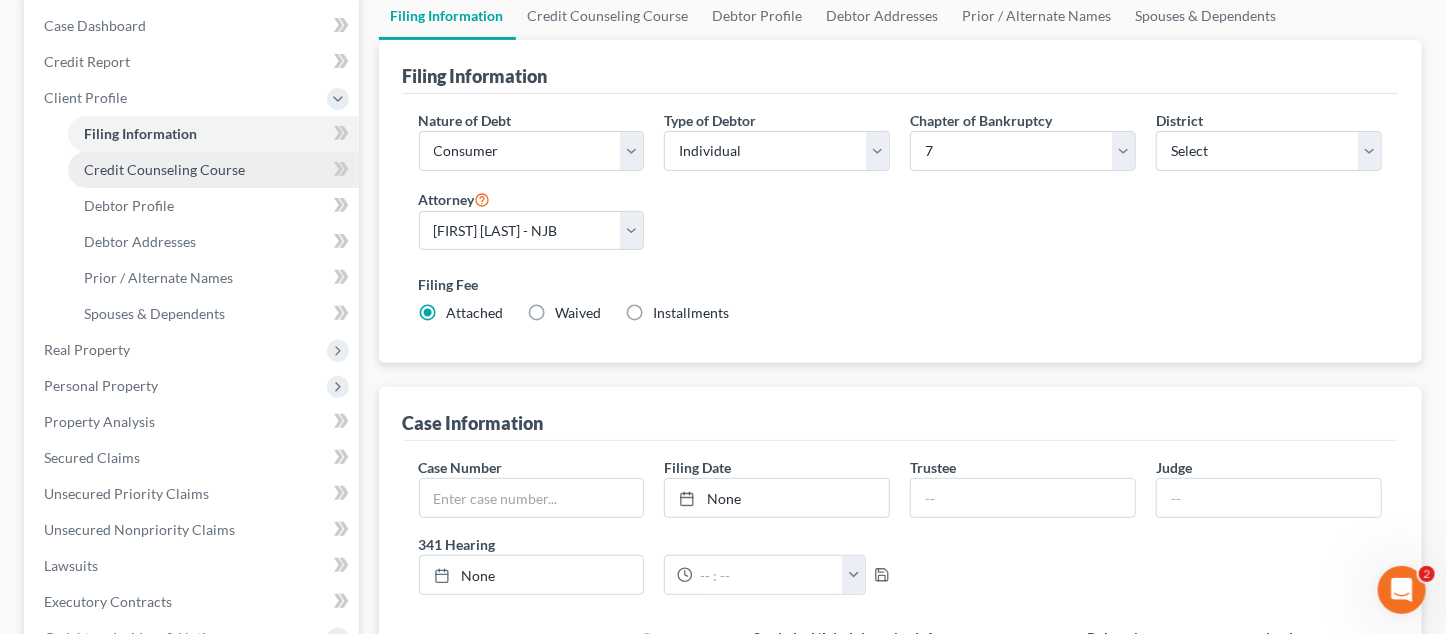 click on "Credit Counseling Course" at bounding box center [164, 169] 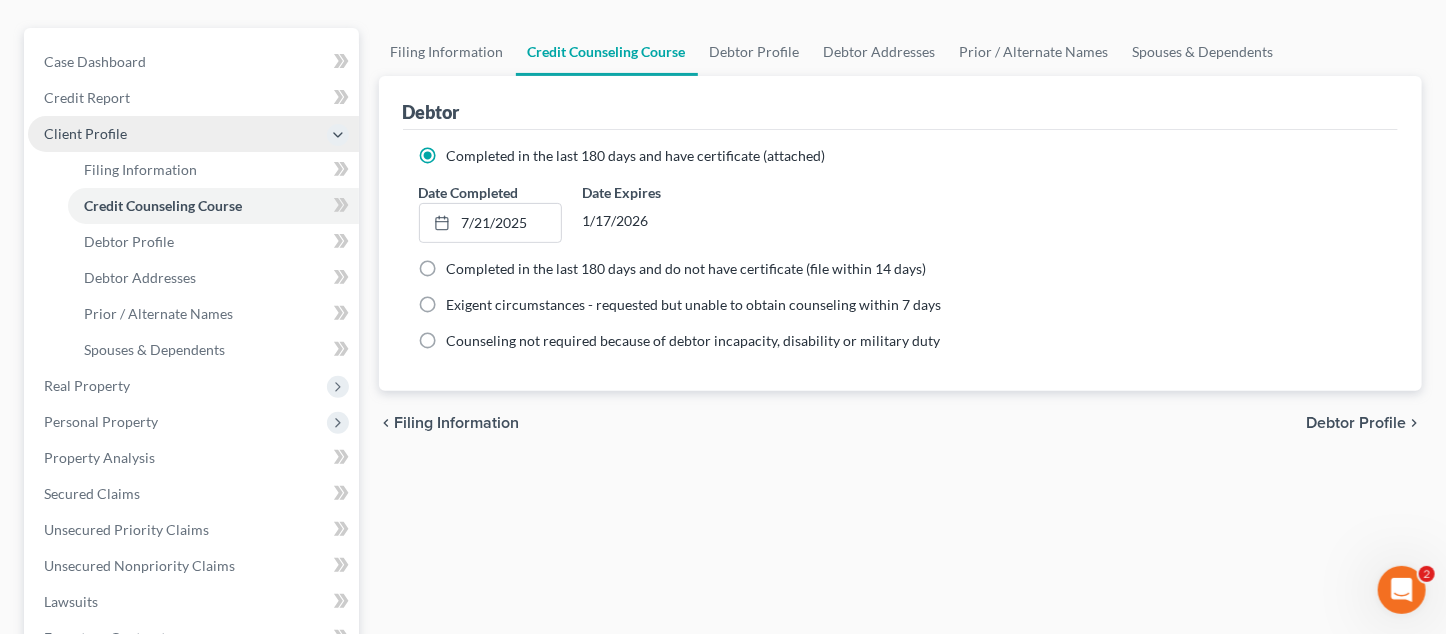 scroll, scrollTop: 200, scrollLeft: 0, axis: vertical 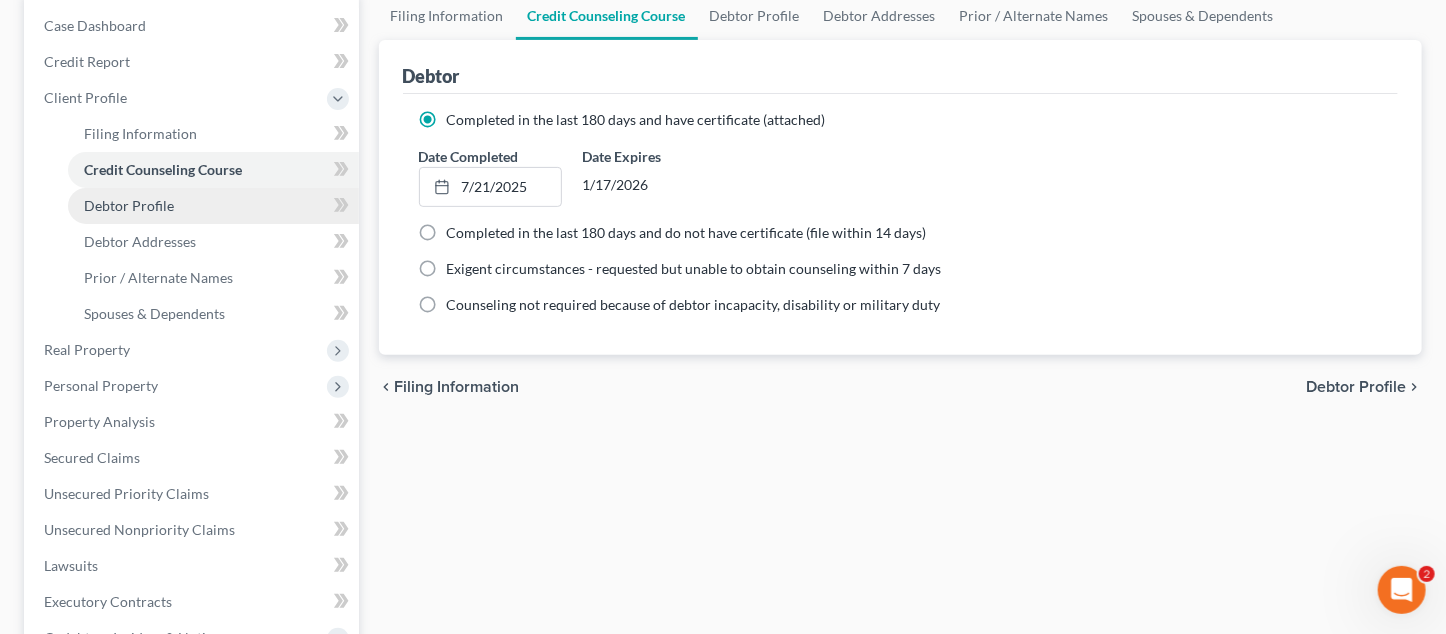 click on "Debtor Profile" at bounding box center (213, 206) 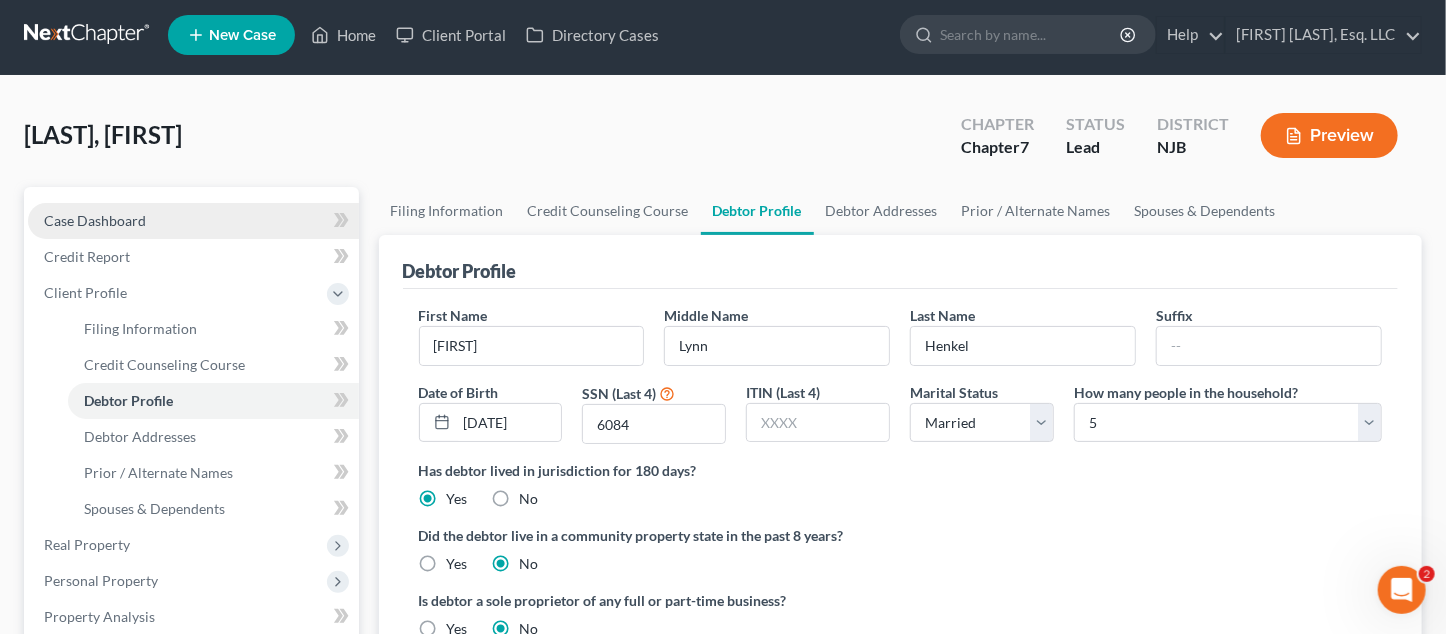 scroll, scrollTop: 0, scrollLeft: 0, axis: both 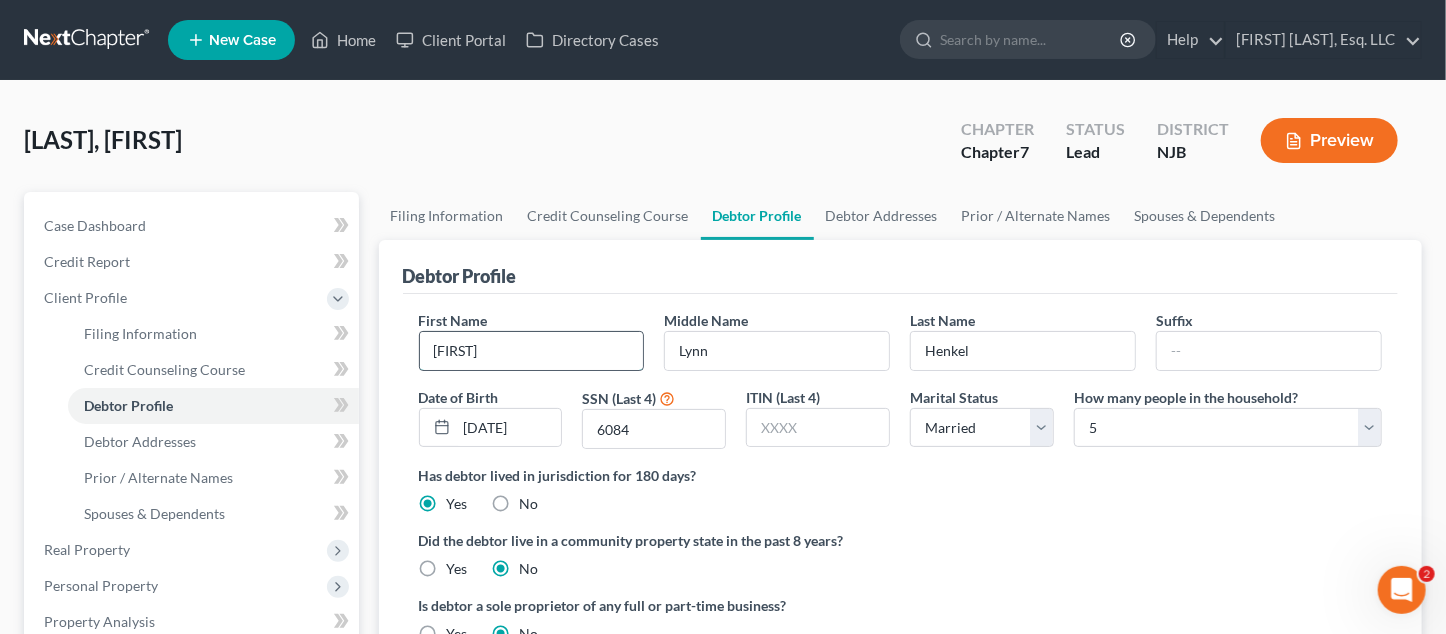 click on "[FIRST]" at bounding box center [532, 351] 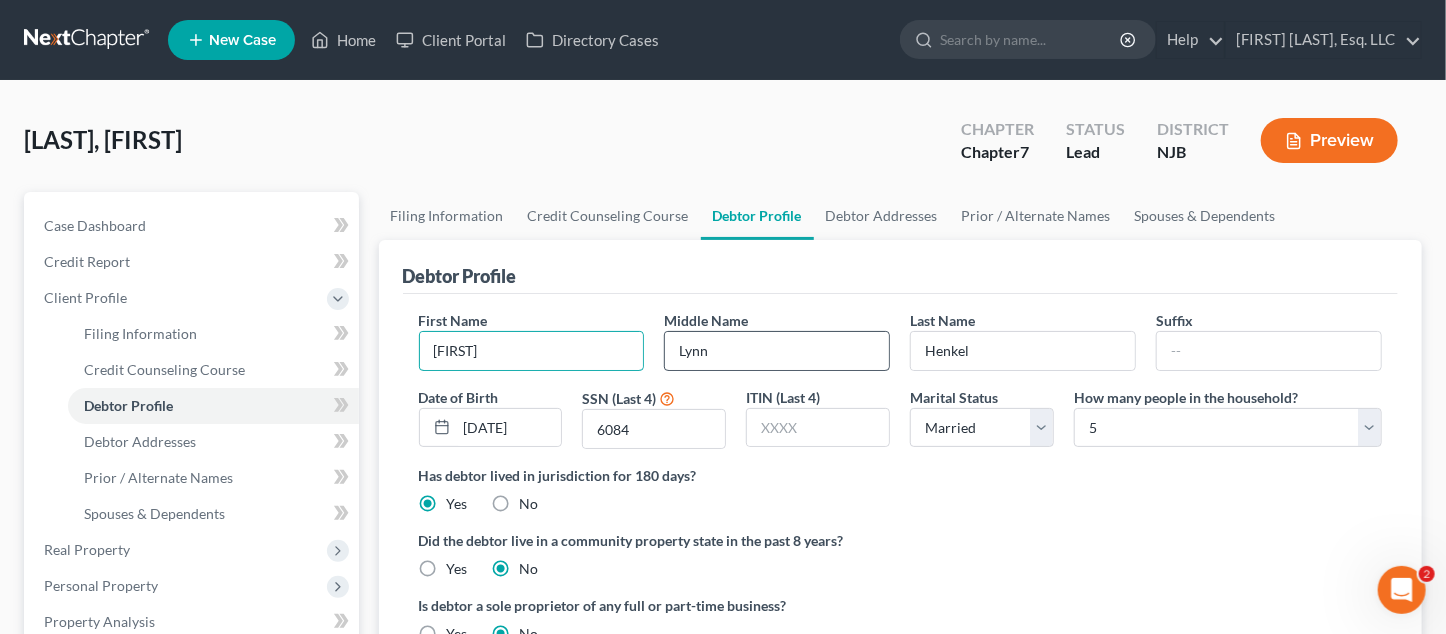 type on "[FIRST]" 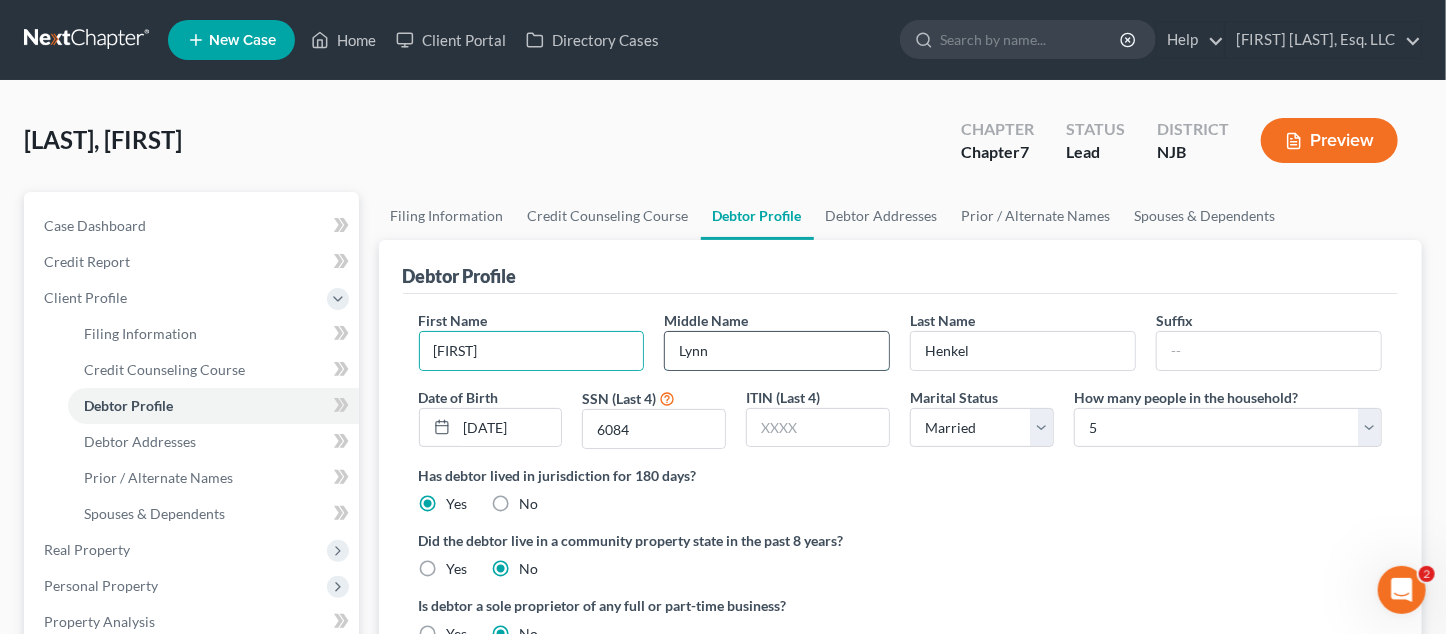 click on "Lynn" at bounding box center [777, 351] 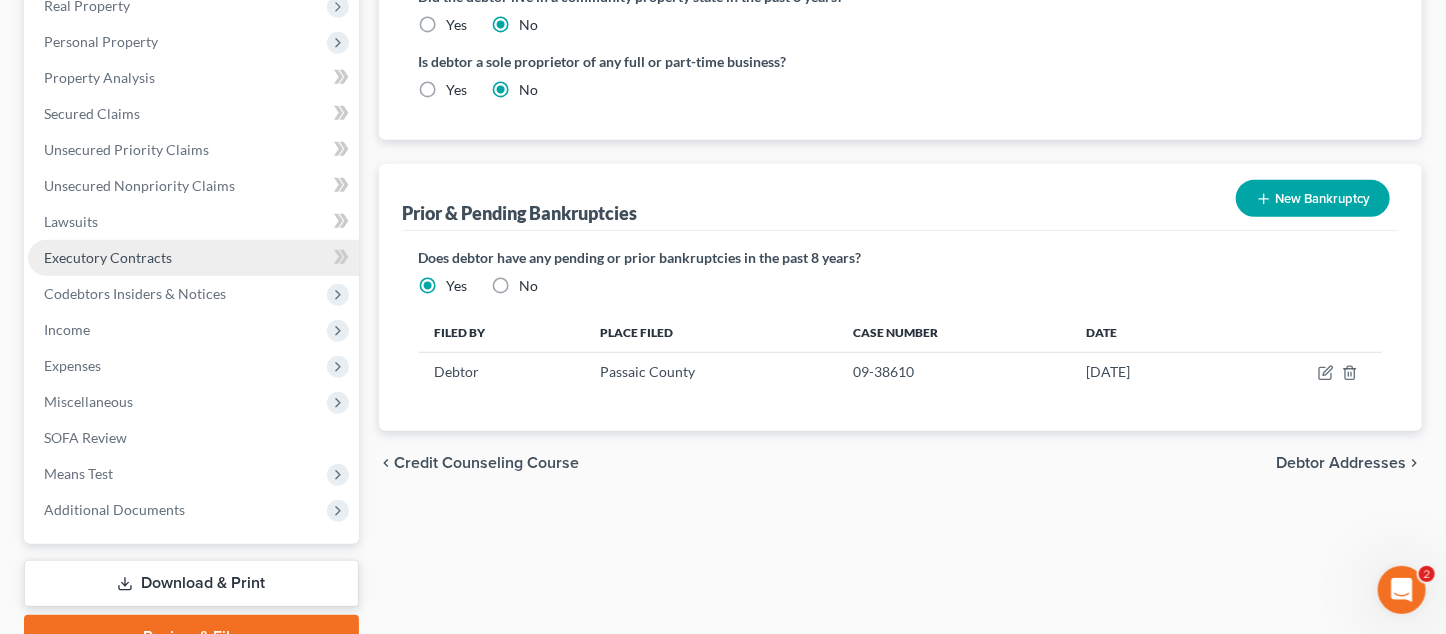 scroll, scrollTop: 144, scrollLeft: 0, axis: vertical 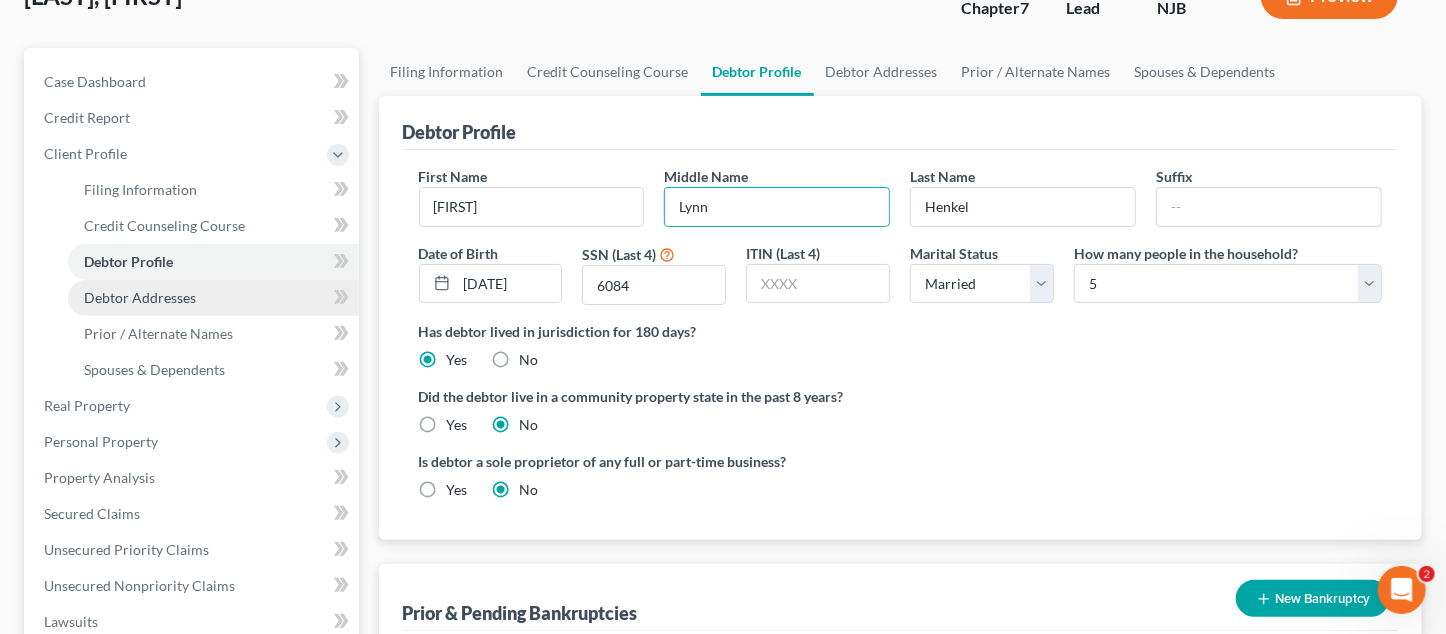 click on "Debtor Addresses" at bounding box center [140, 297] 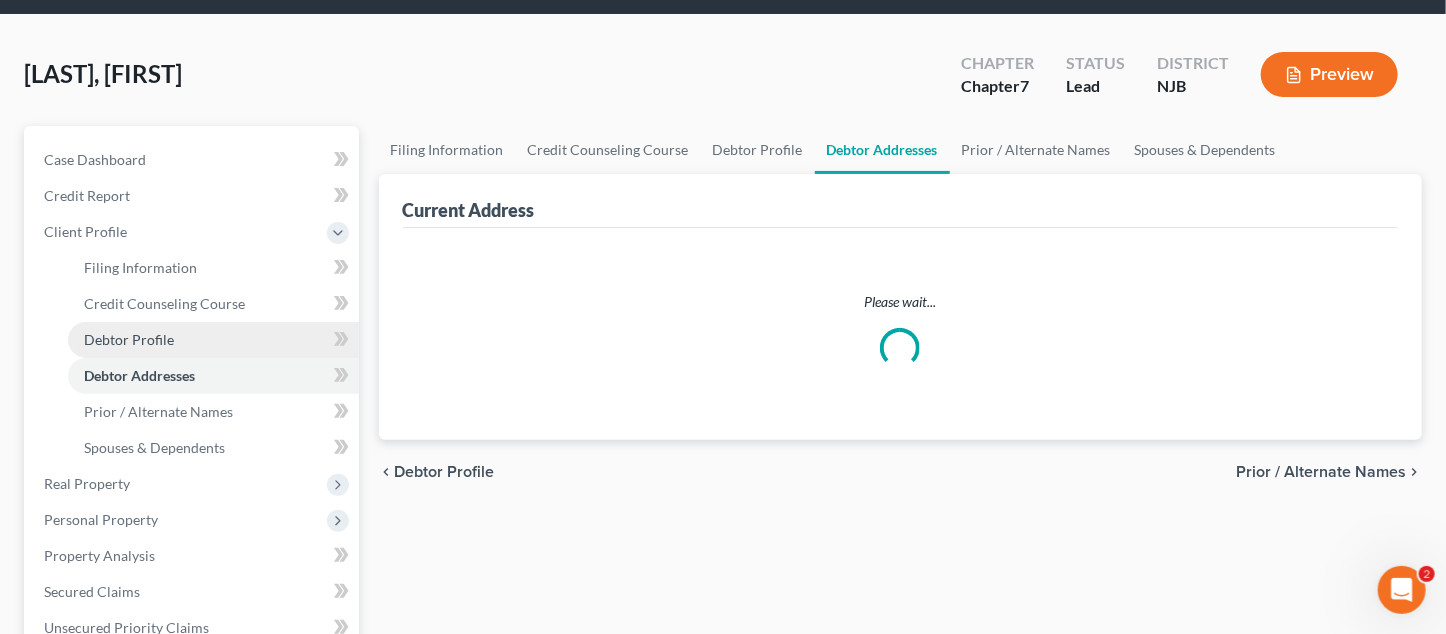 scroll, scrollTop: 0, scrollLeft: 0, axis: both 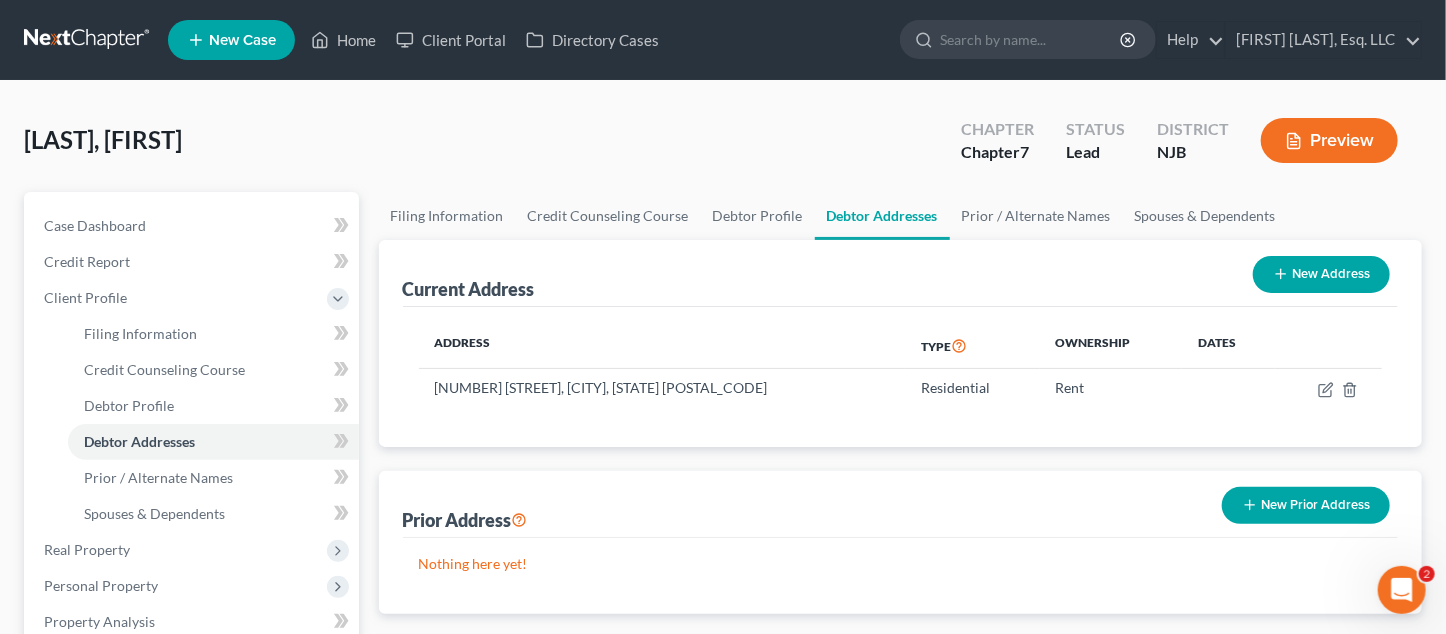click on "Nothing here yet!" at bounding box center (901, 576) 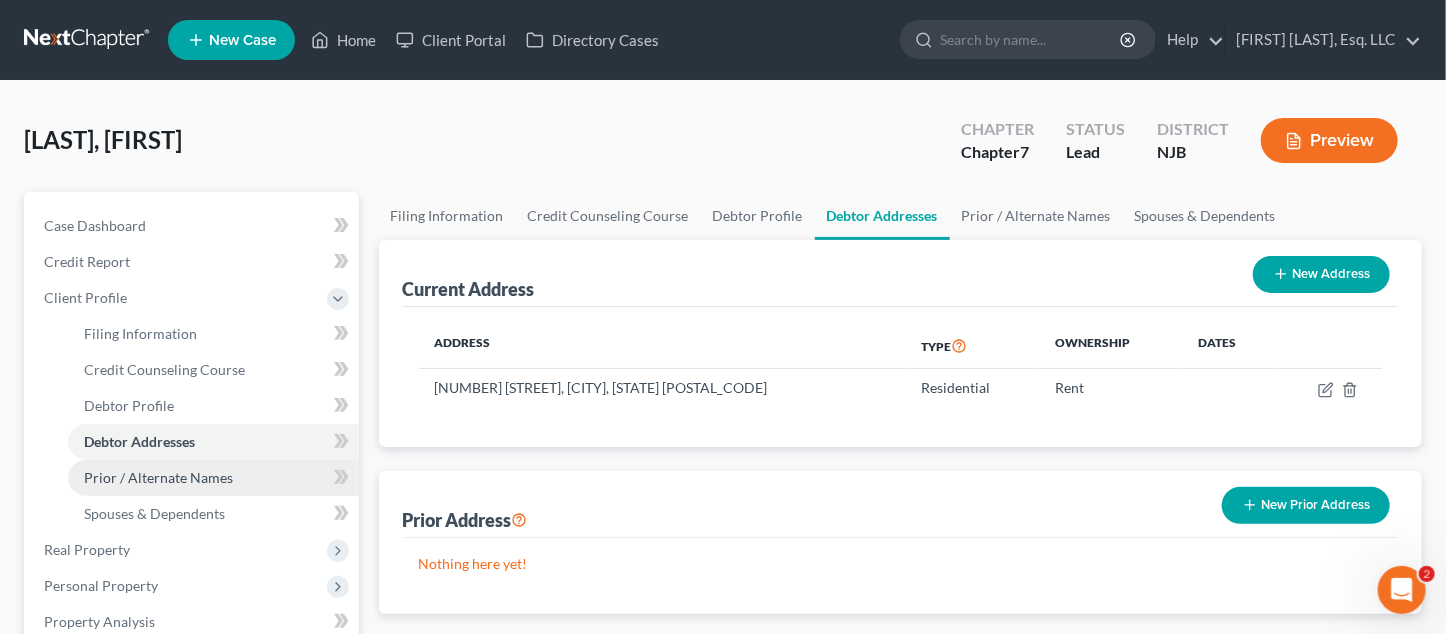 click on "Prior / Alternate Names" at bounding box center (158, 477) 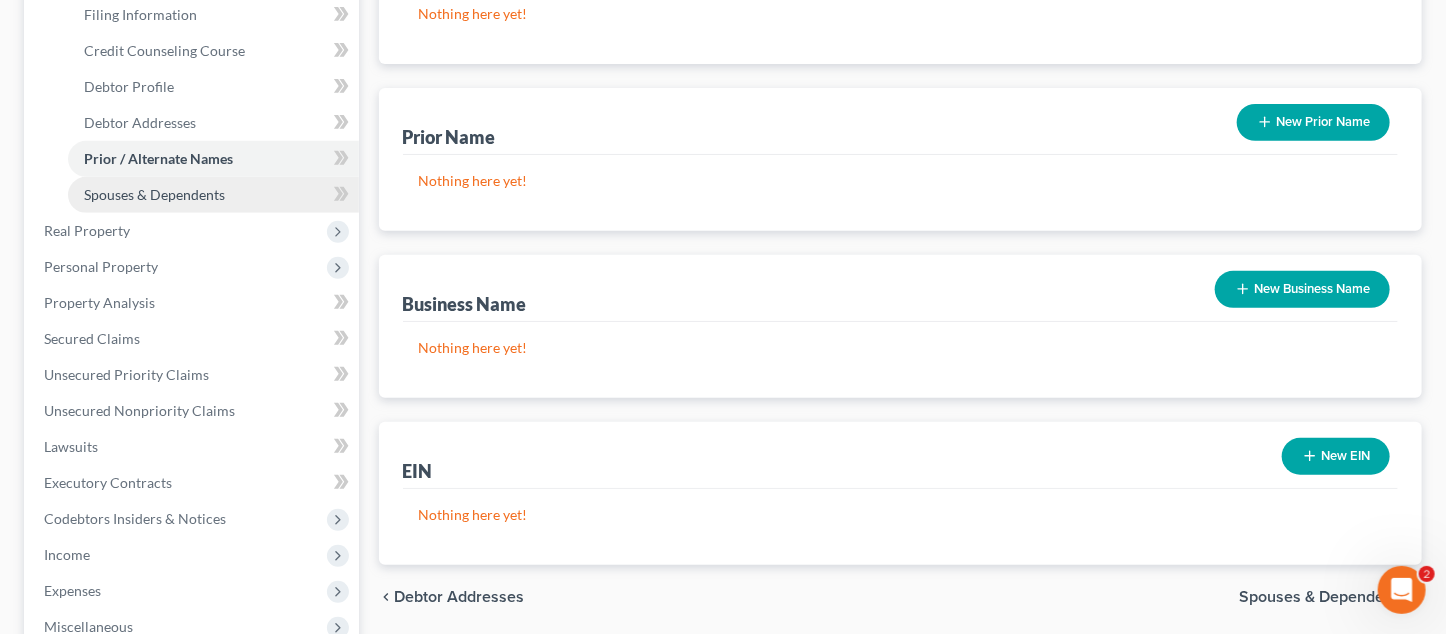 scroll, scrollTop: 200, scrollLeft: 0, axis: vertical 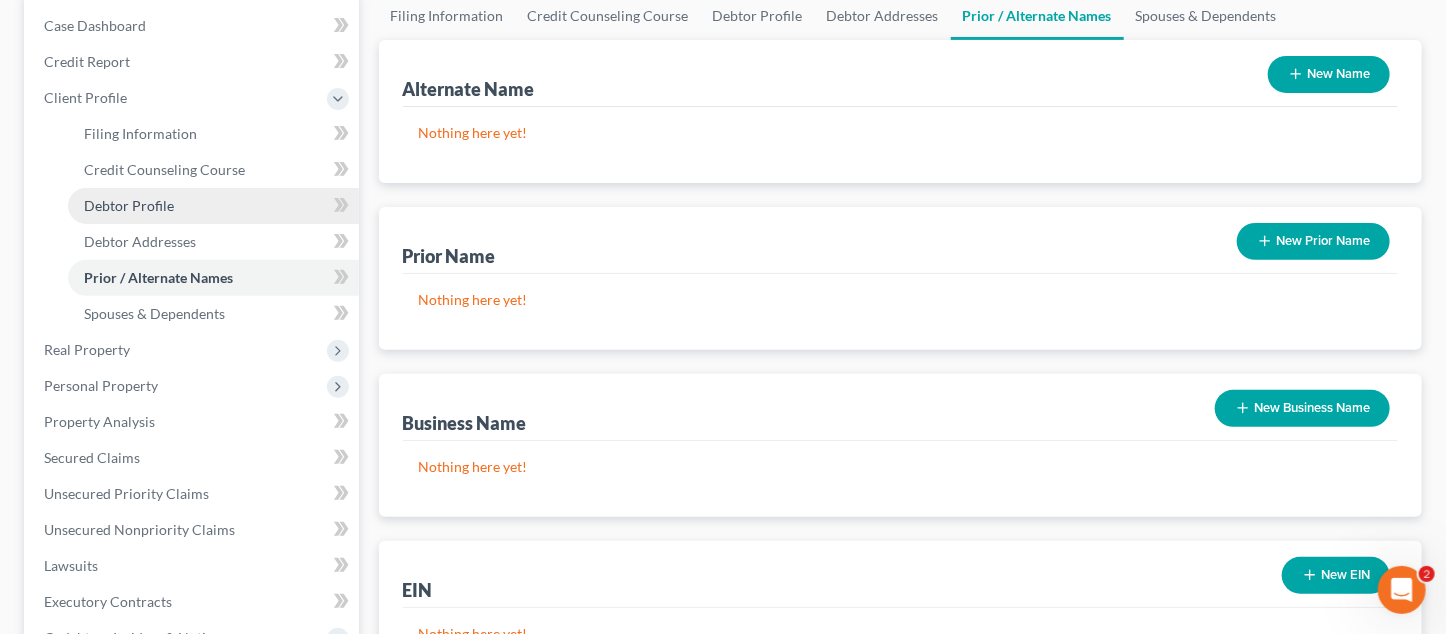 click on "Debtor Profile" at bounding box center (129, 205) 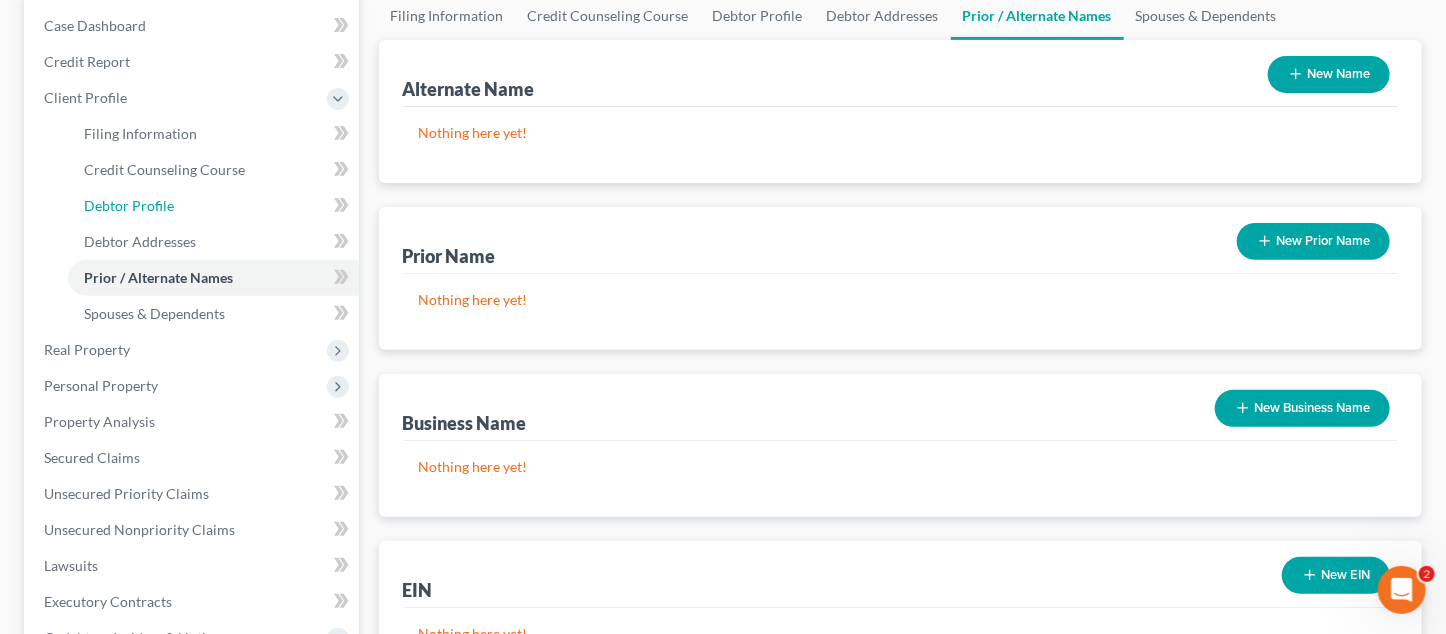 select on "1" 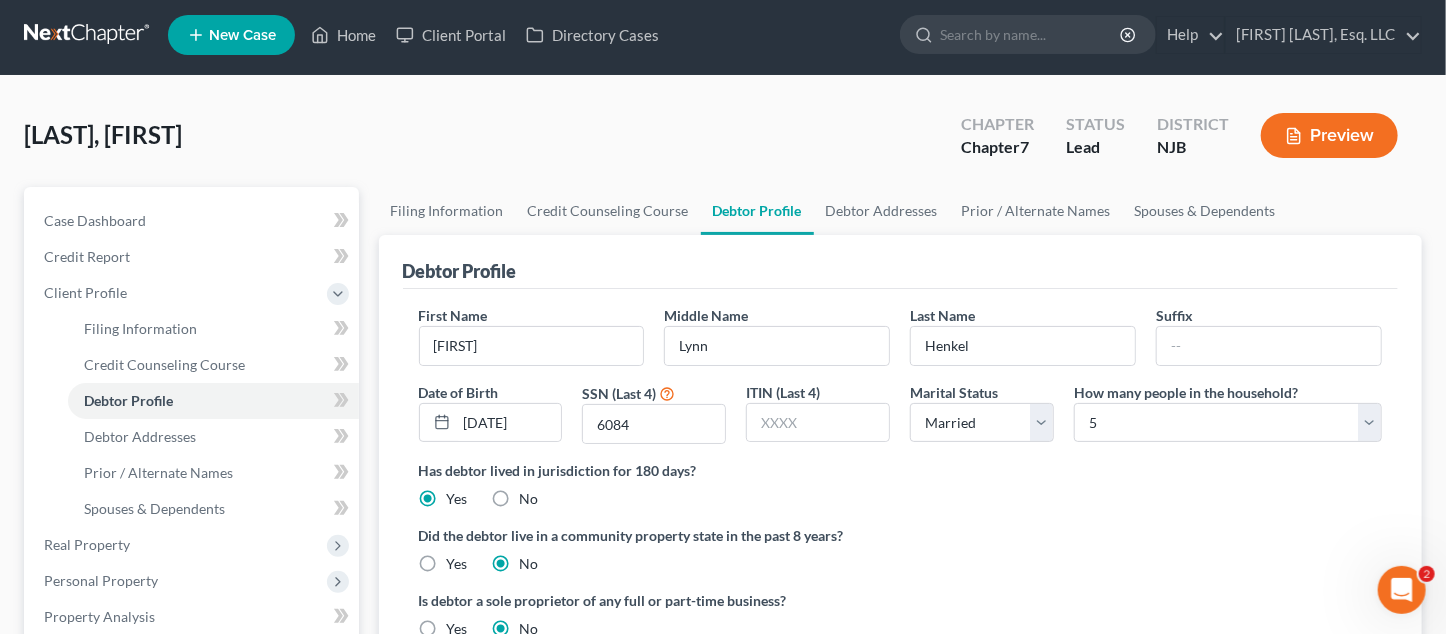 scroll, scrollTop: 0, scrollLeft: 0, axis: both 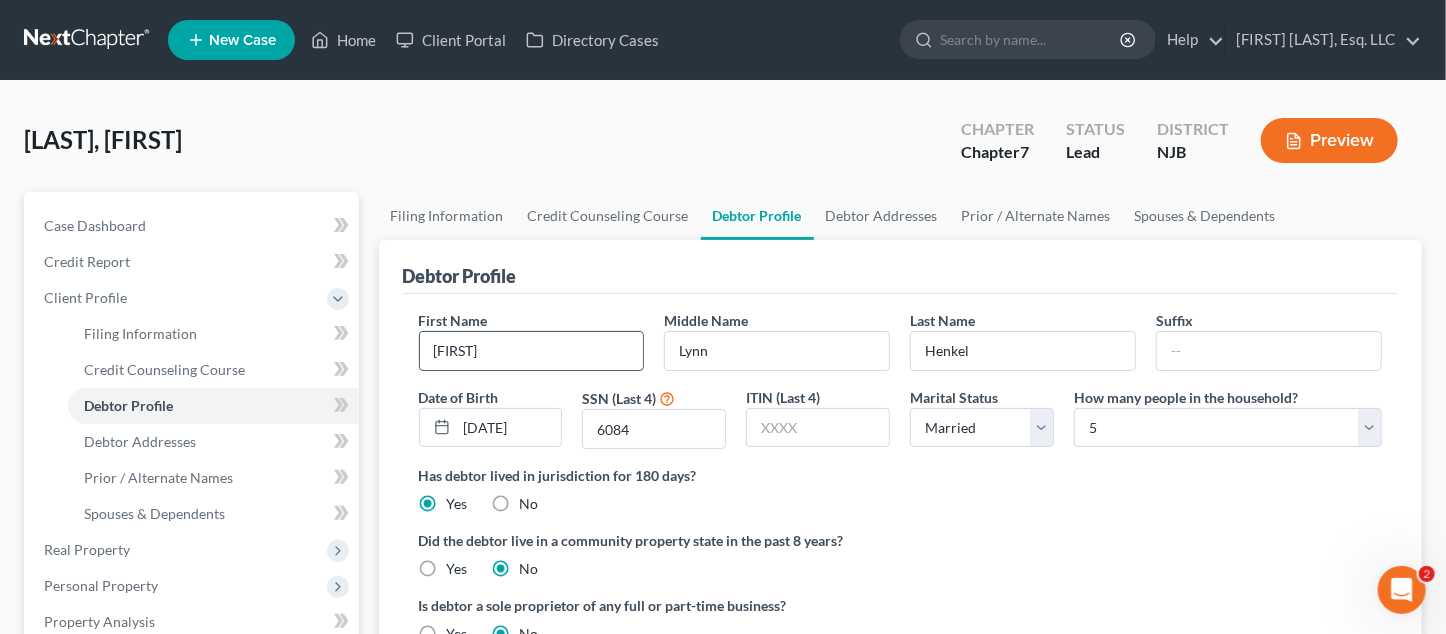 click on "[FIRST]" at bounding box center (532, 351) 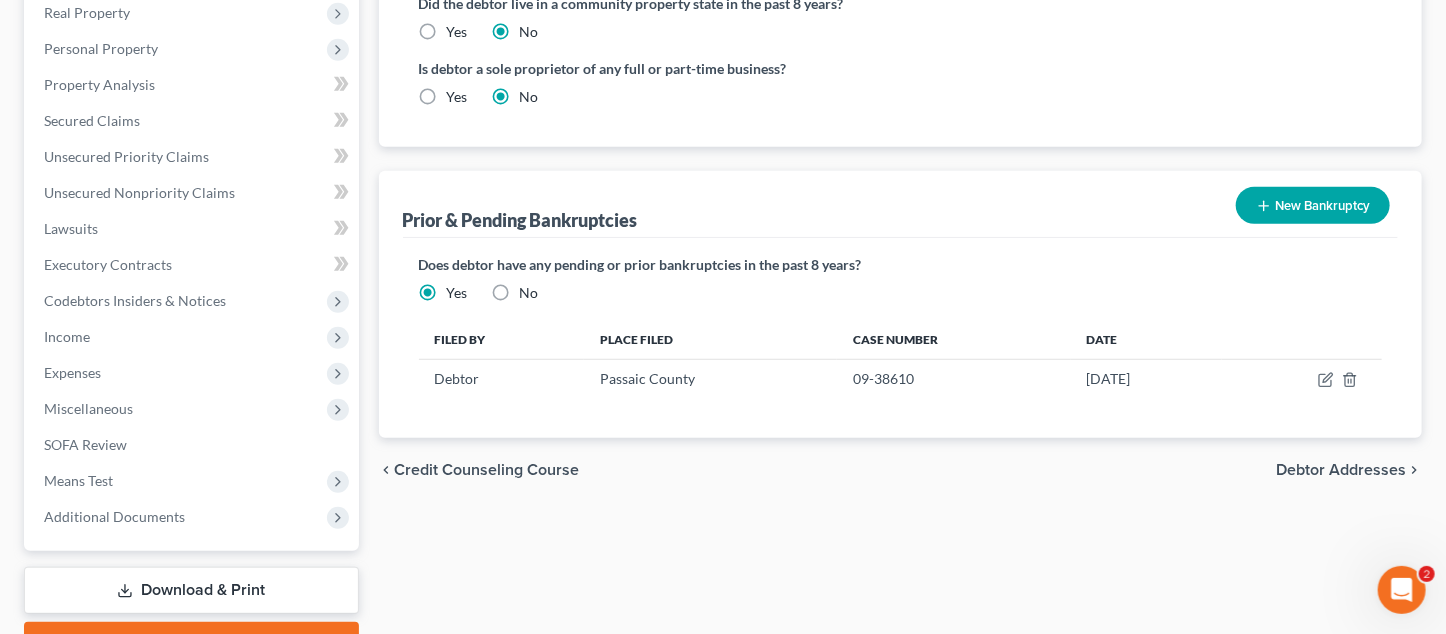 scroll, scrollTop: 644, scrollLeft: 0, axis: vertical 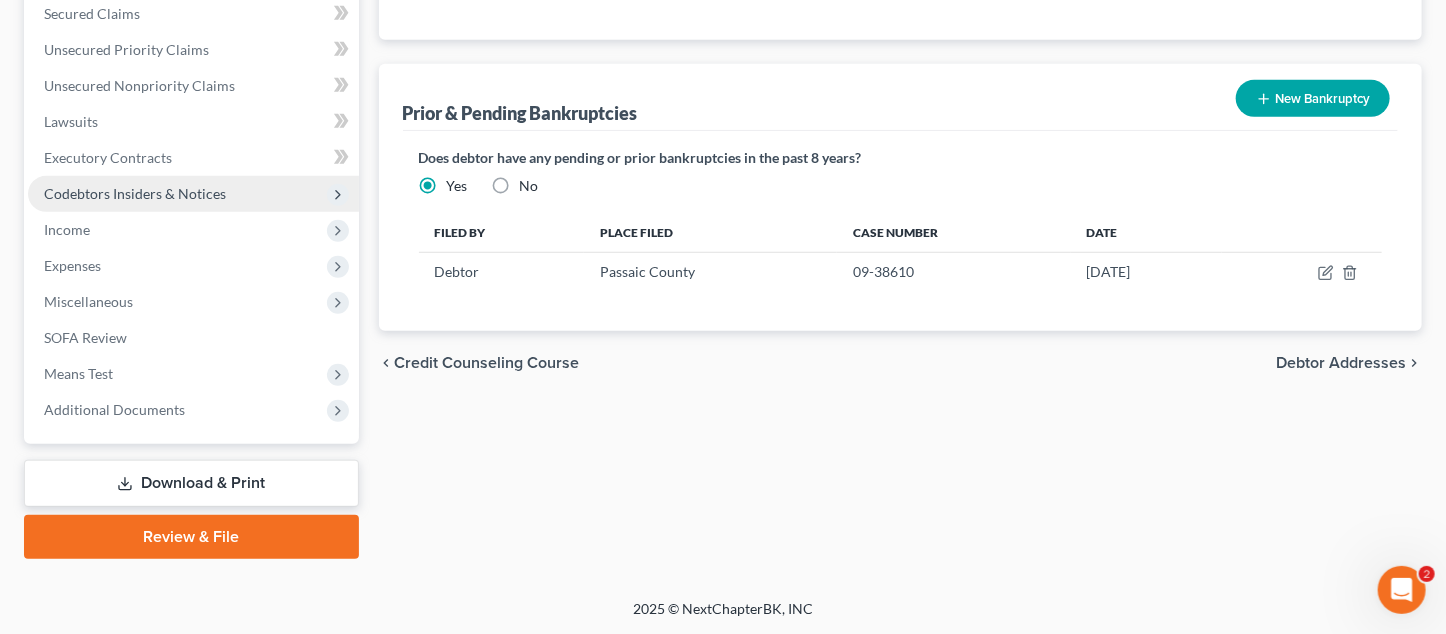 click on "Codebtors Insiders & Notices" at bounding box center (135, 193) 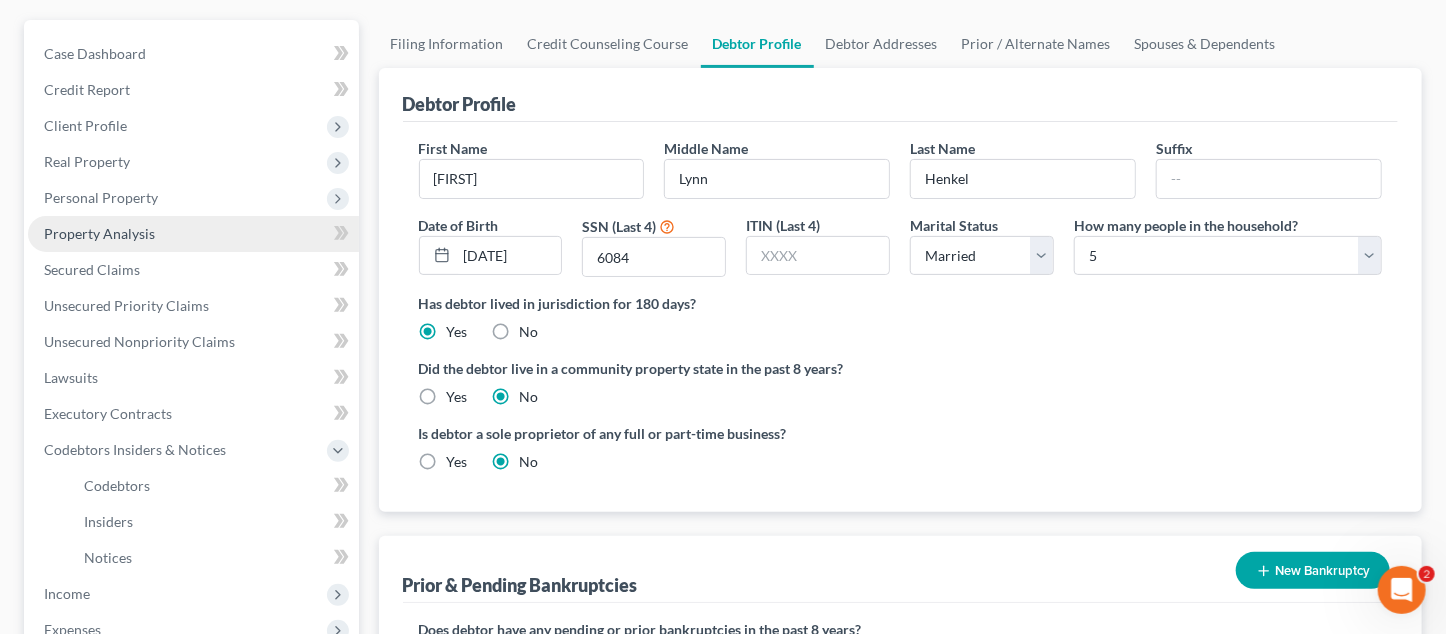 scroll, scrollTop: 136, scrollLeft: 0, axis: vertical 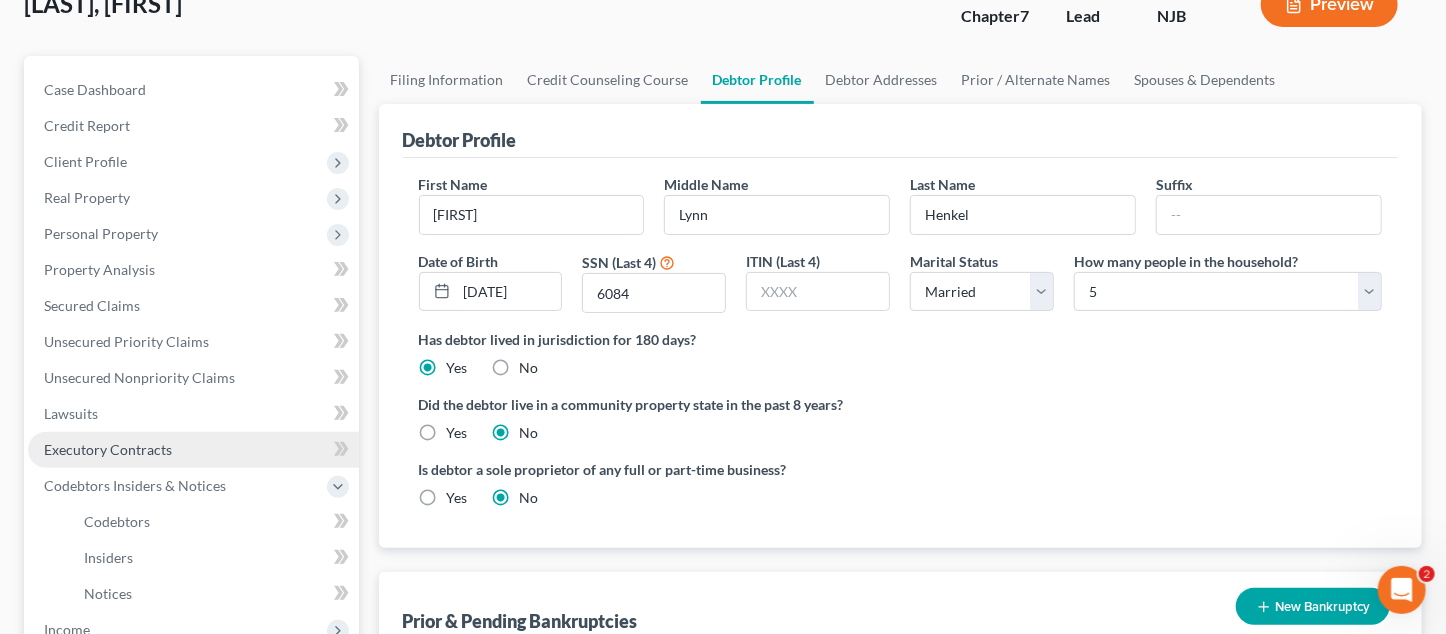 click on "Executory Contracts" at bounding box center (108, 449) 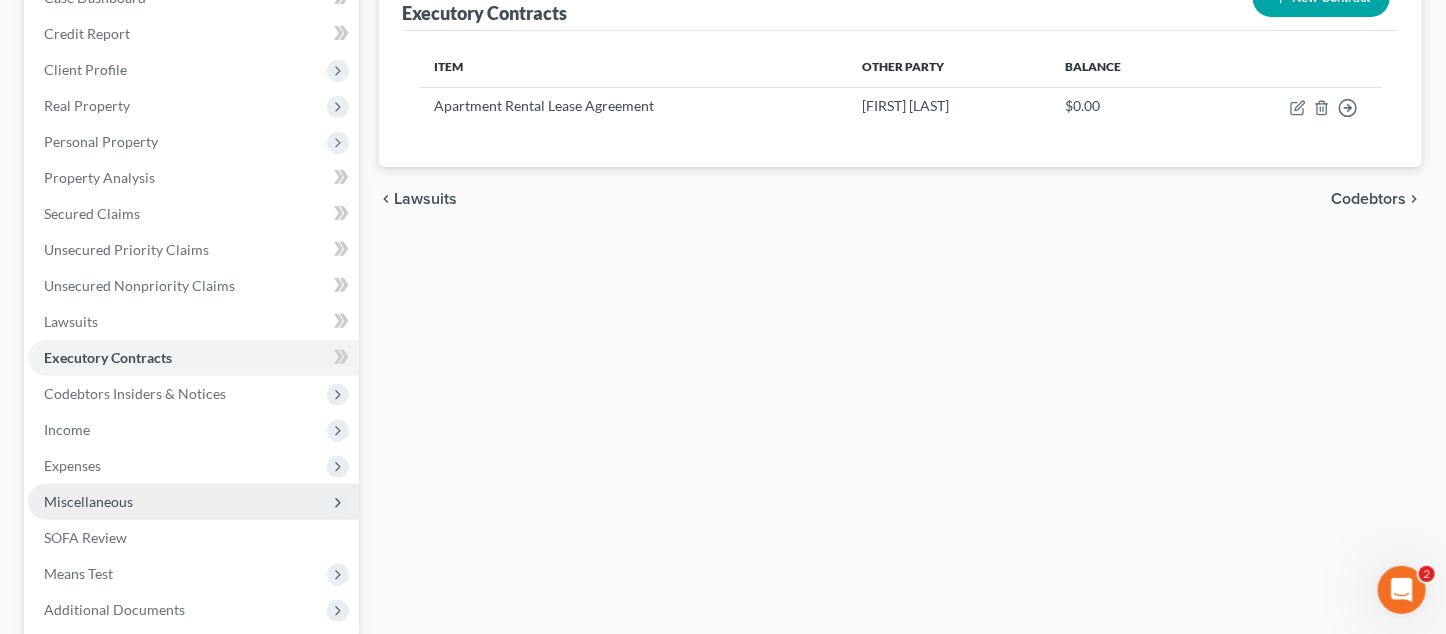 scroll, scrollTop: 428, scrollLeft: 0, axis: vertical 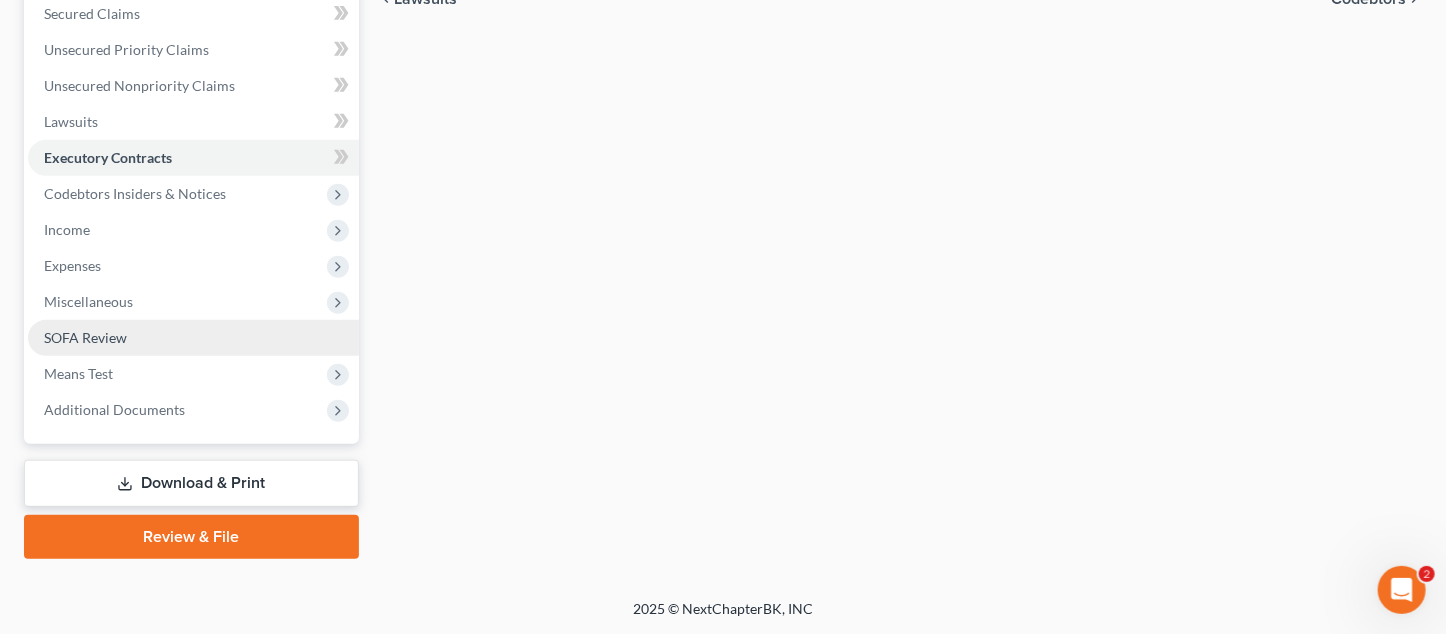 click on "SOFA Review" at bounding box center [85, 337] 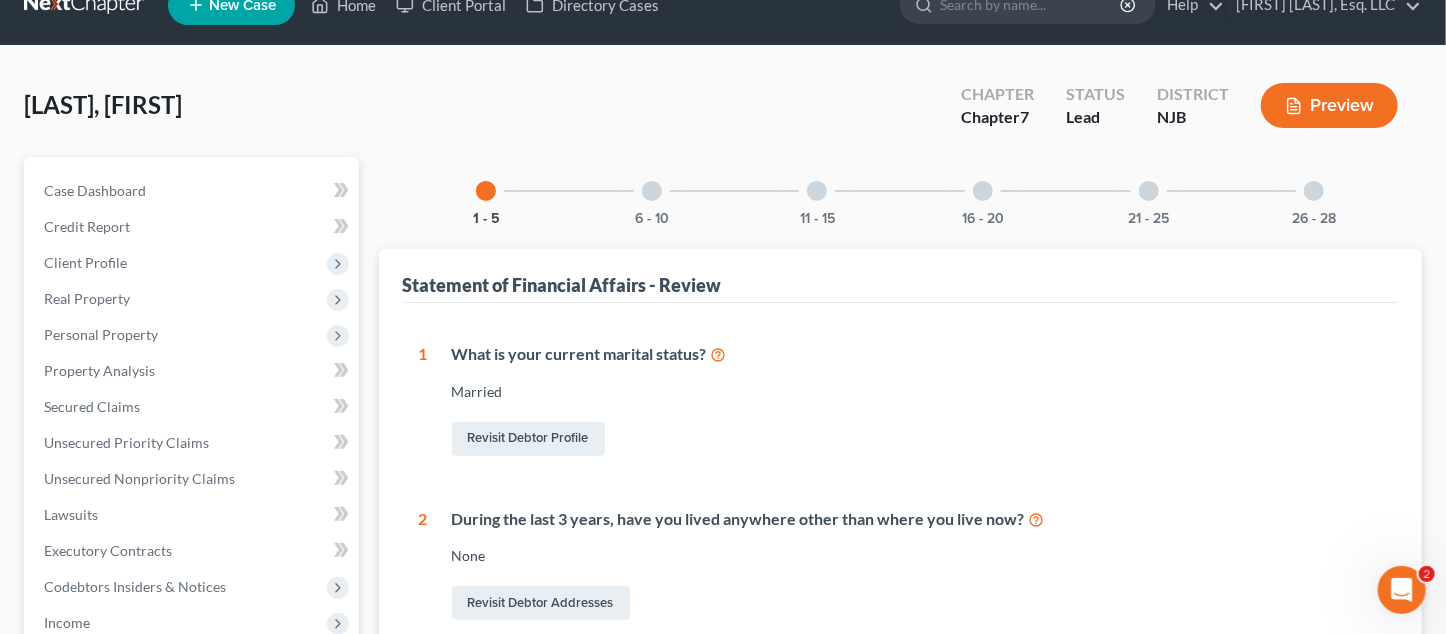 scroll, scrollTop: 0, scrollLeft: 0, axis: both 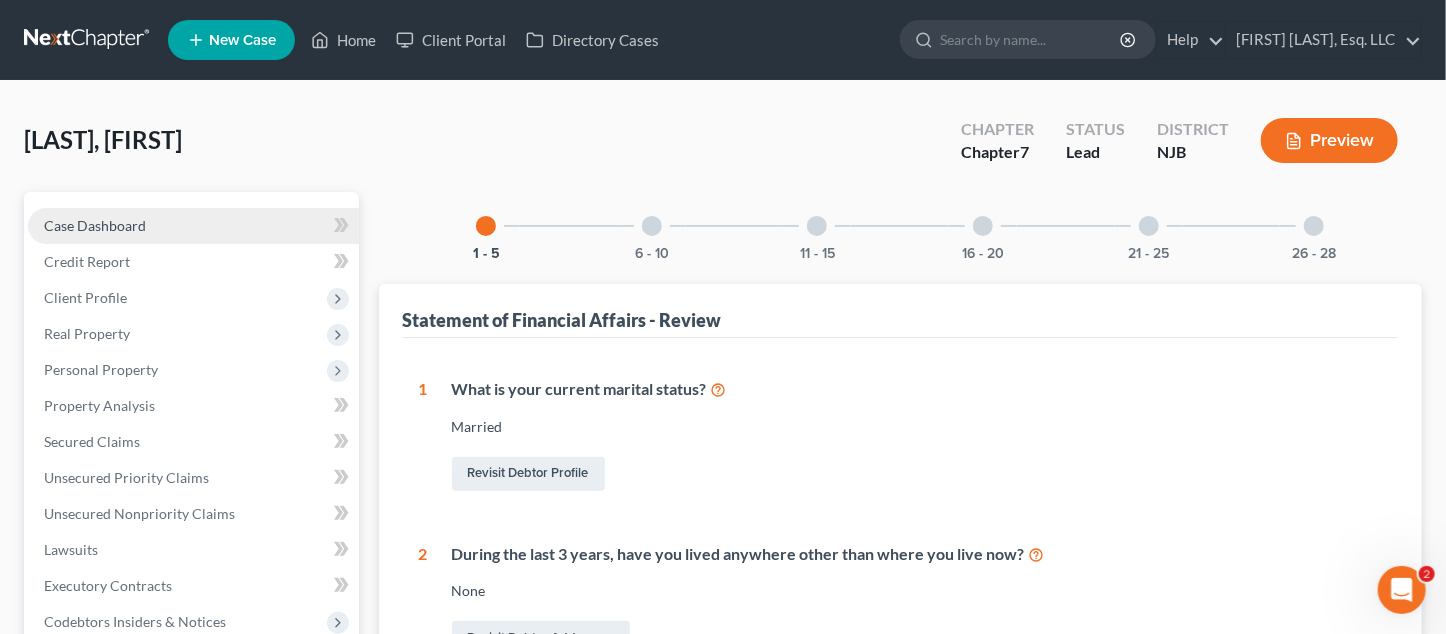 click on "Case Dashboard" at bounding box center (95, 225) 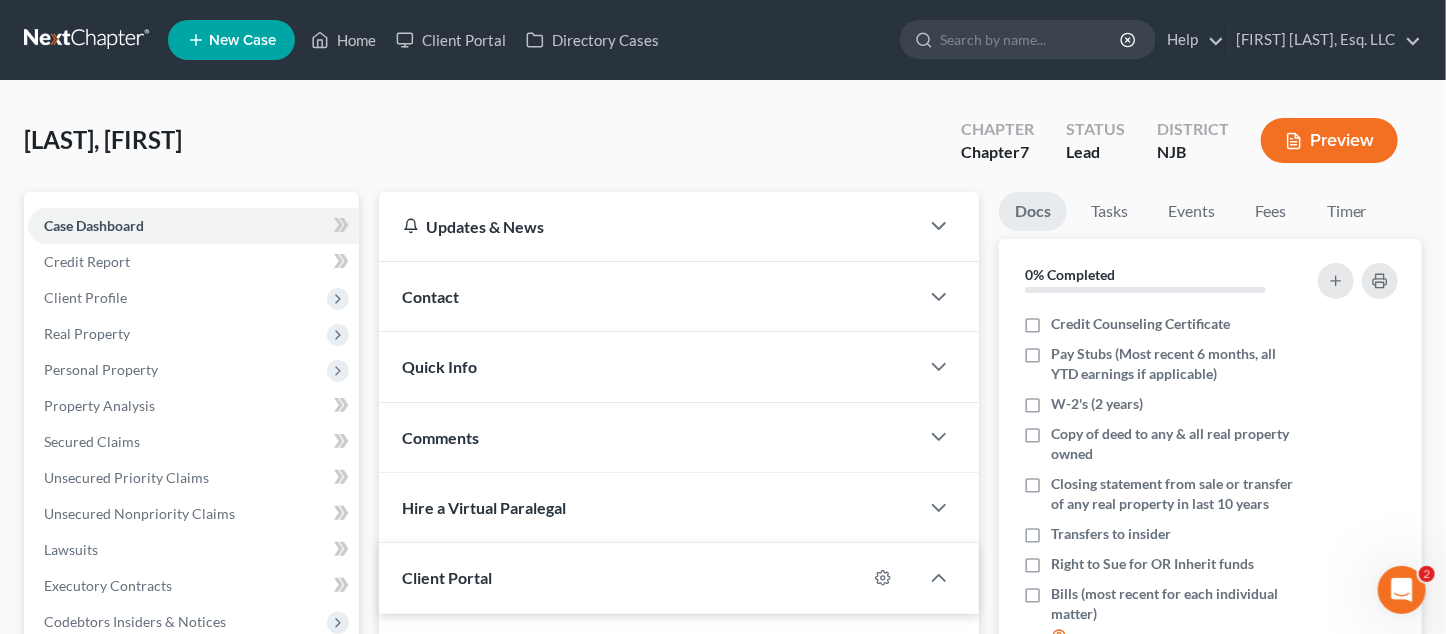click on "Contact" at bounding box center [431, 296] 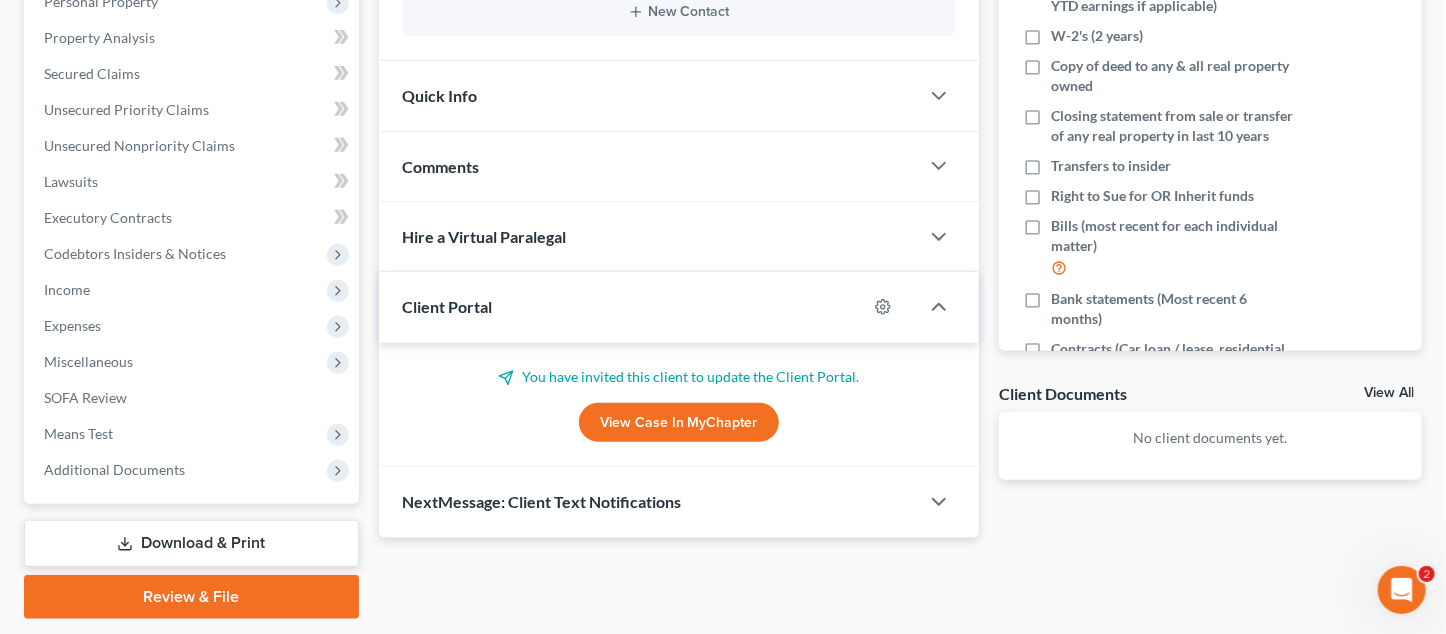 scroll, scrollTop: 400, scrollLeft: 0, axis: vertical 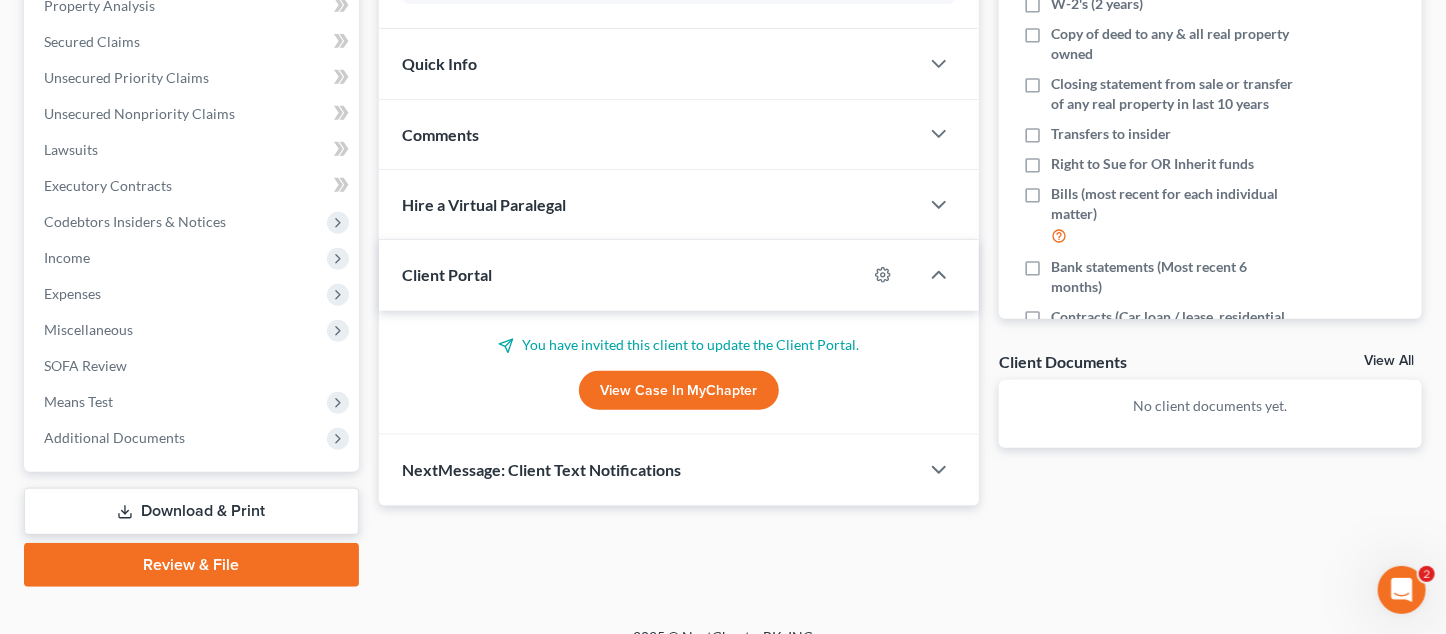 click on "Client Portal" at bounding box center (448, 274) 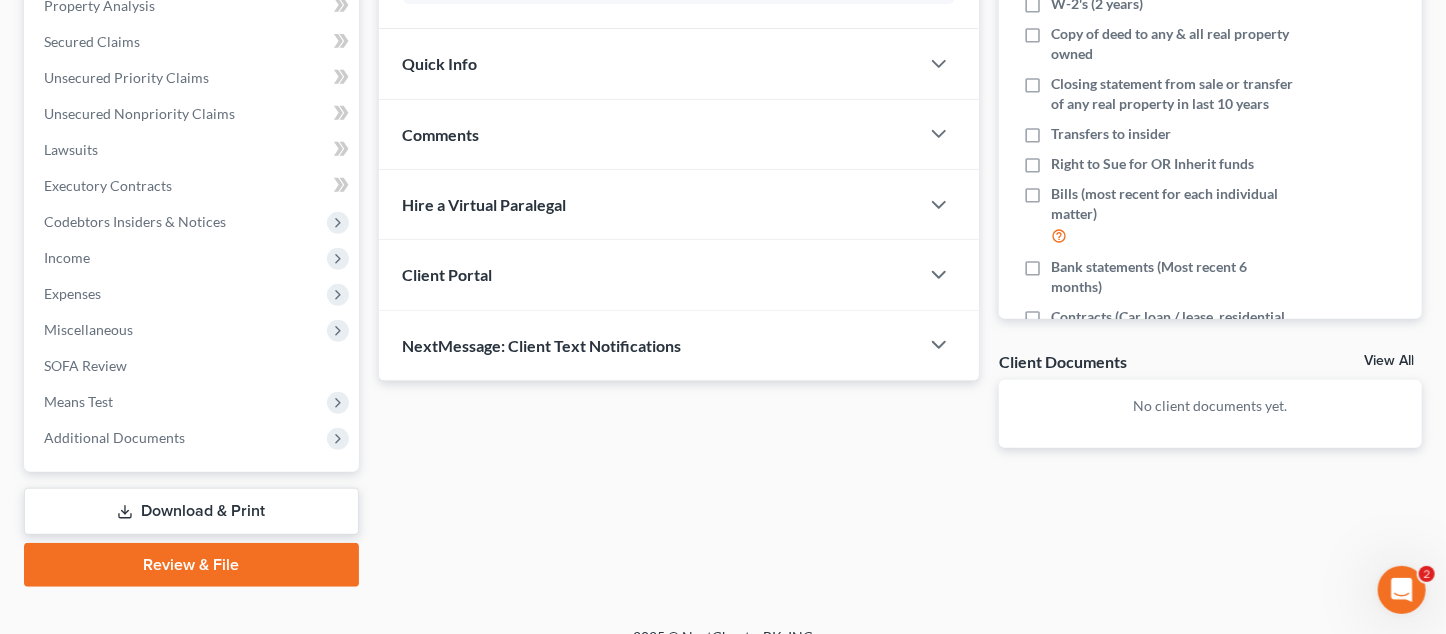 click on "Client Portal" at bounding box center (448, 274) 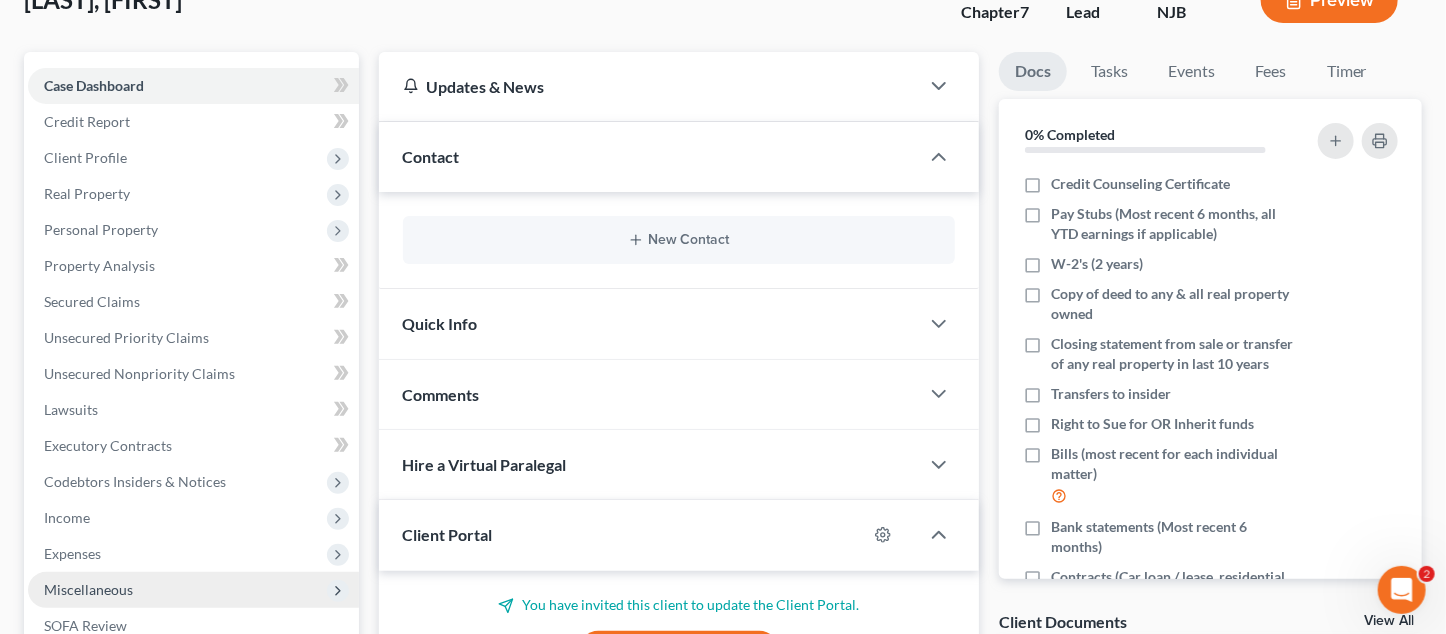 scroll, scrollTop: 0, scrollLeft: 0, axis: both 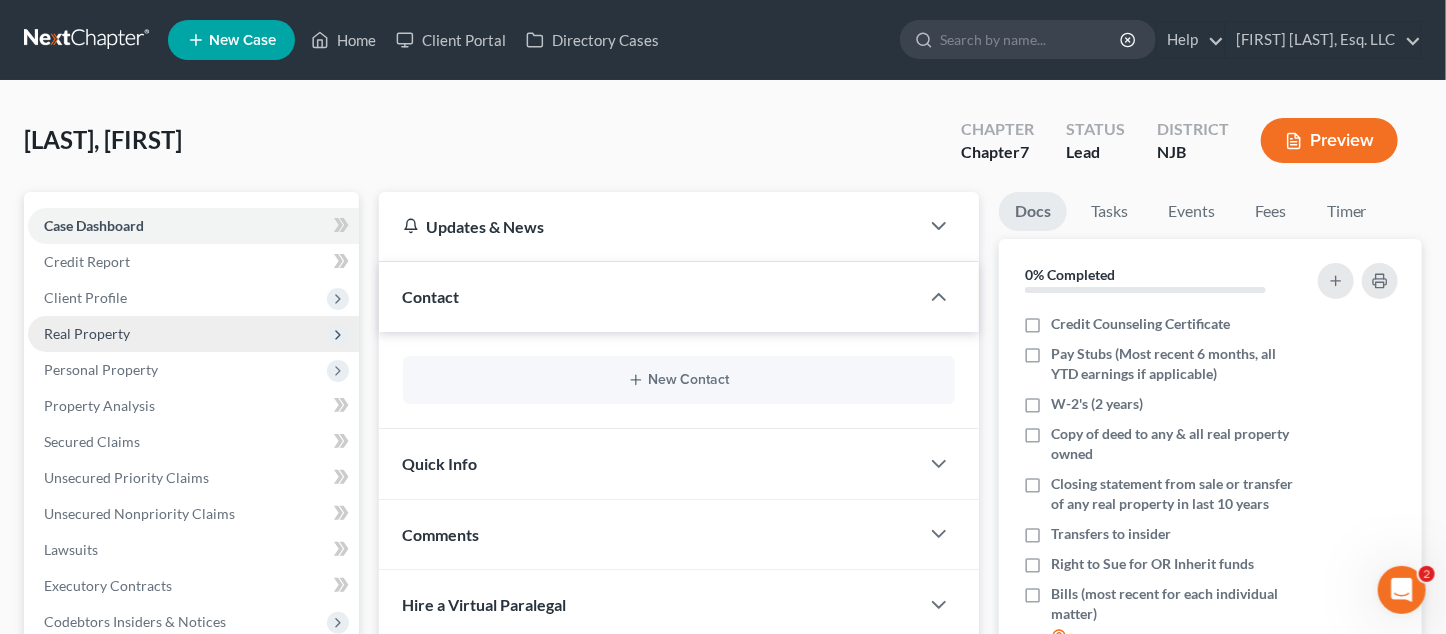 click on "Real Property" at bounding box center [193, 334] 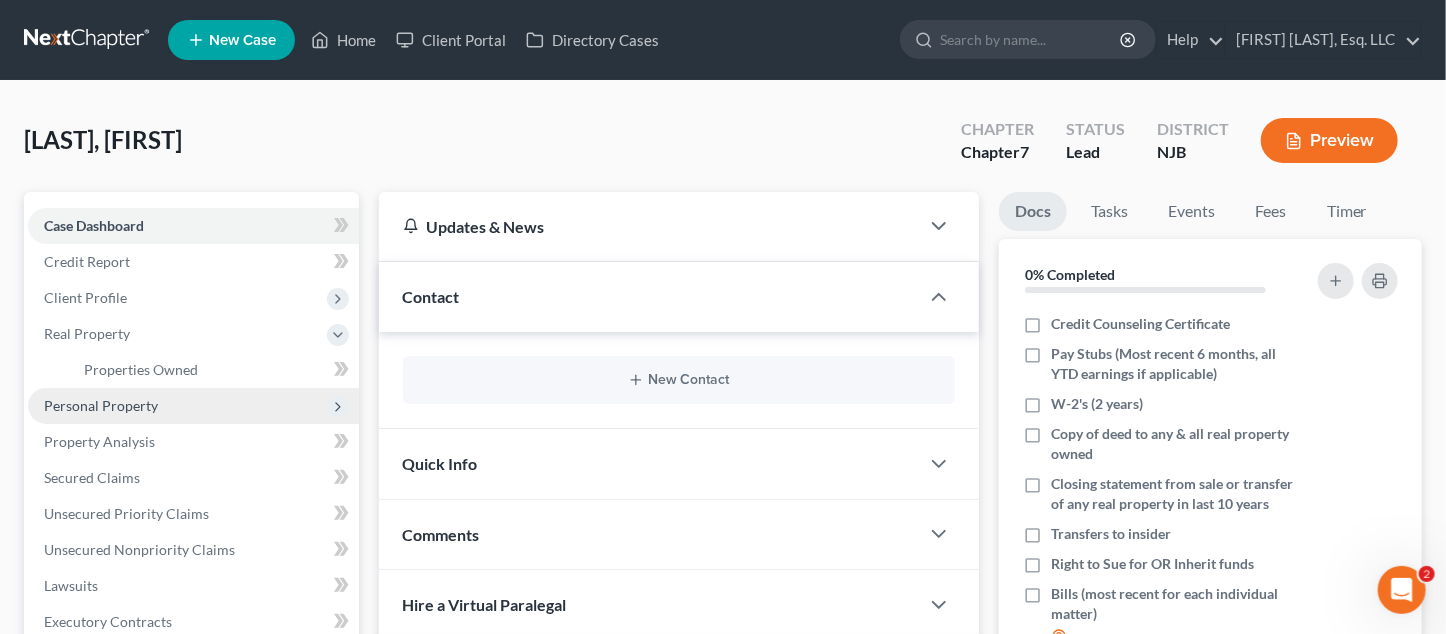 click on "Personal Property" at bounding box center (101, 405) 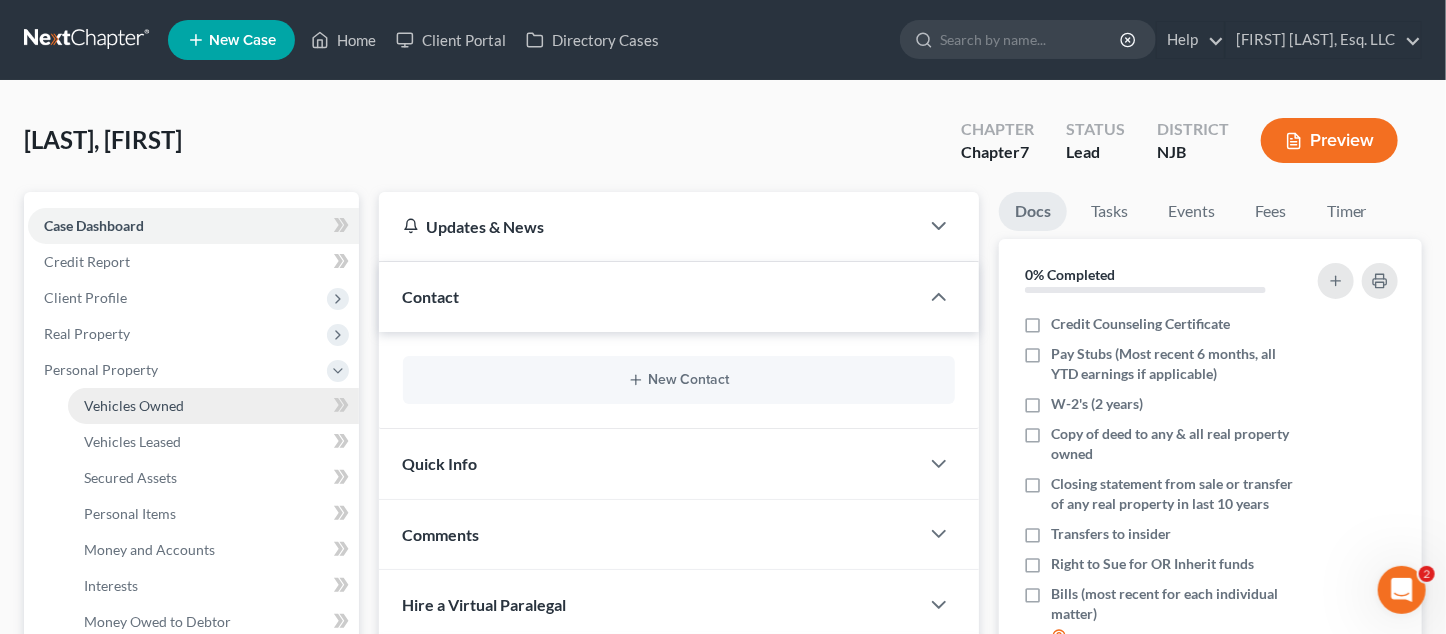 click on "Vehicles Owned" at bounding box center [213, 406] 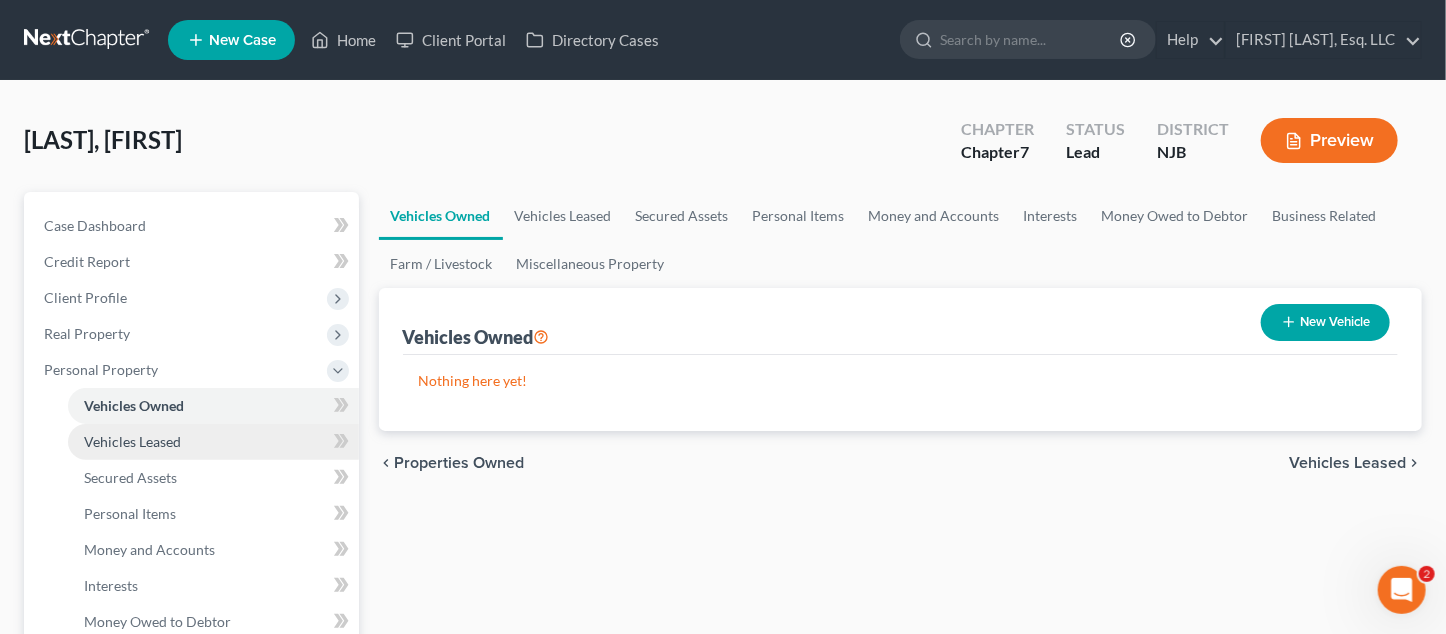 click on "Vehicles Leased" at bounding box center (213, 442) 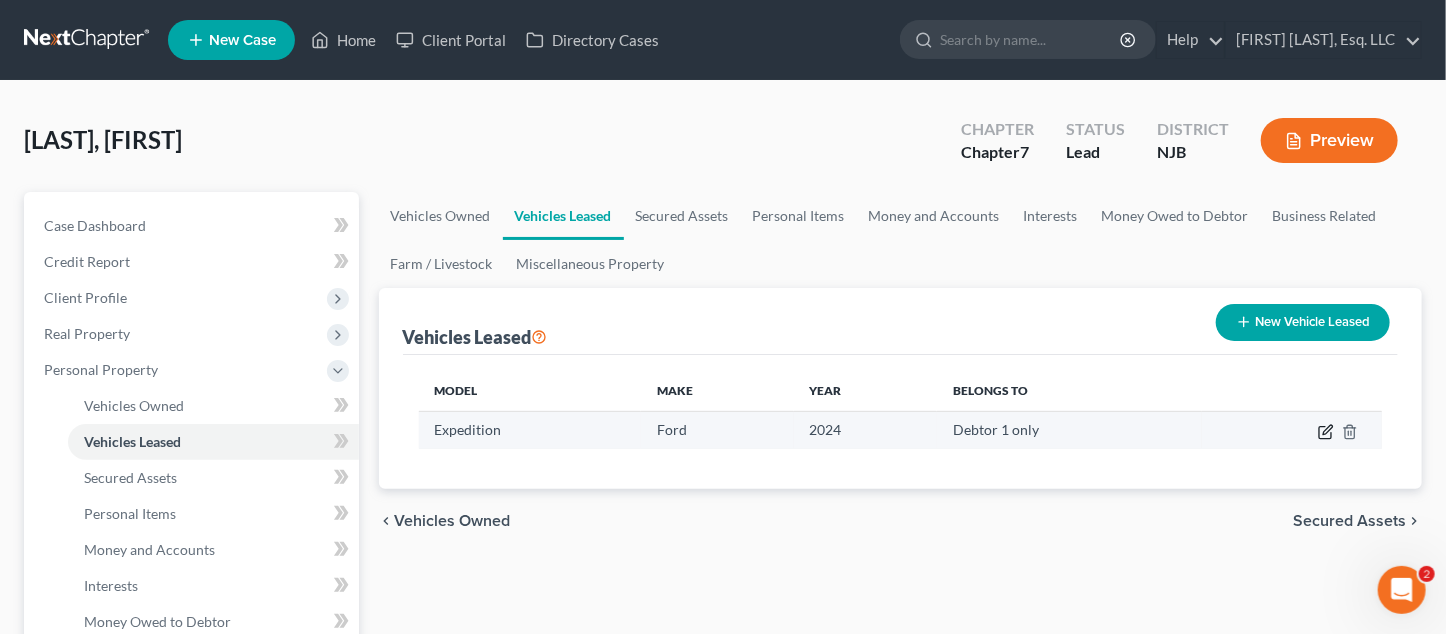 click 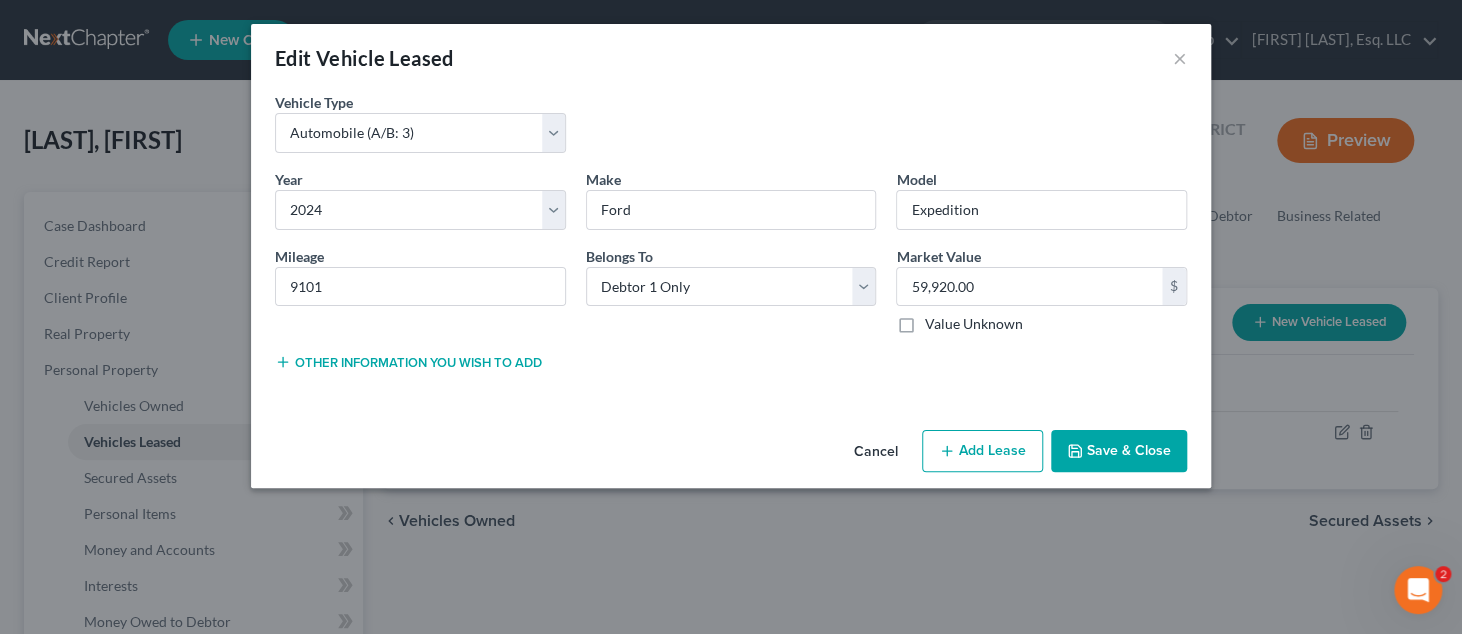 click on "Save & Close" at bounding box center (1119, 451) 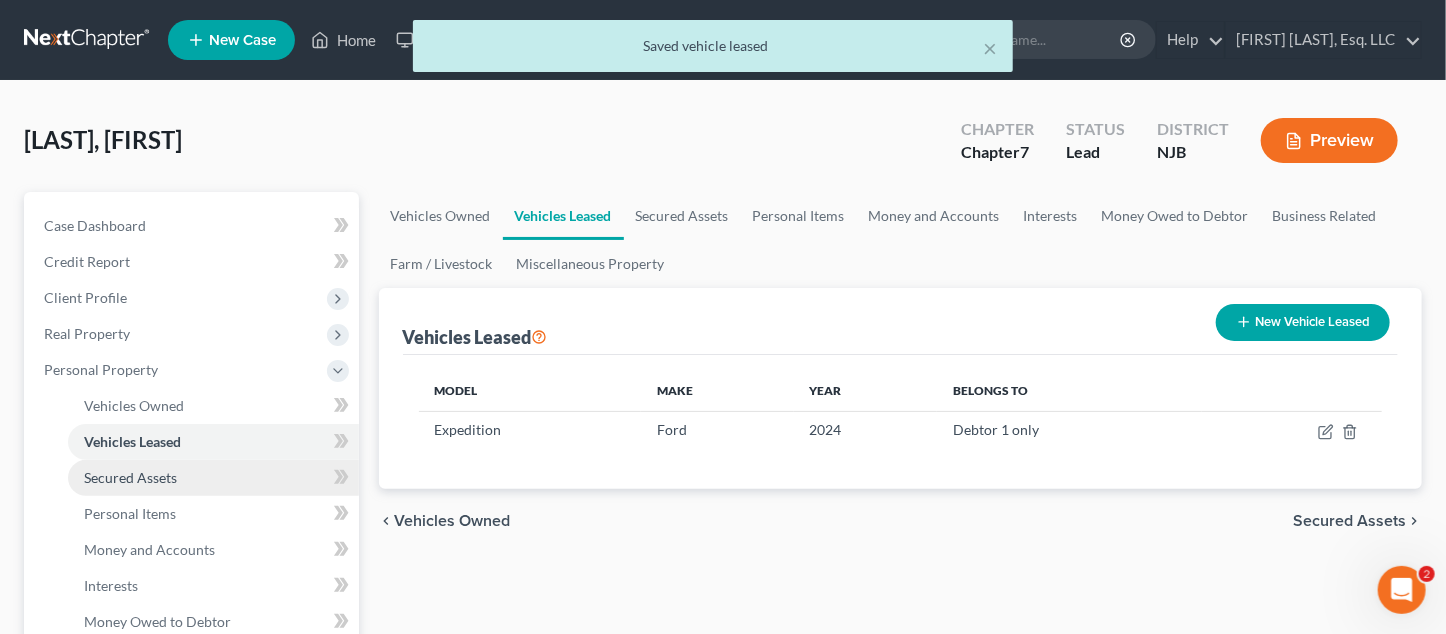 click on "Secured Assets" at bounding box center [130, 477] 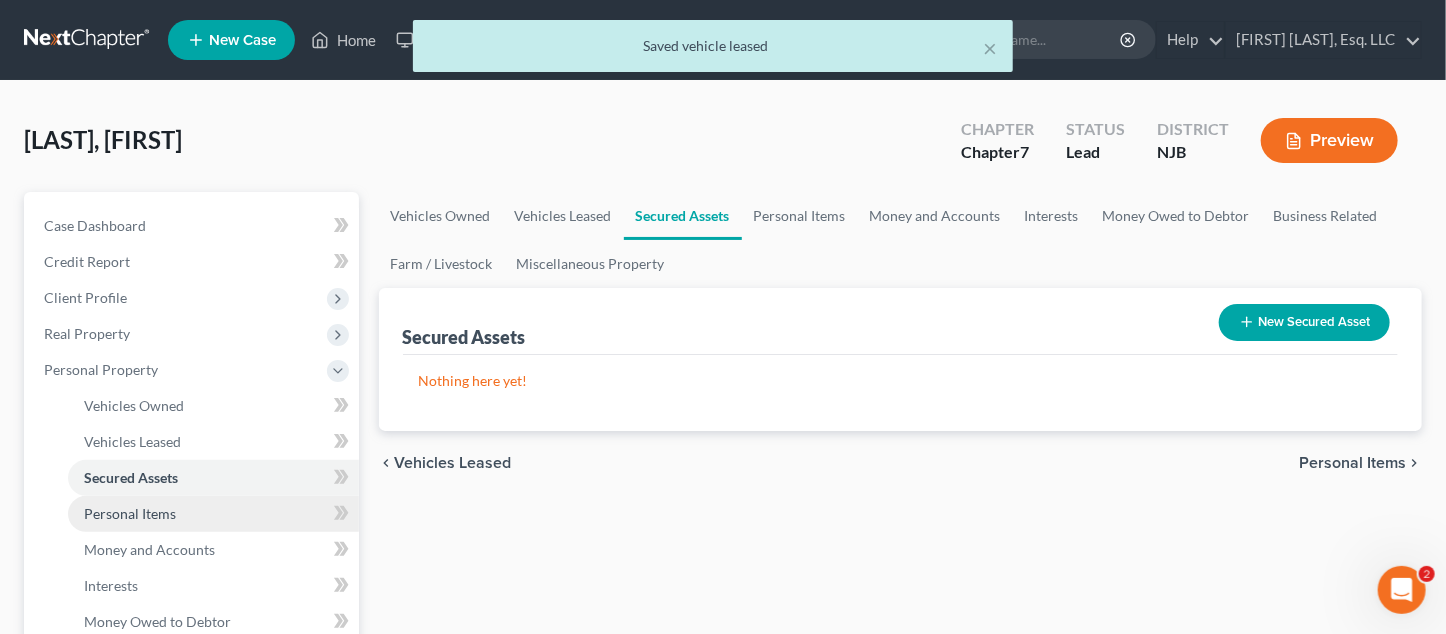 click on "Personal Items" at bounding box center [130, 513] 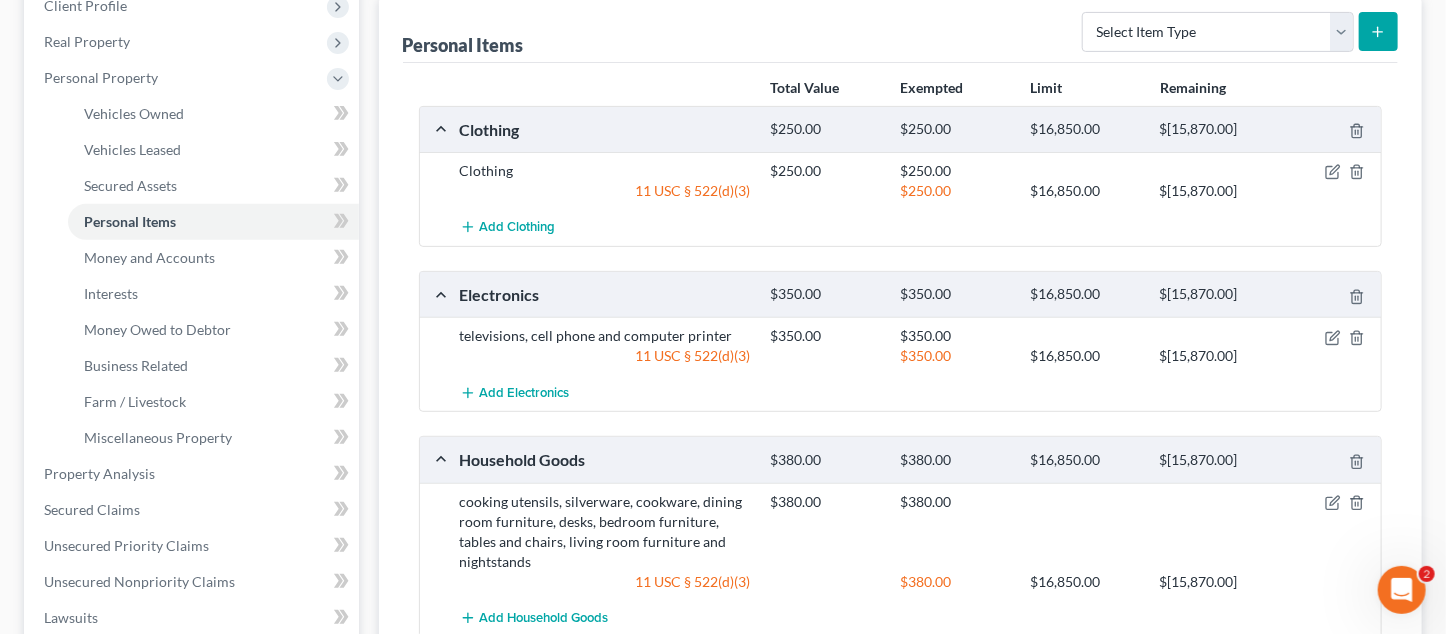 scroll, scrollTop: 290, scrollLeft: 0, axis: vertical 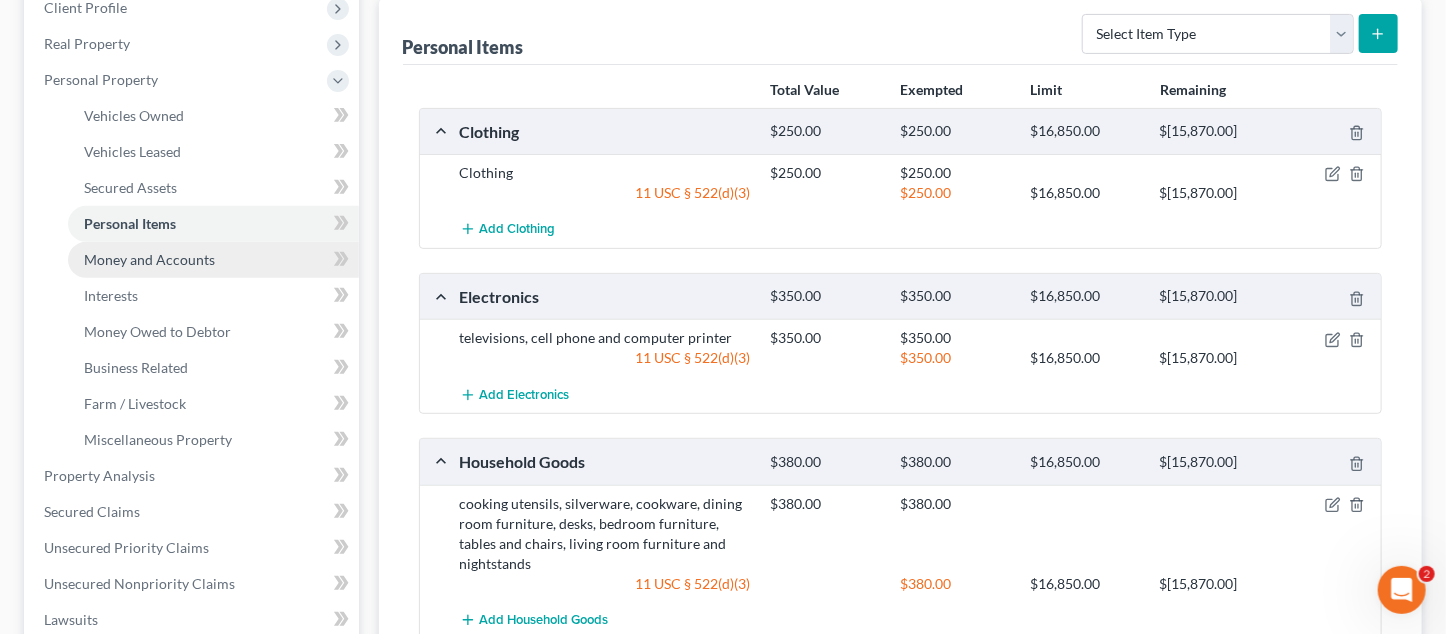click on "Money and Accounts" at bounding box center [149, 259] 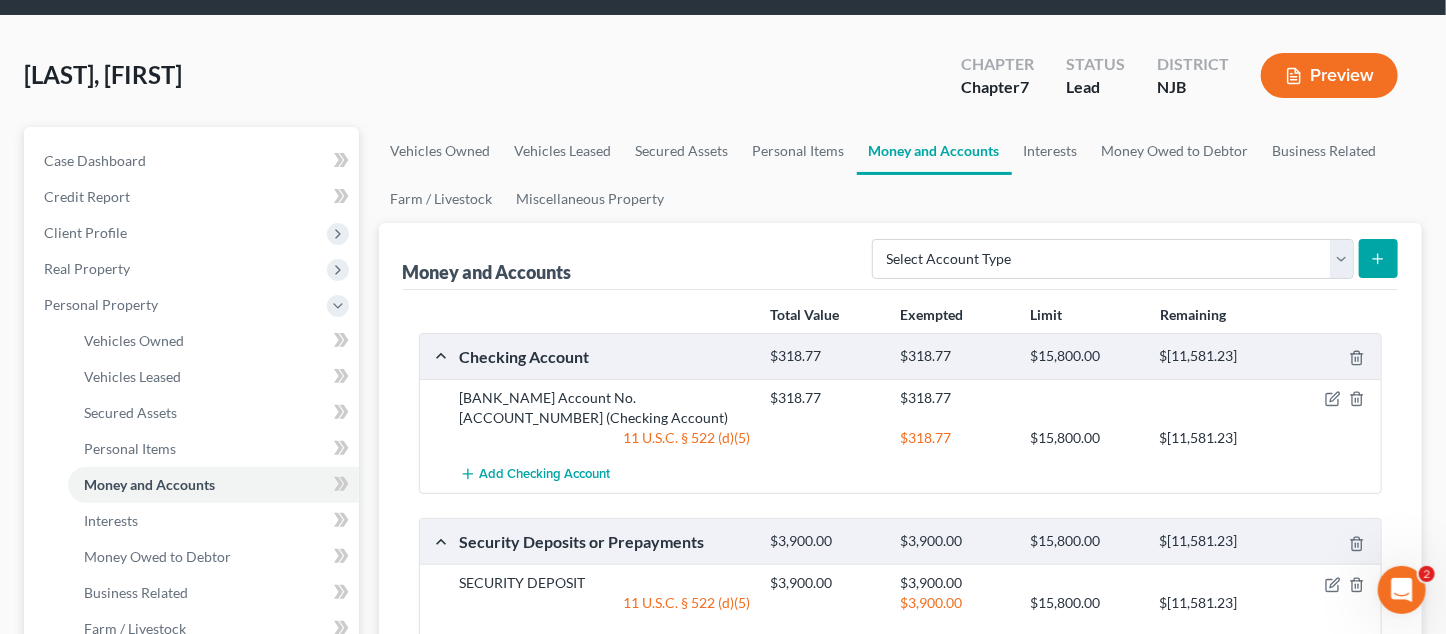 scroll, scrollTop: 100, scrollLeft: 0, axis: vertical 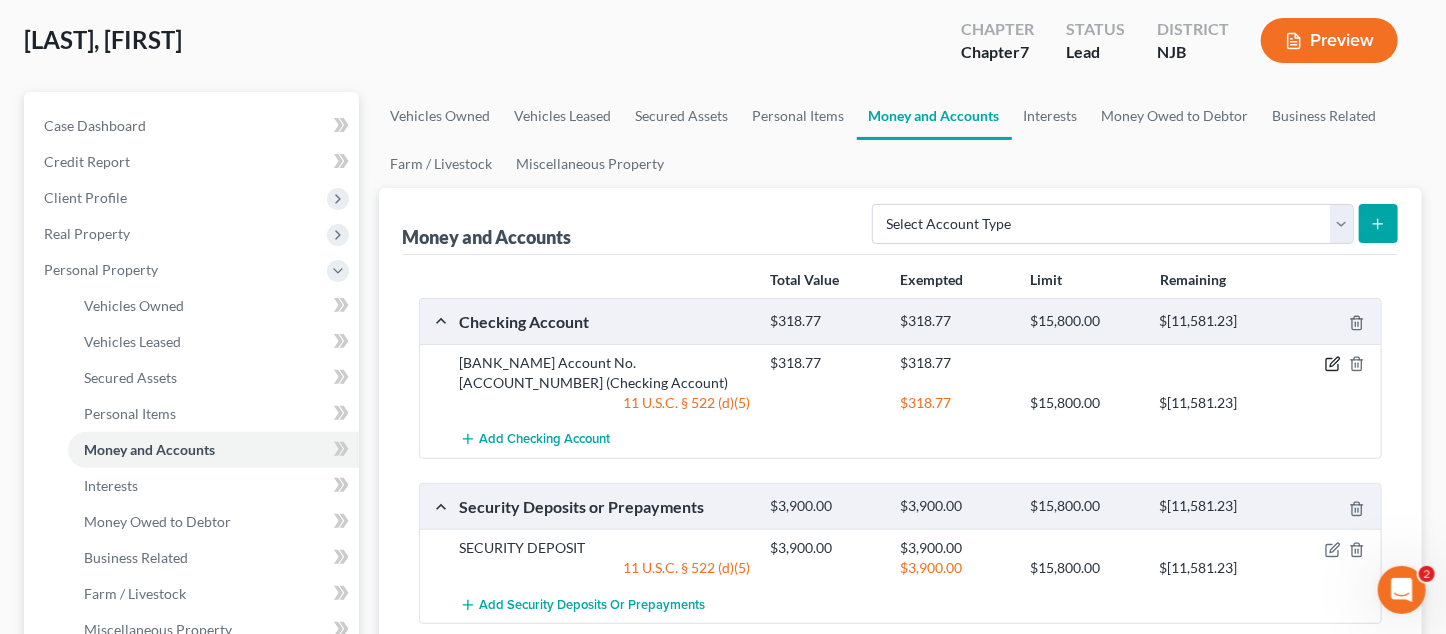 click 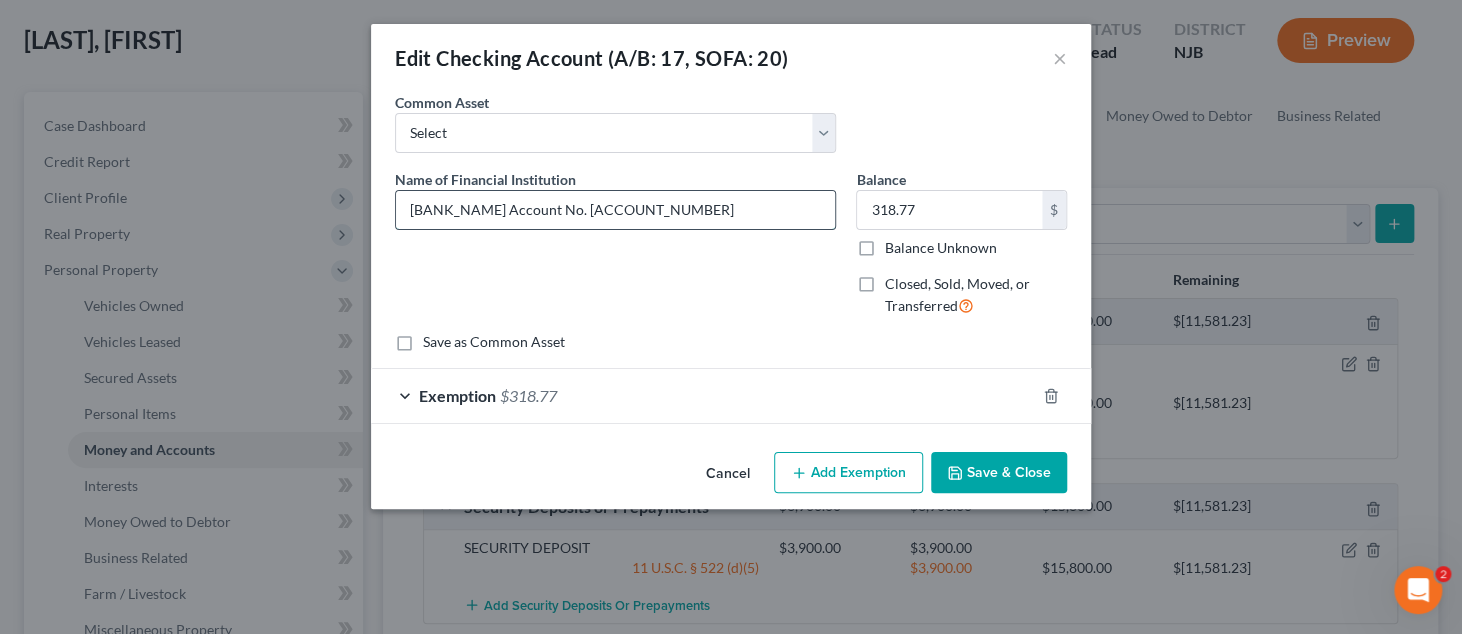 drag, startPoint x: 599, startPoint y: 209, endPoint x: 538, endPoint y: 210, distance: 61.008198 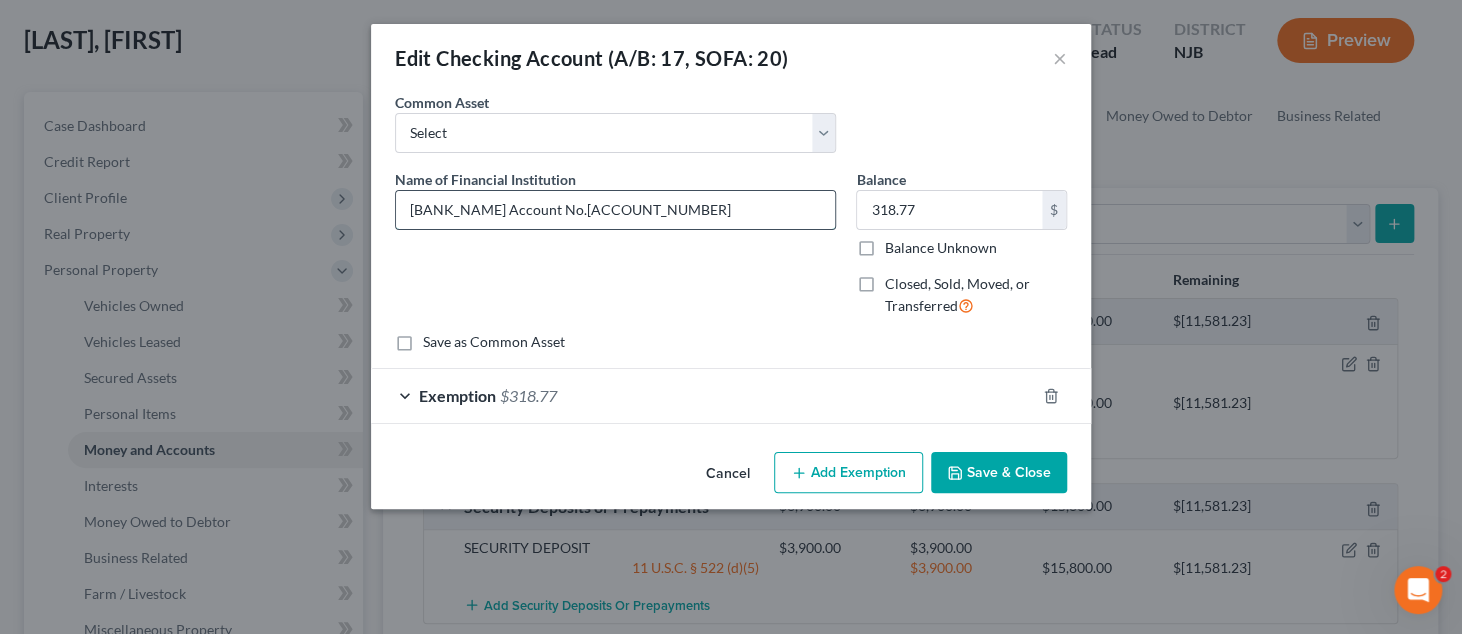 click on "[BANK_NAME] Account No.[ACCOUNT_NUMBER]" at bounding box center [615, 210] 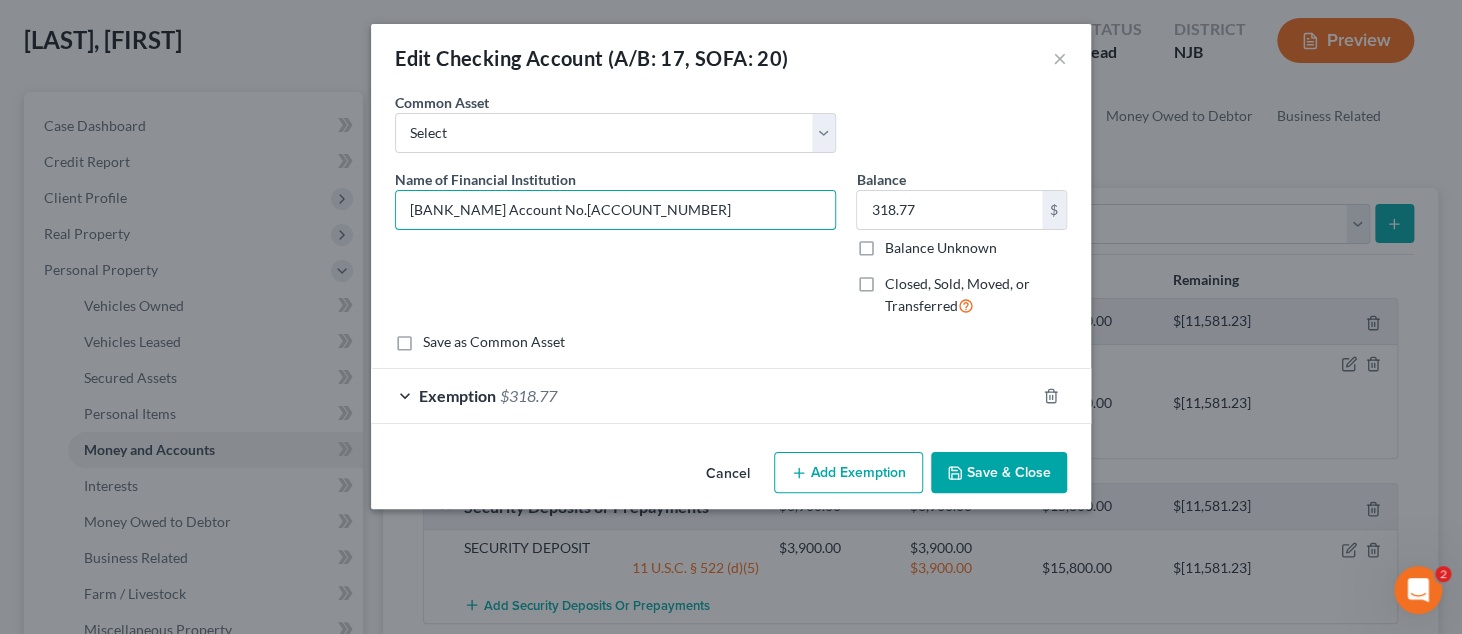 type on "[BANK_NAME] Account No.[ACCOUNT_NUMBER]" 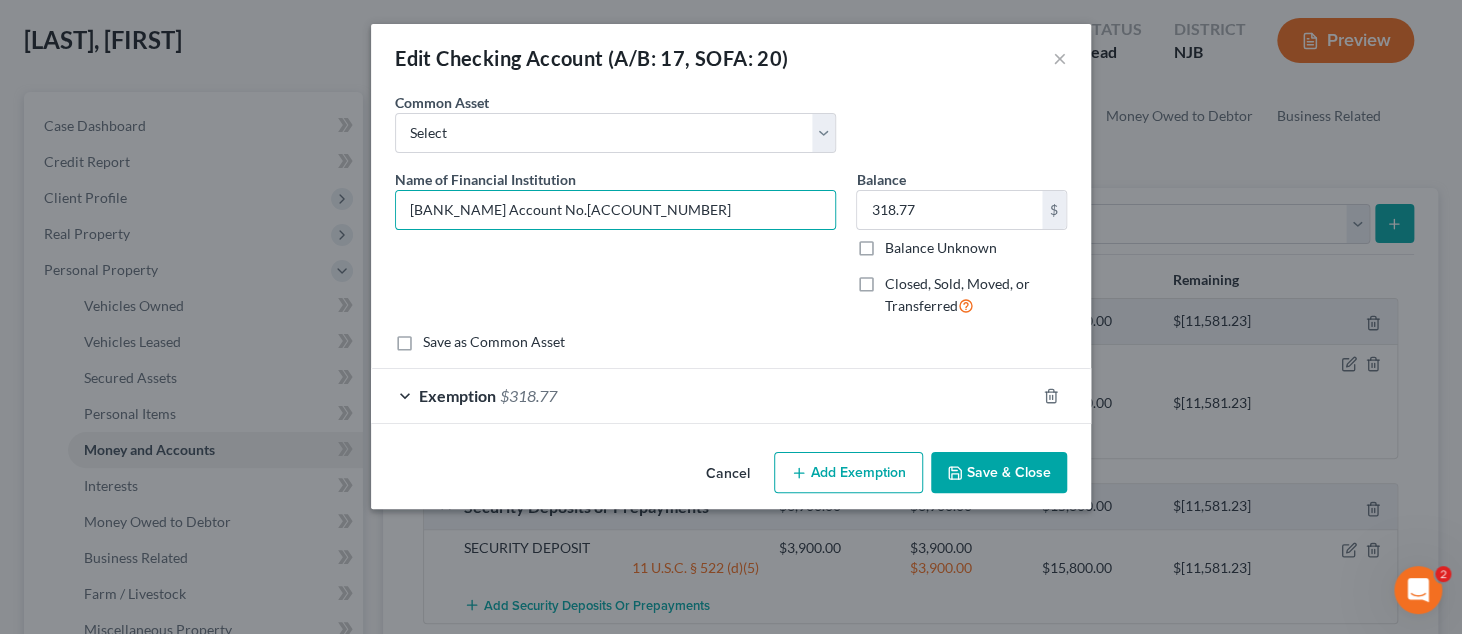 click on "Save & Close" at bounding box center (999, 473) 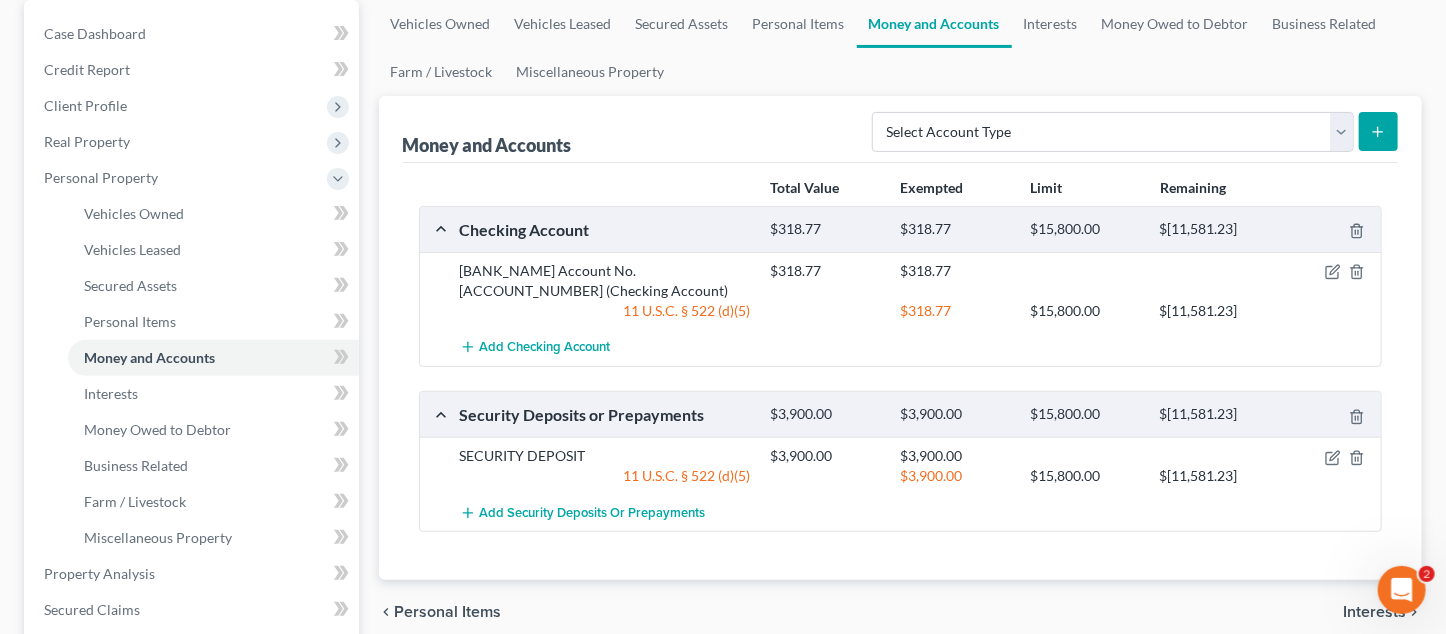 scroll, scrollTop: 300, scrollLeft: 0, axis: vertical 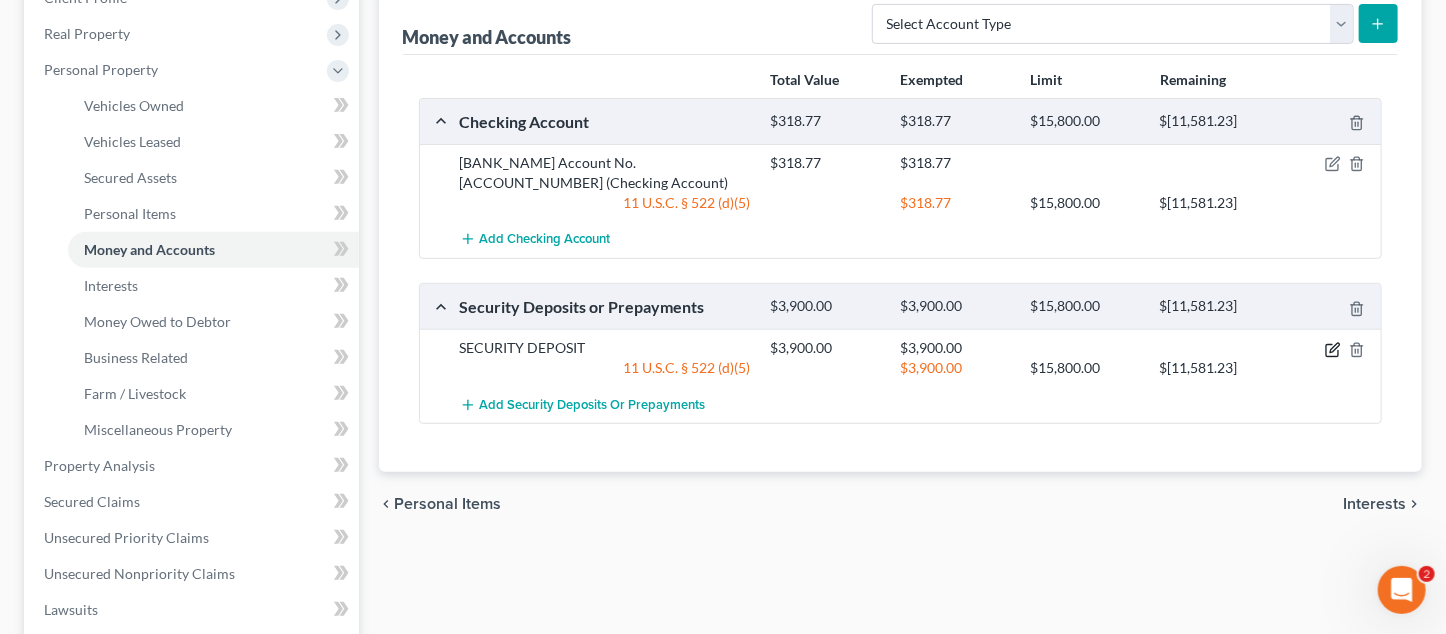 click 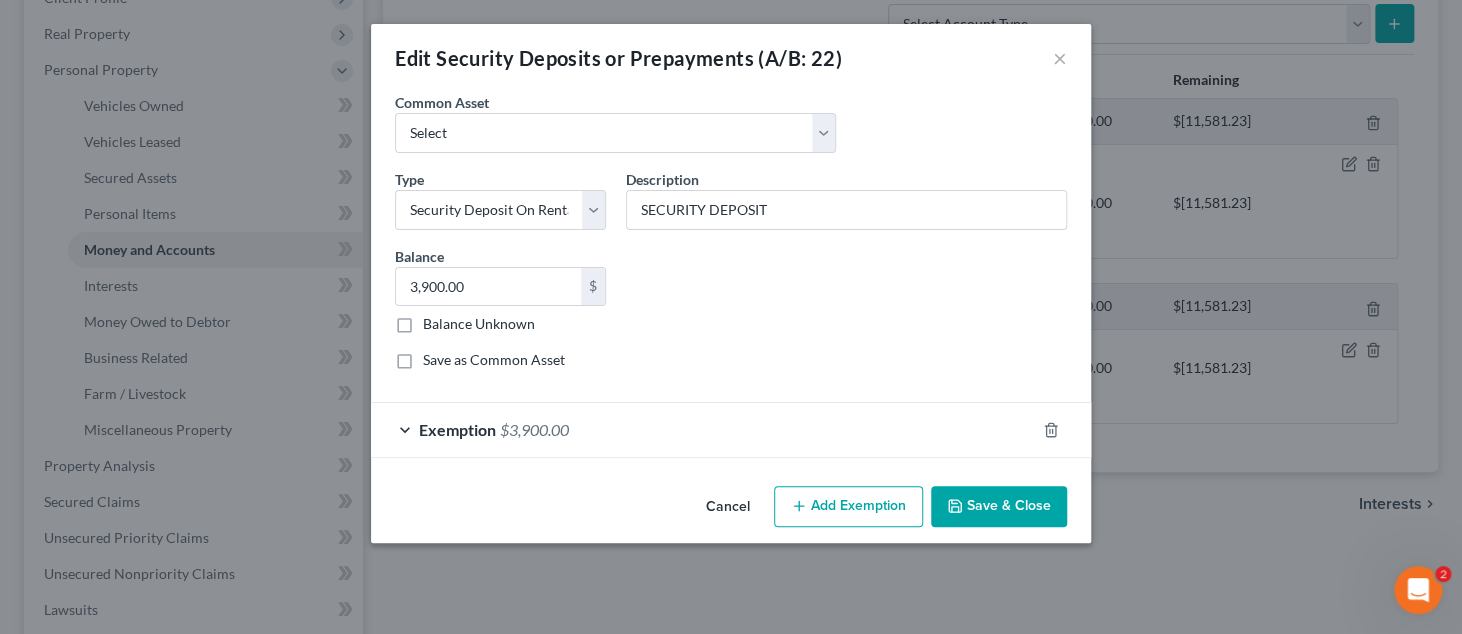 click on "Save & Close" at bounding box center [999, 507] 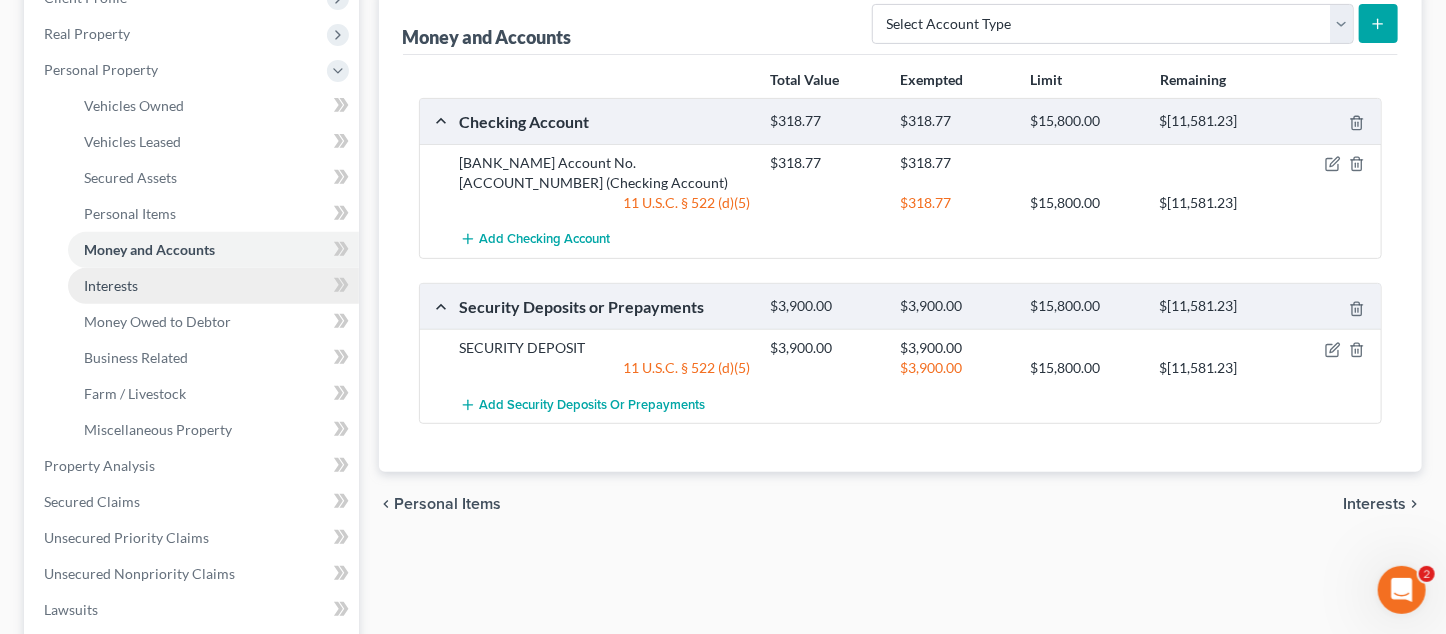 click on "Interests" at bounding box center [111, 285] 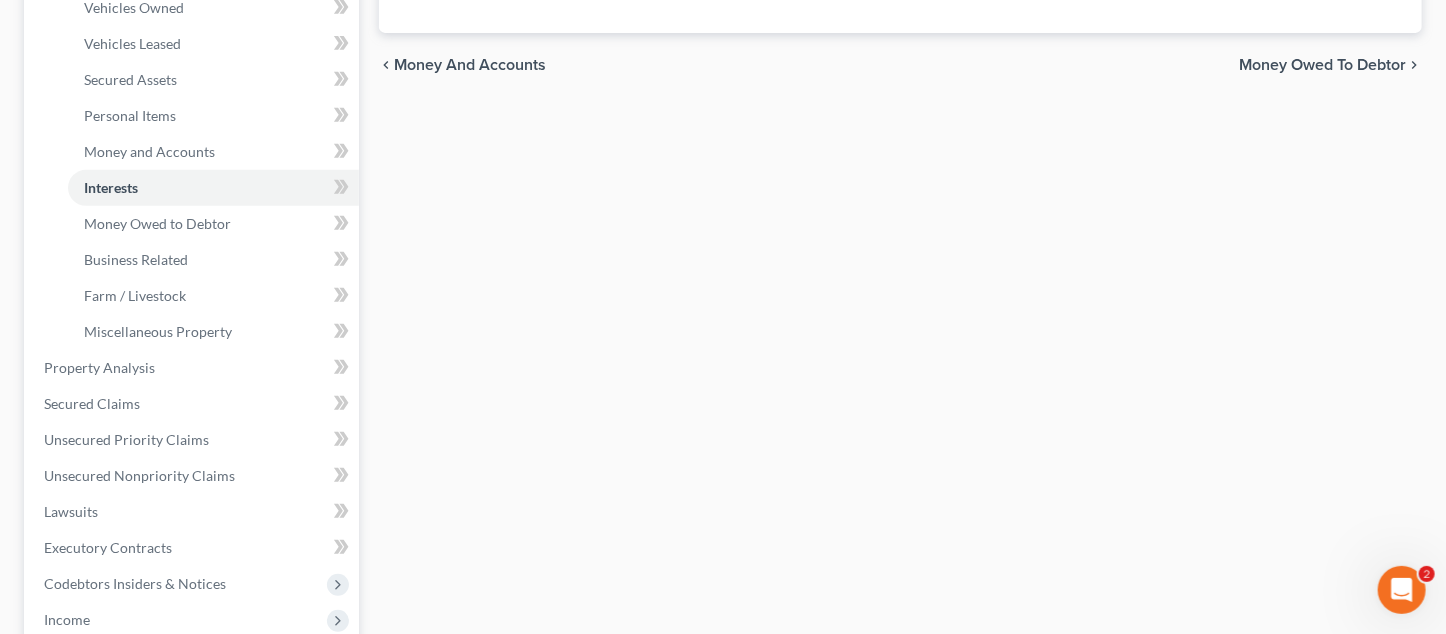 scroll, scrollTop: 400, scrollLeft: 0, axis: vertical 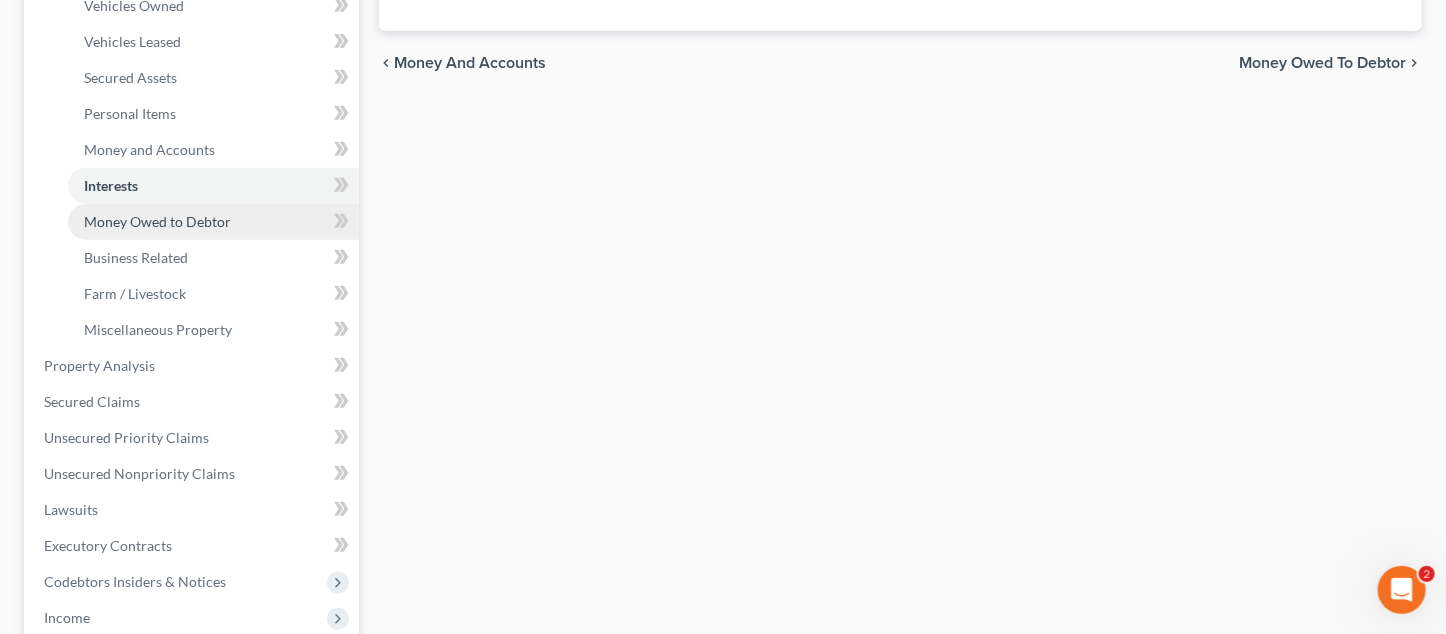 click on "Money Owed to Debtor" at bounding box center (157, 221) 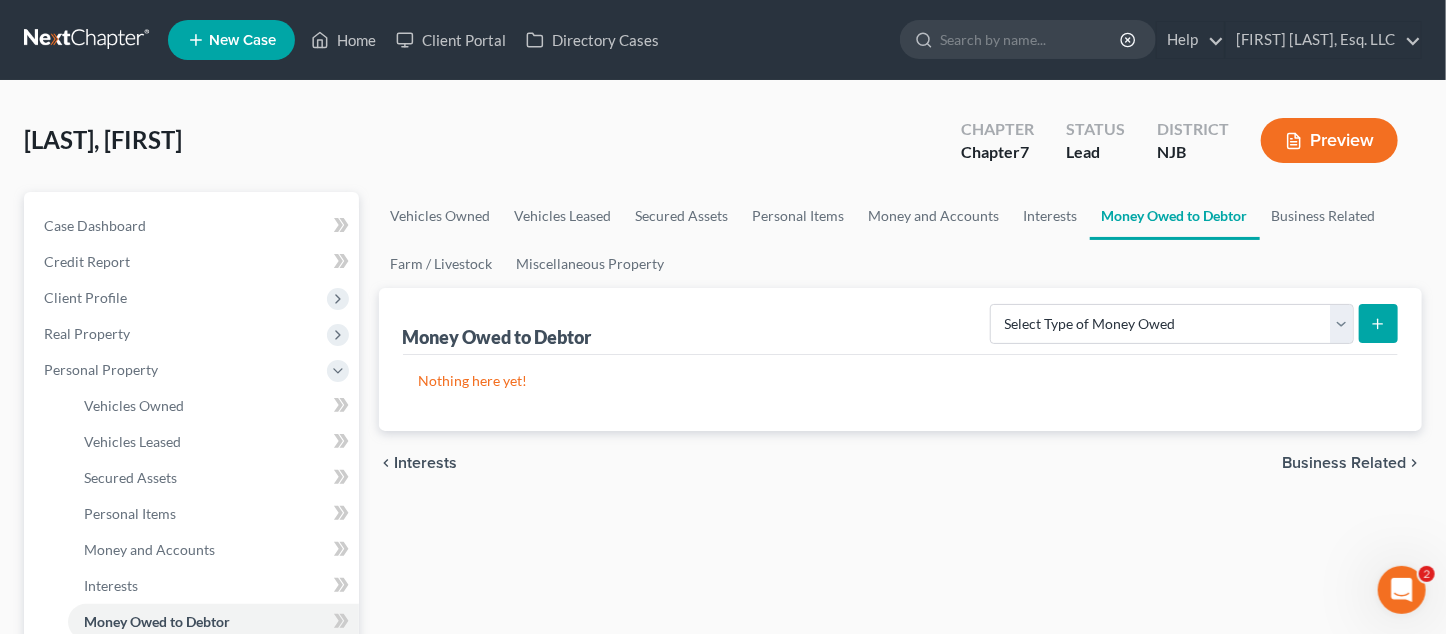 scroll, scrollTop: 400, scrollLeft: 0, axis: vertical 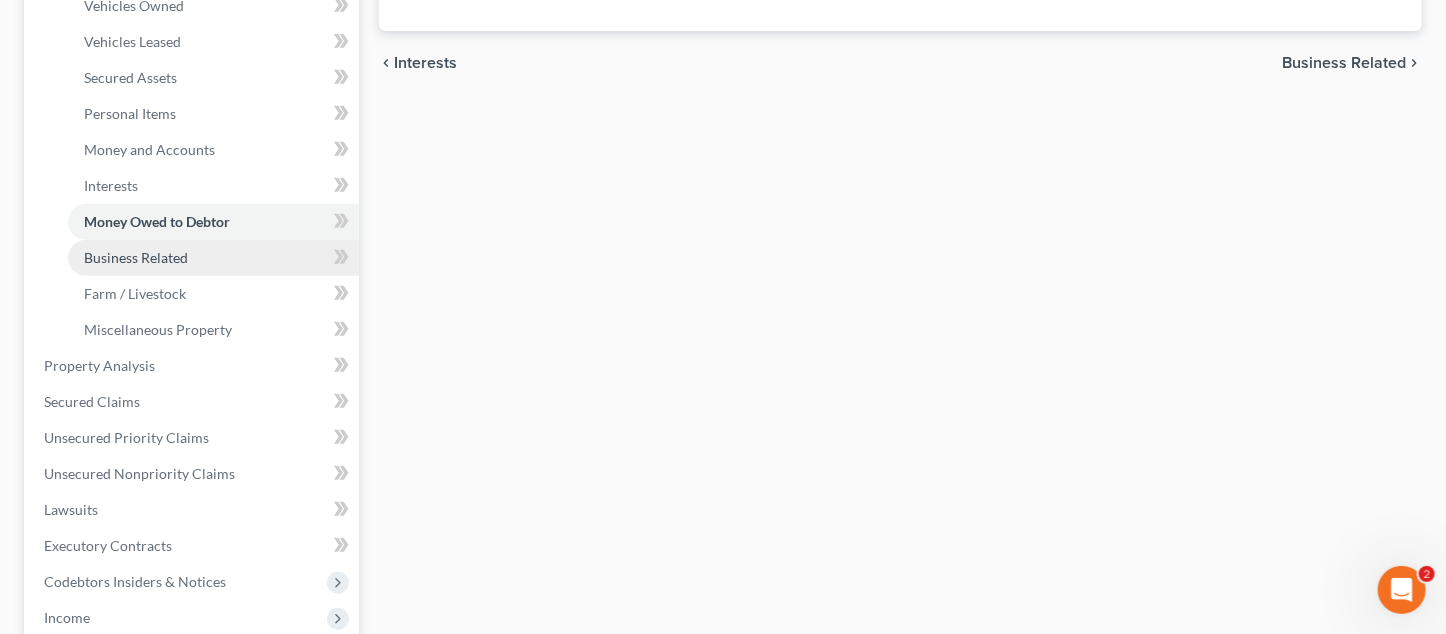 click on "Business Related" at bounding box center (136, 257) 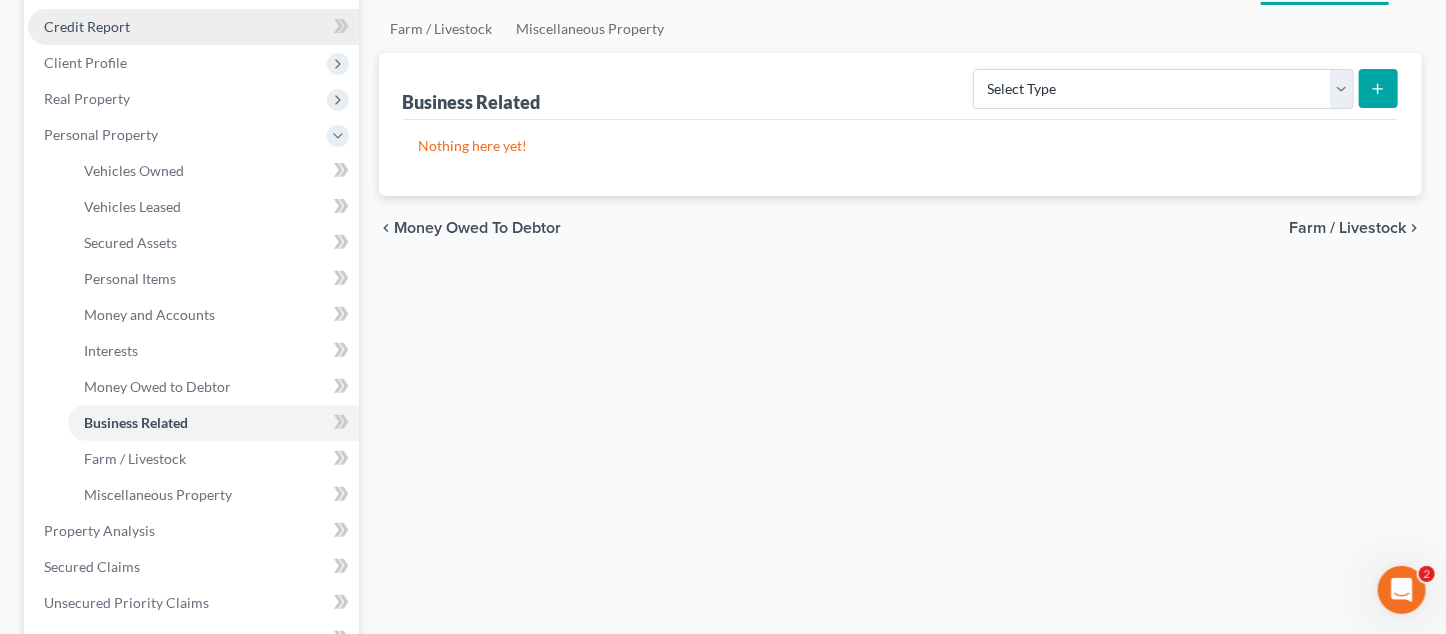 scroll, scrollTop: 300, scrollLeft: 0, axis: vertical 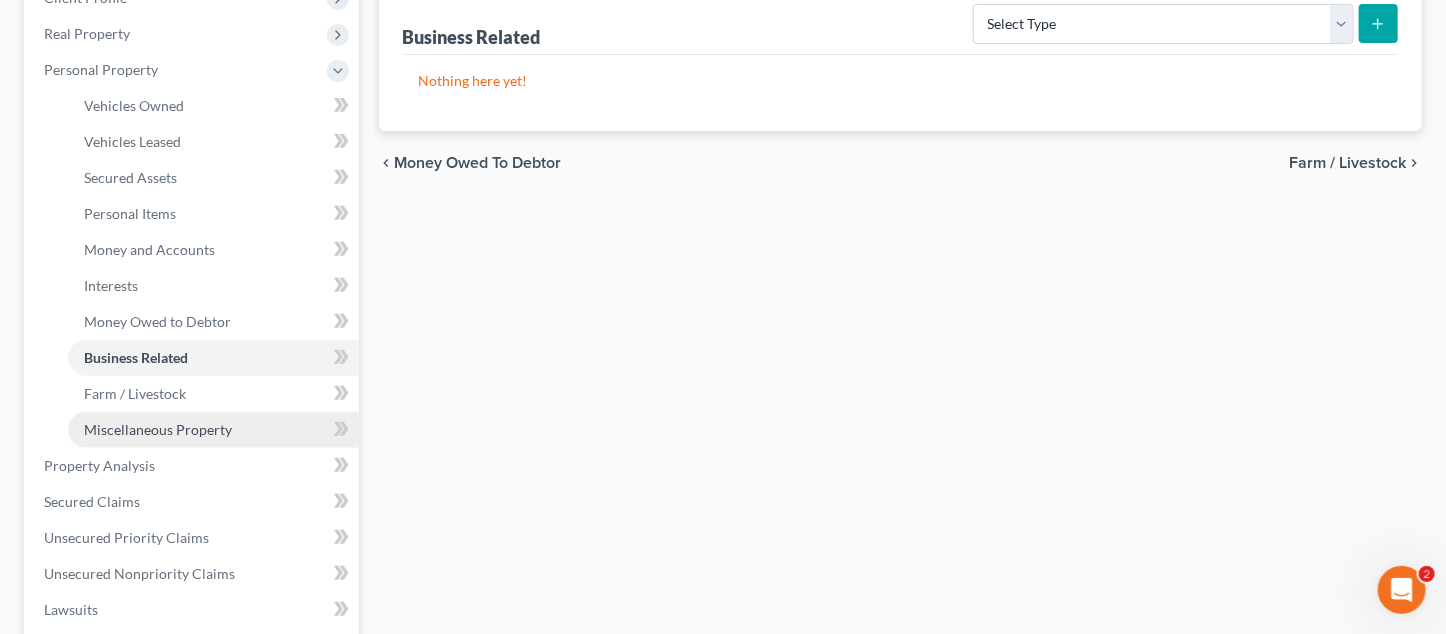 click on "Miscellaneous Property" at bounding box center [158, 429] 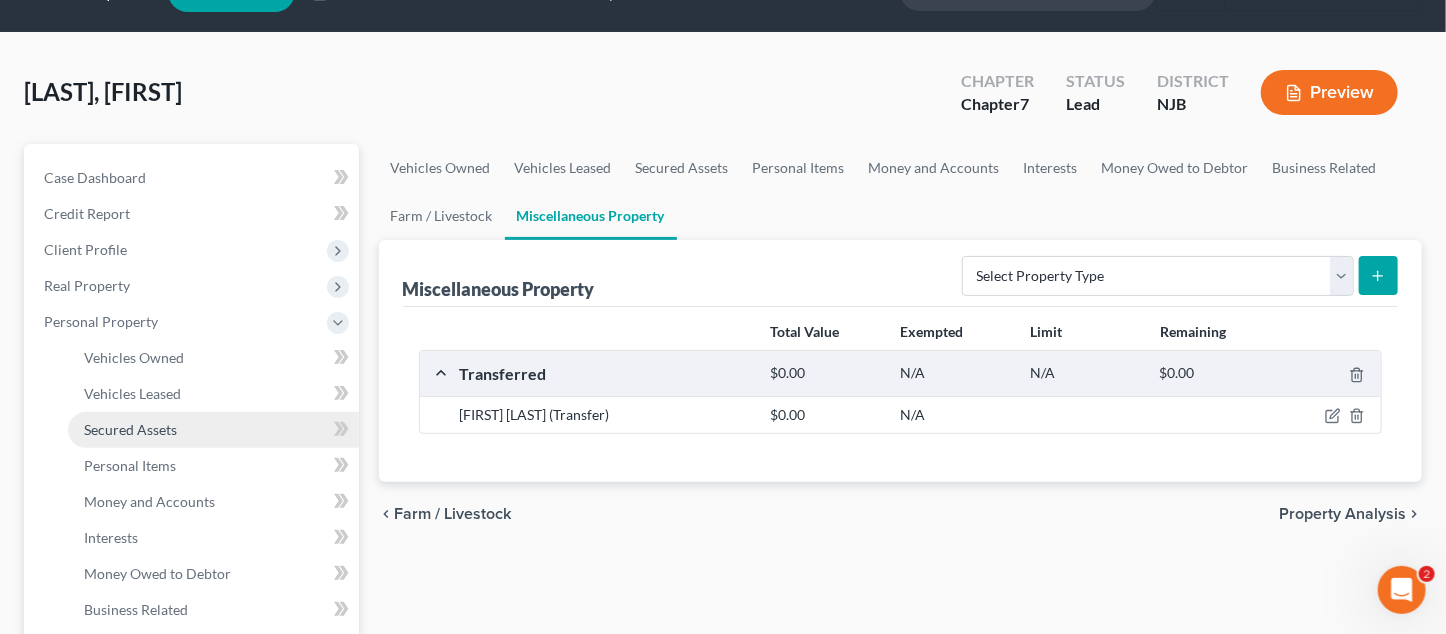 scroll, scrollTop: 0, scrollLeft: 0, axis: both 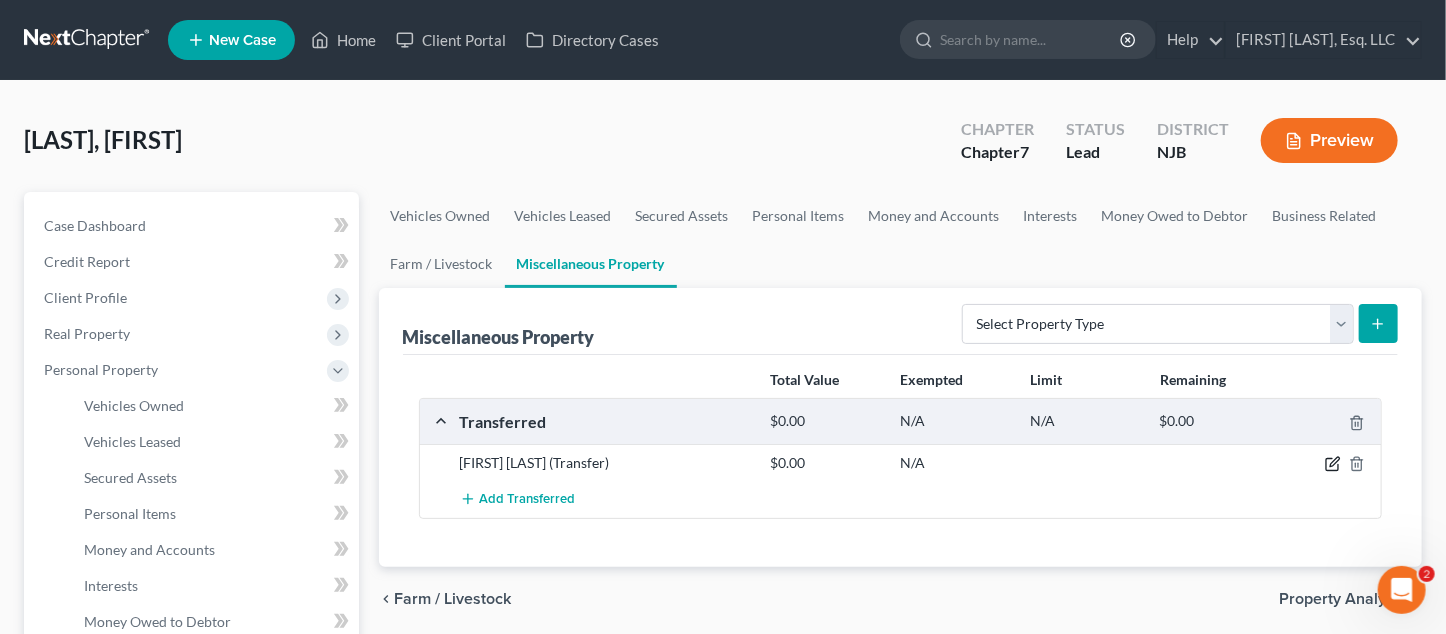 click 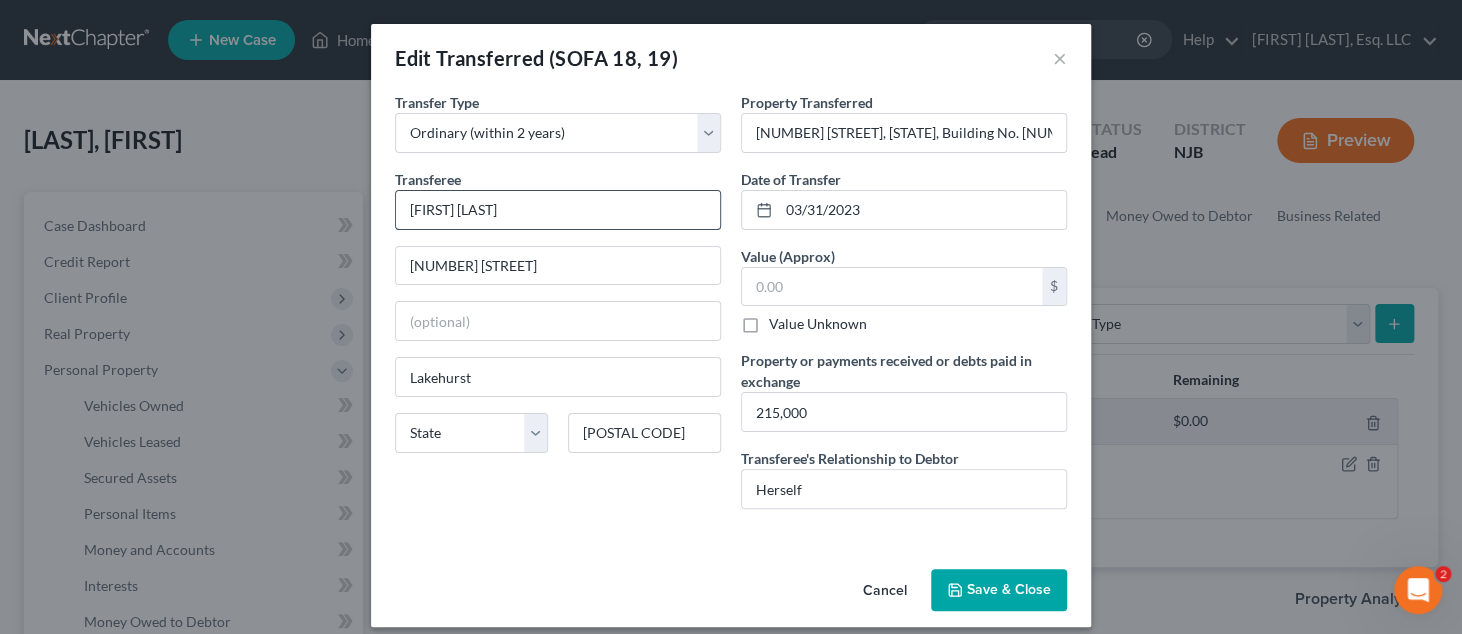 click on "[FIRST] [LAST]" at bounding box center [558, 210] 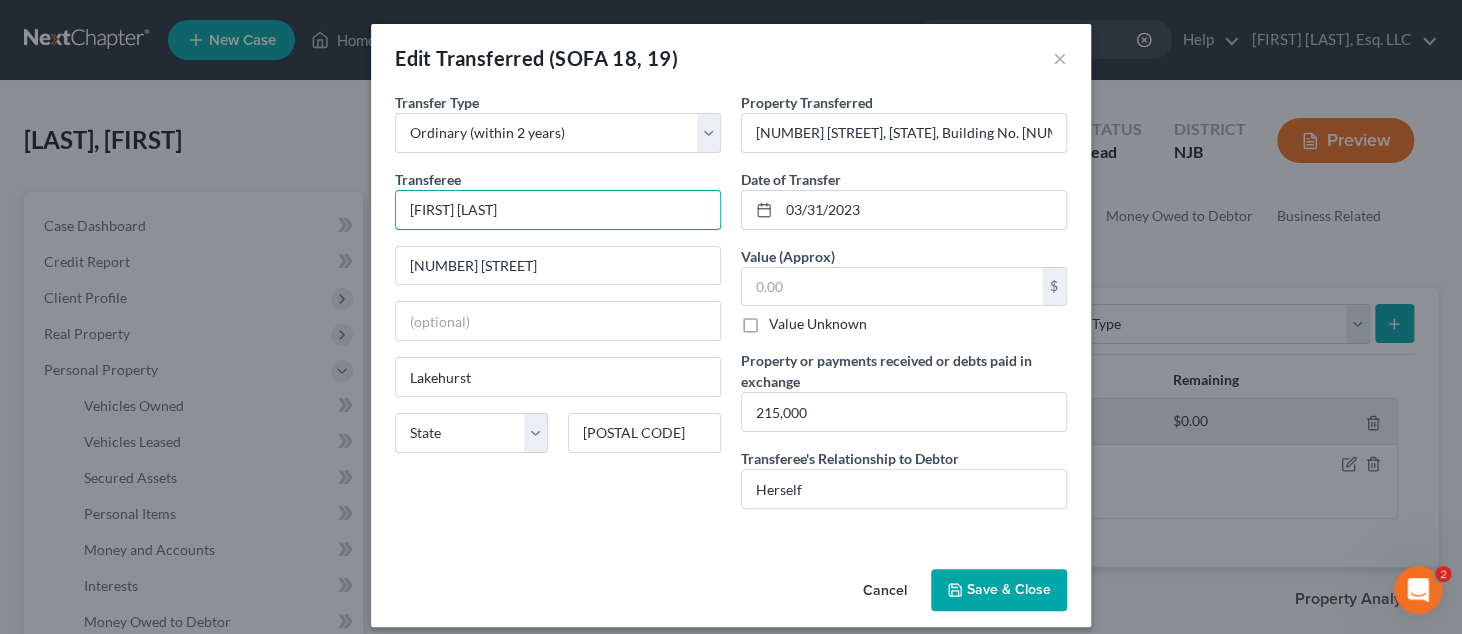 type on "[FIRST] [LAST]" 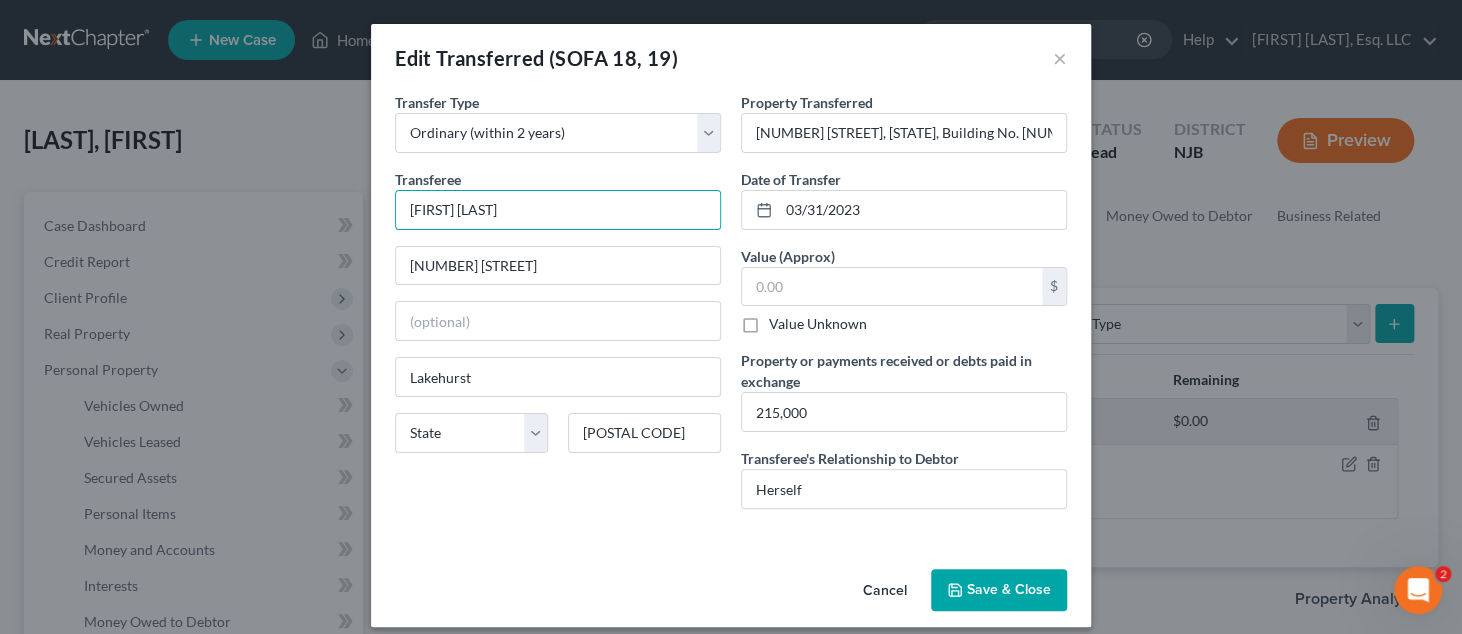 click on "Transferee
*
[FIRST] [LAST] [NUMBER] [STREET] [CITY] State AL AK AR AZ CA CO CT DE DC FL GA GU HI ID IL IN IA KS KY LA ME MD MA MI MN MS MO MT NC ND NE NV NH NJ NM NY OH OK OR PA PR RI SC SD TN TX UT VI VA VT WA WV WI WY [POSTAL_CODE]
Property Transferred
*
[NUMBER] [STREET], [STATE], Building No. [NUMBER]
Date of Transfer
*
[DATE] Value (Approx)
$
Value Unknown
Balance Undetermined
$
Value Unknown
Property or payments received or debts paid in exchange [AMOUNT] Transferee's Relationship to Debtor [RELATIONSHIP]" at bounding box center (558, 319) 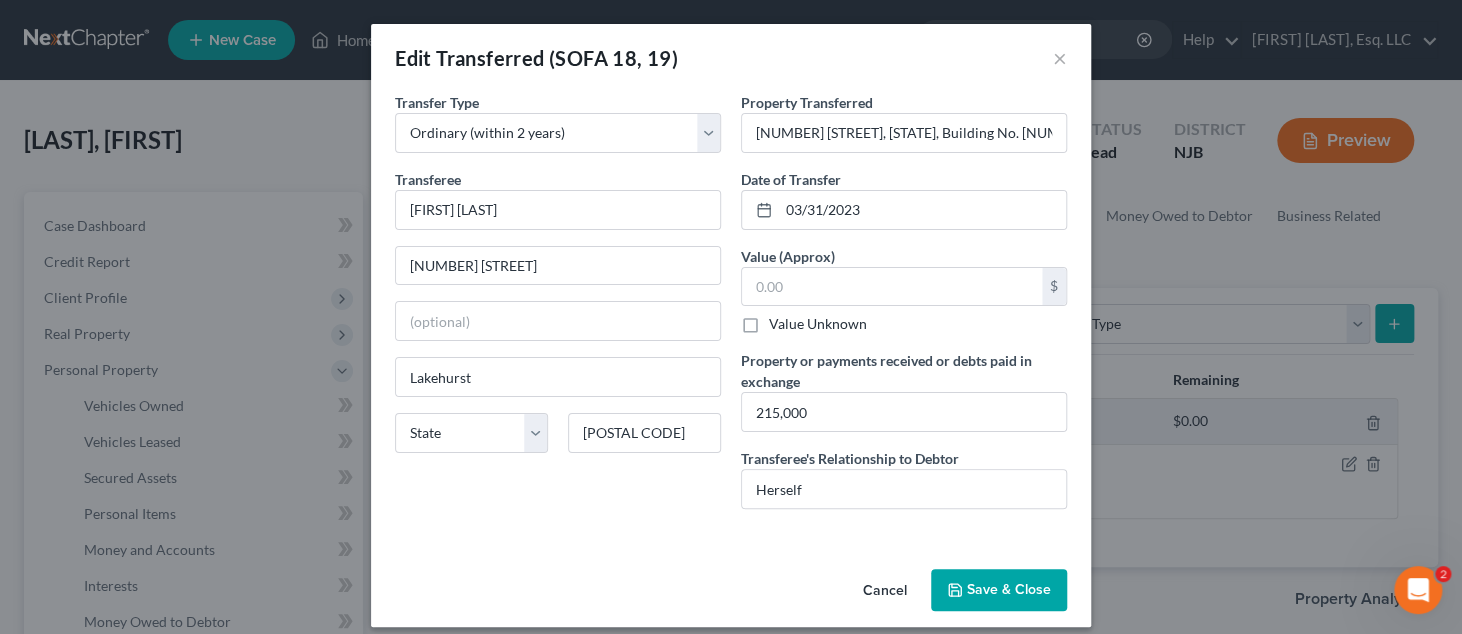 click on "Save & Close" at bounding box center (999, 590) 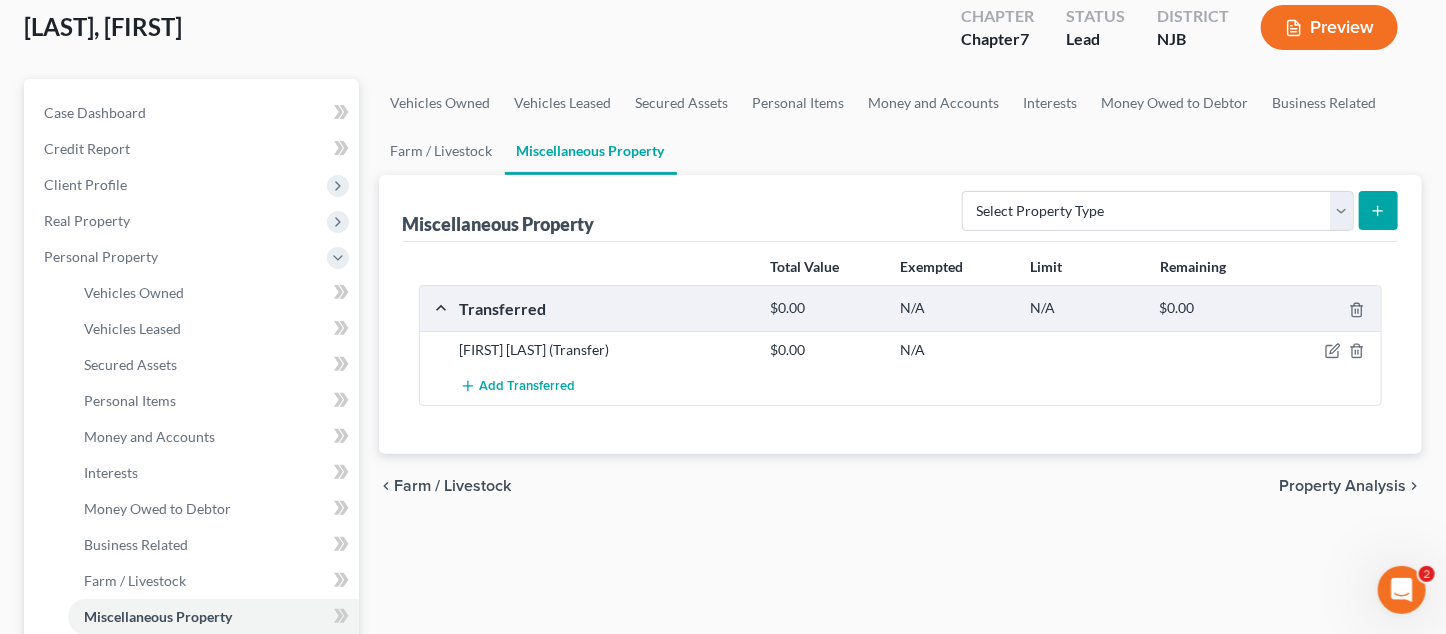 scroll, scrollTop: 100, scrollLeft: 0, axis: vertical 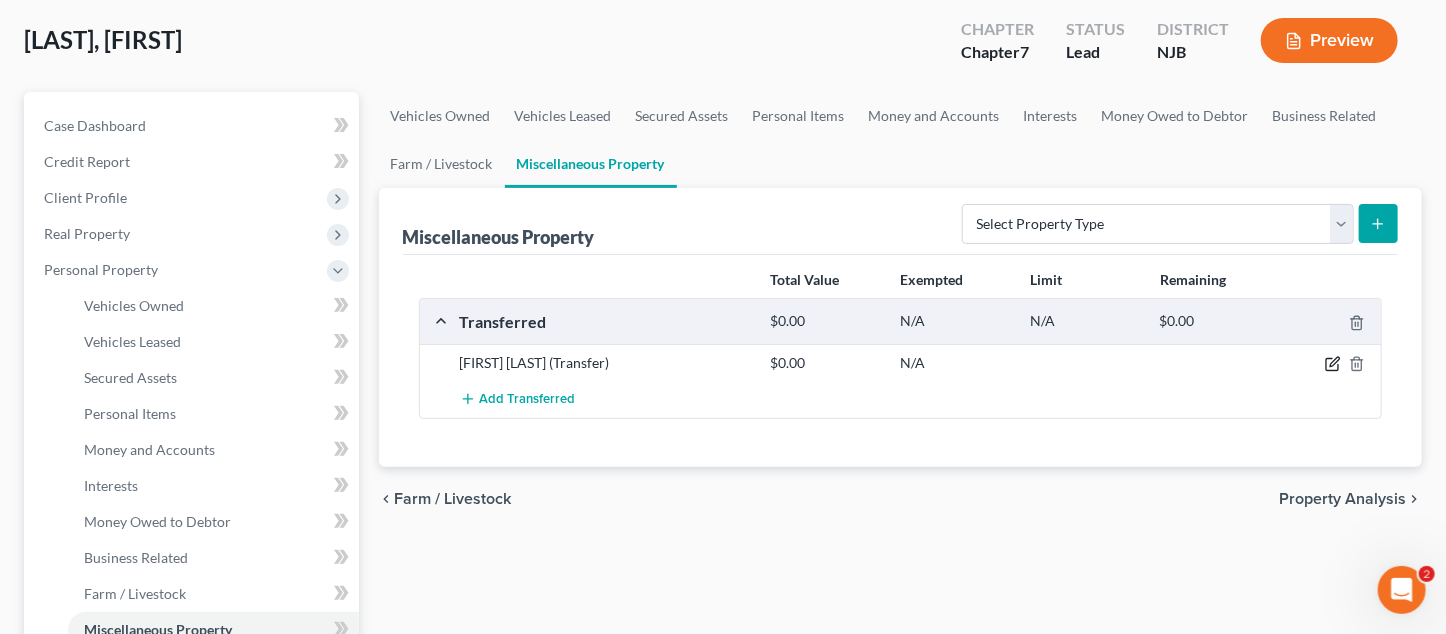 click 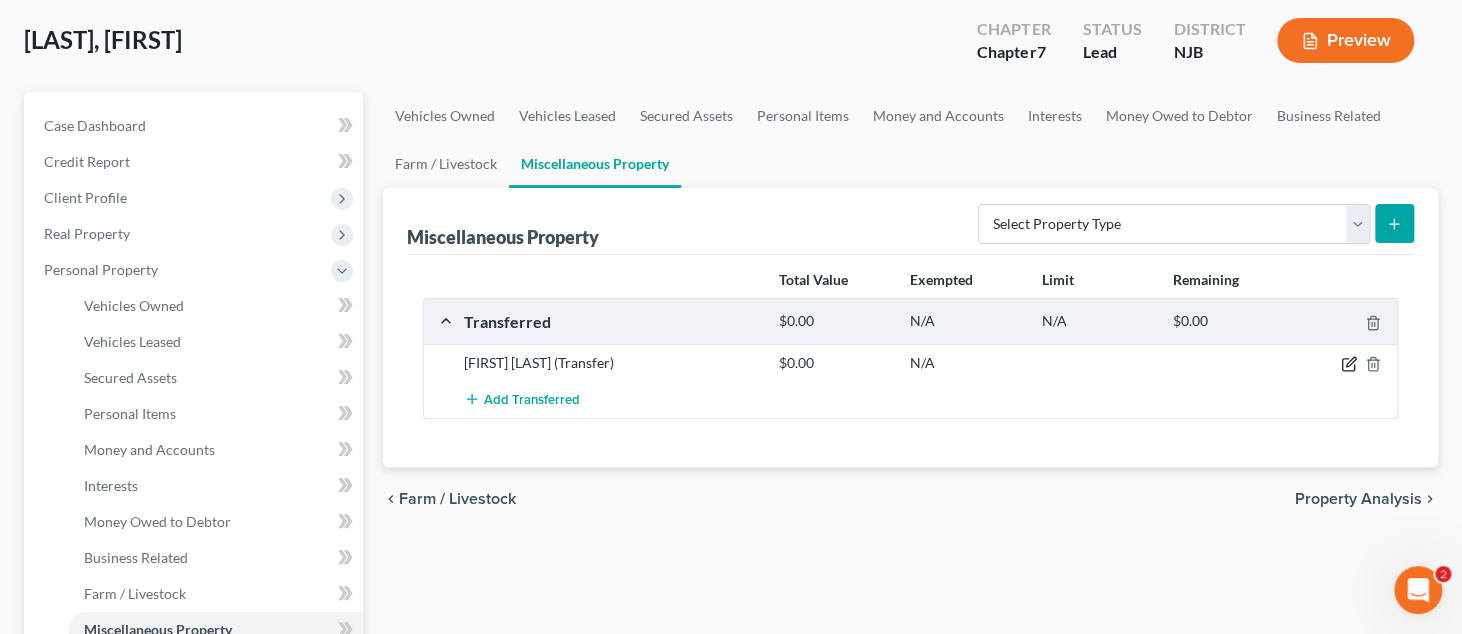 select on "Ordinary (within 2 years)" 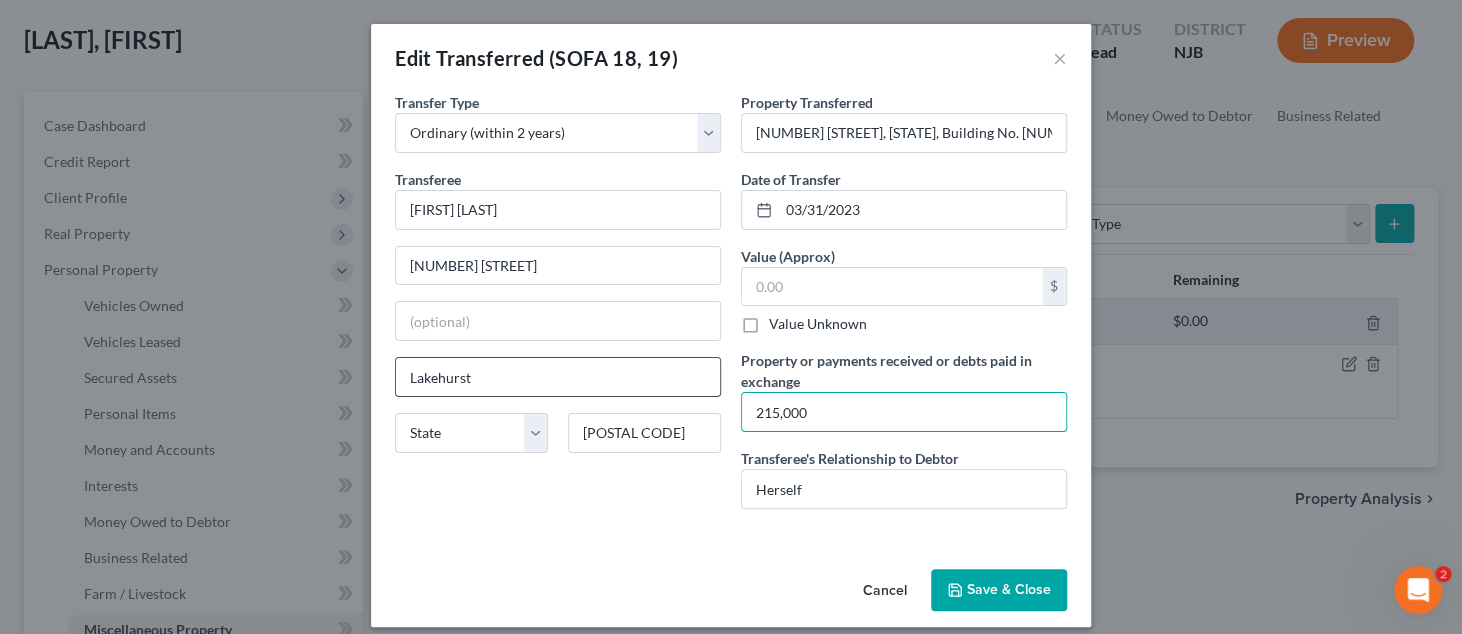 drag, startPoint x: 837, startPoint y: 409, endPoint x: 692, endPoint y: 380, distance: 147.87157 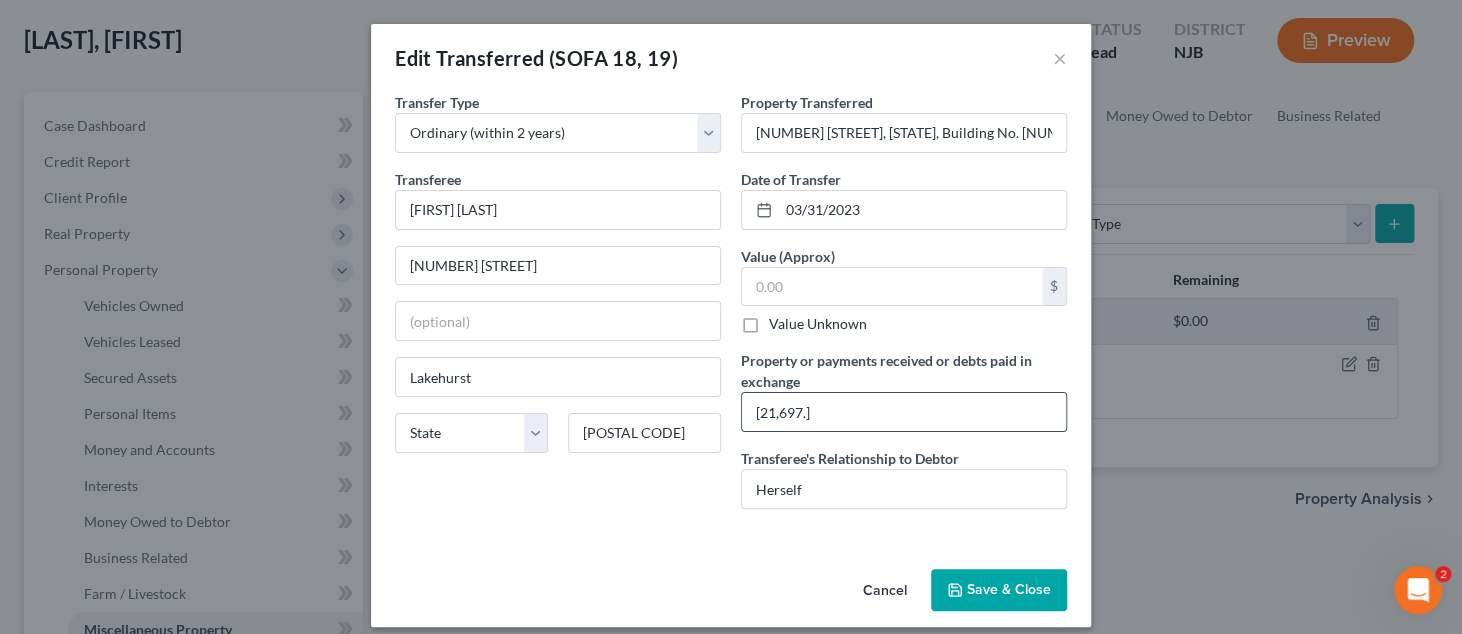 type on "[21,697.]" 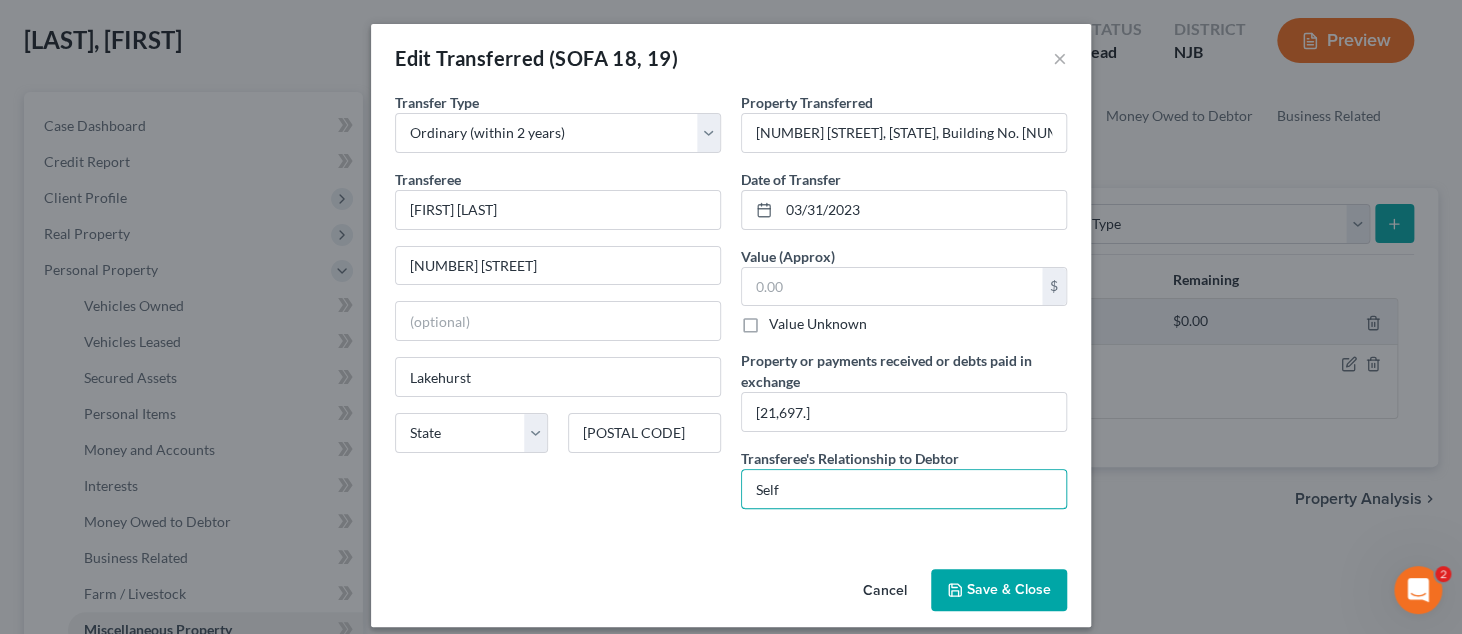type on "Self" 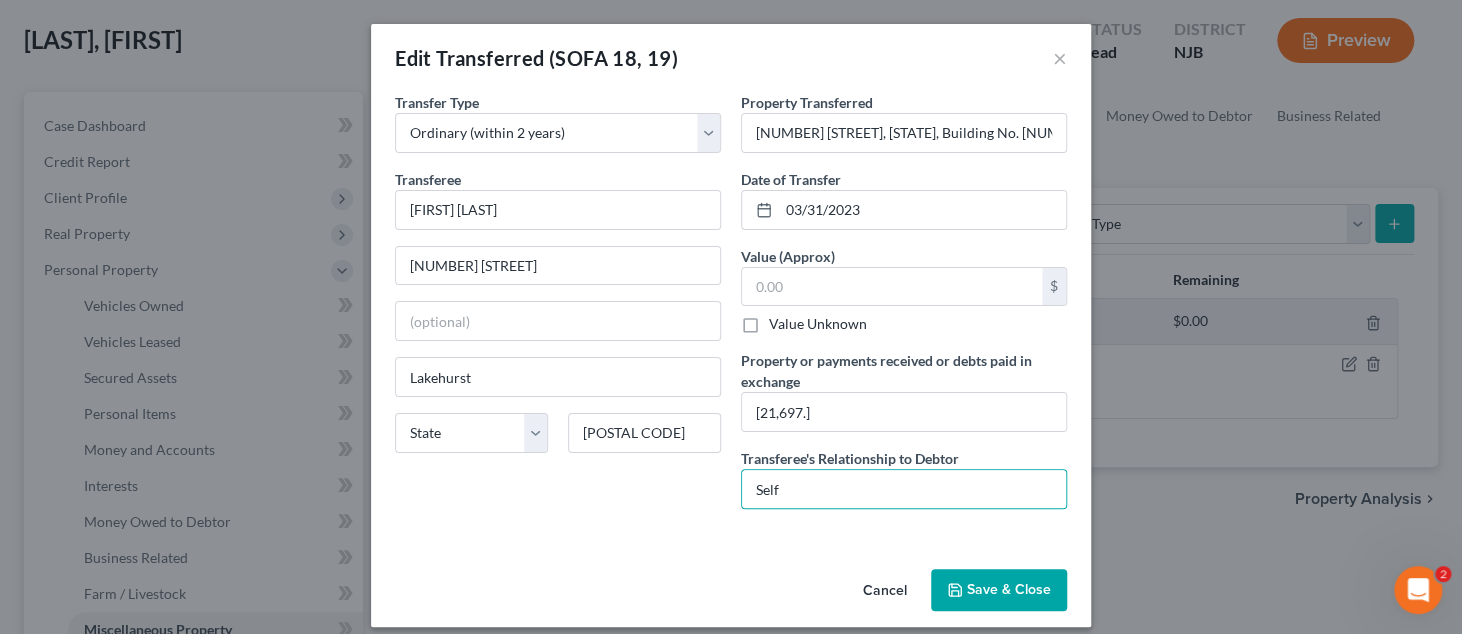 click on "Save & Close" at bounding box center [999, 590] 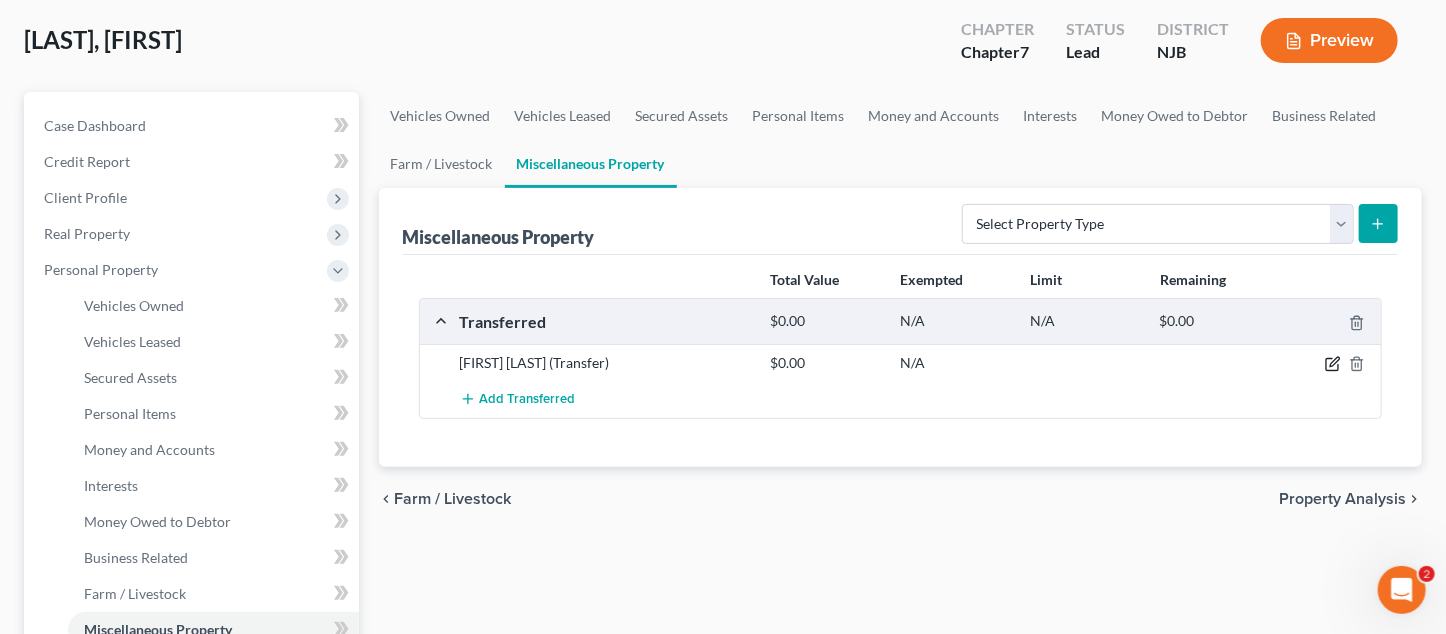 click 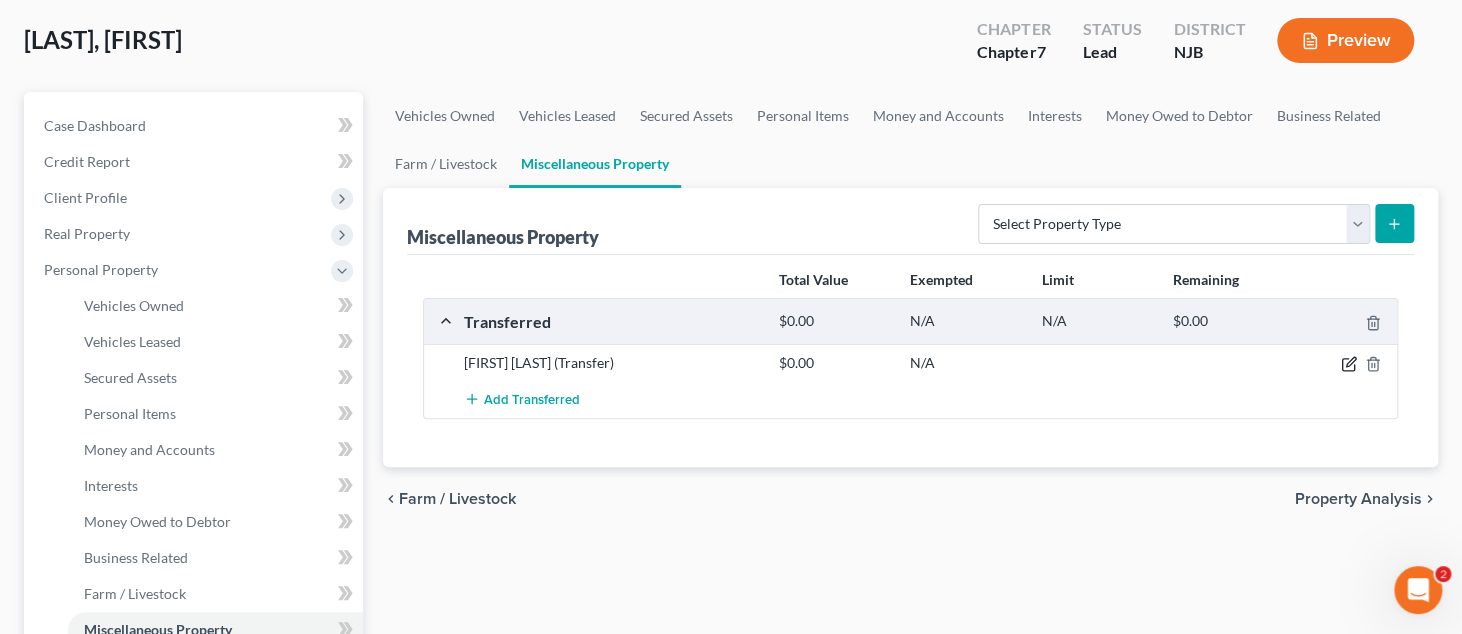 select on "Ordinary (within 2 years)" 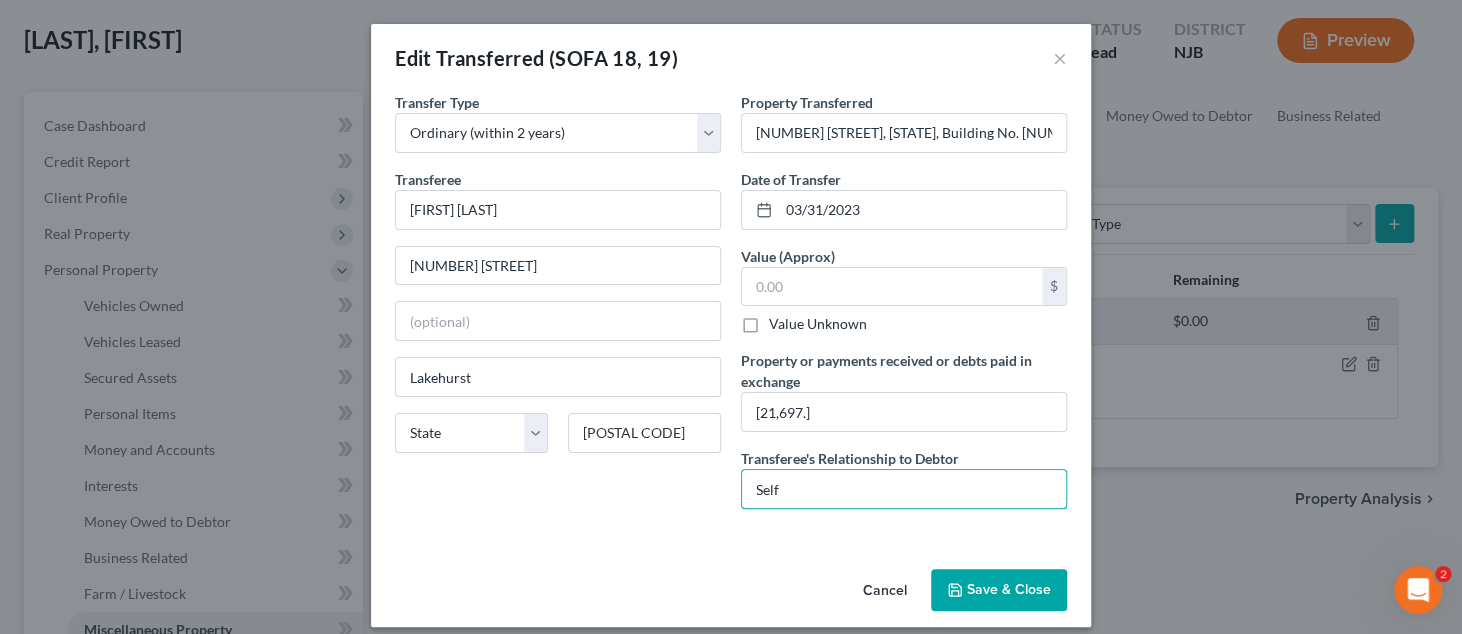 drag, startPoint x: 803, startPoint y: 485, endPoint x: 698, endPoint y: 474, distance: 105.574615 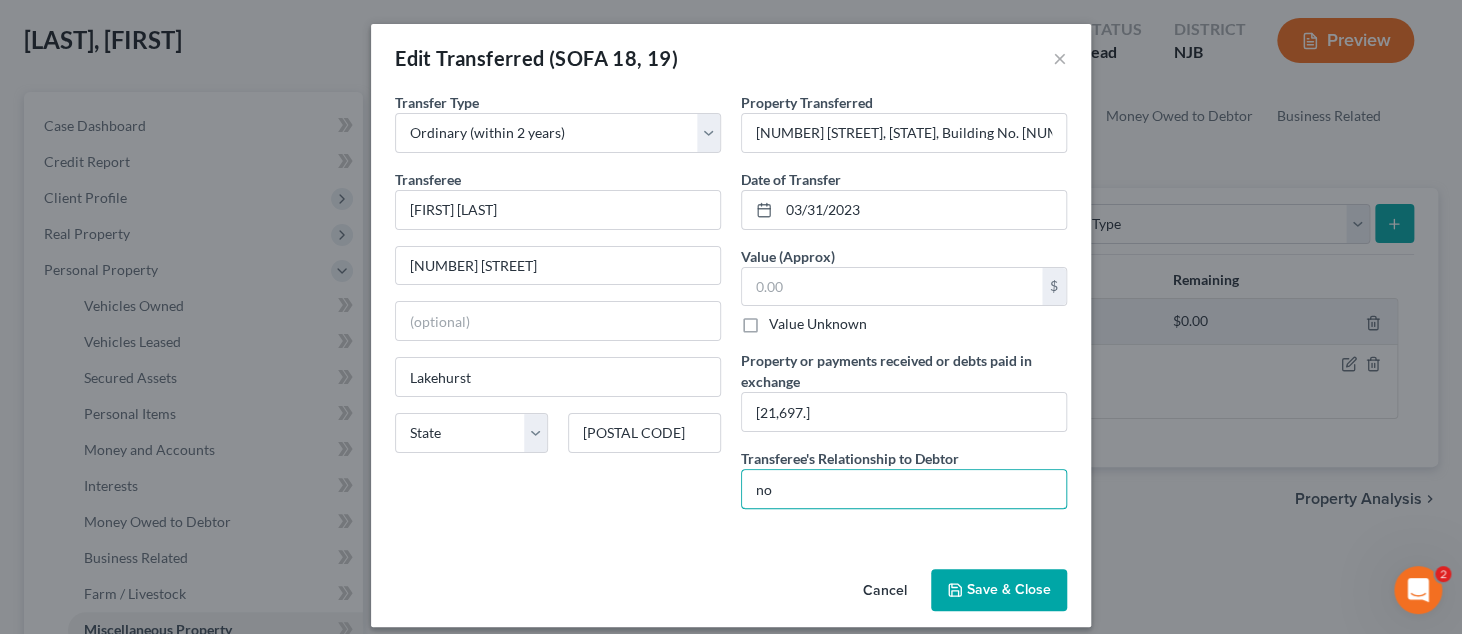 type on "n" 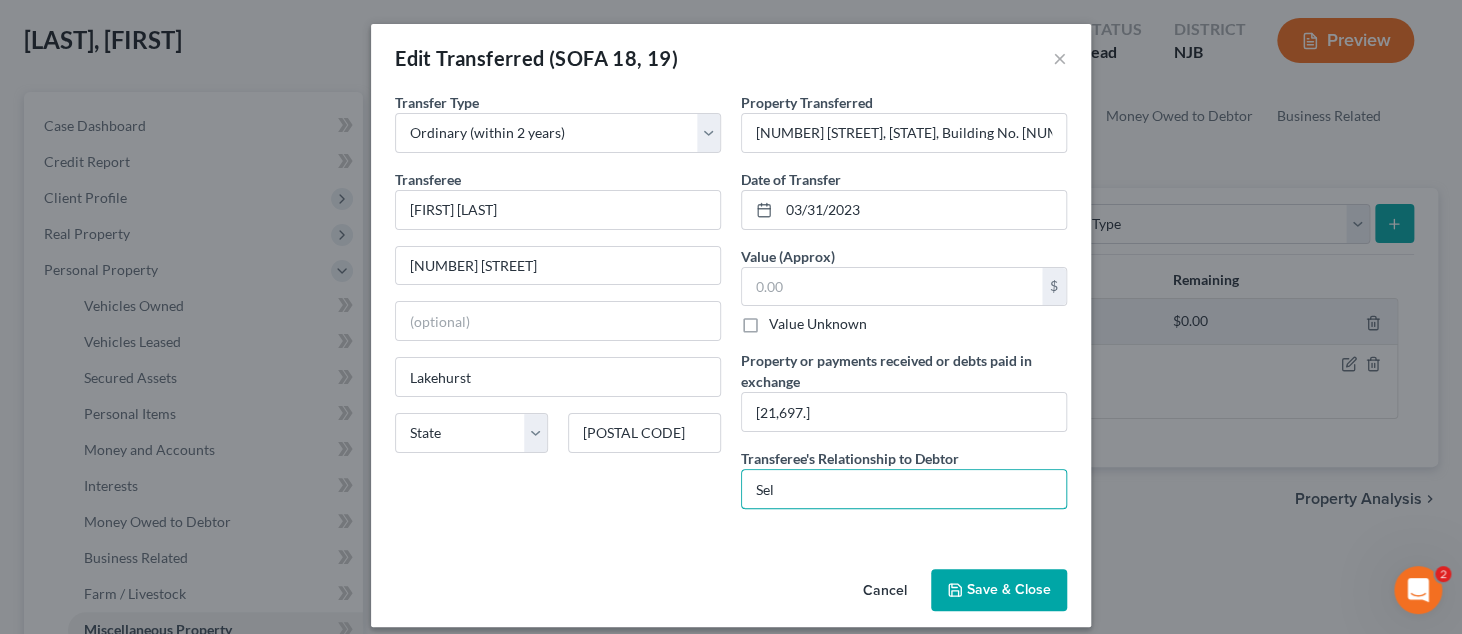 type on "Self" 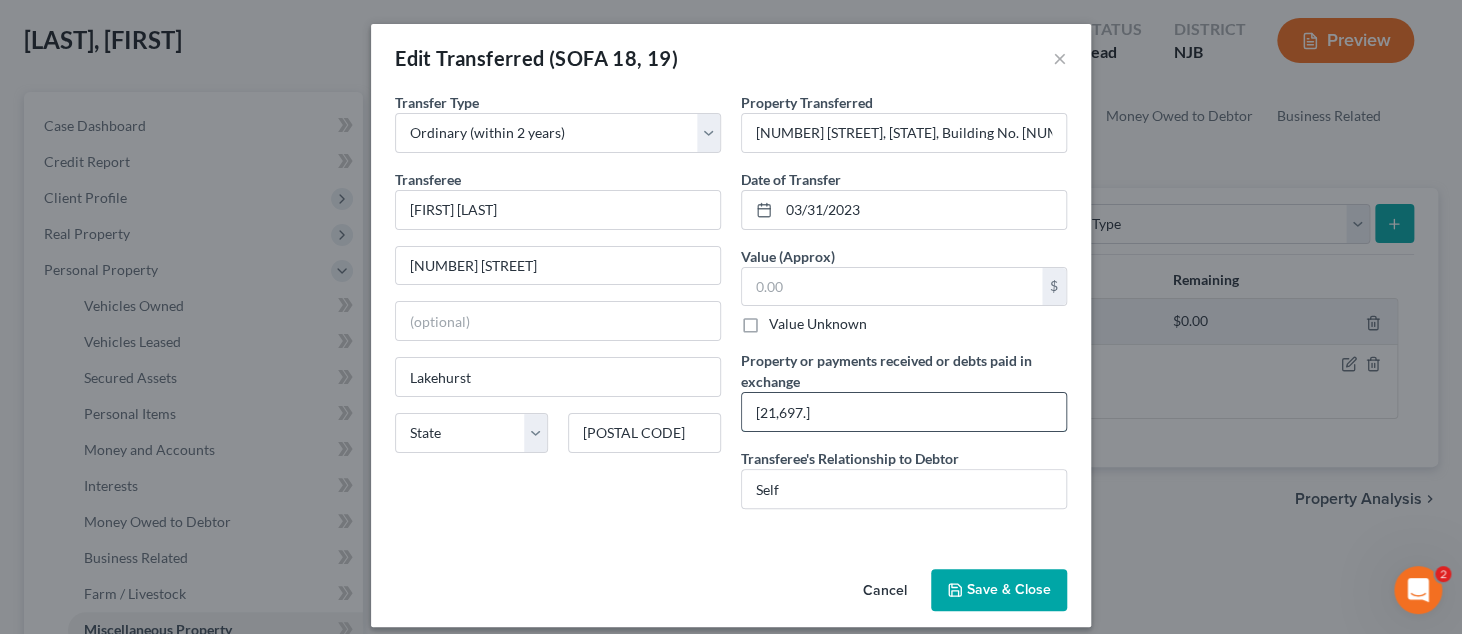 click on "[21,697.]" at bounding box center (904, 412) 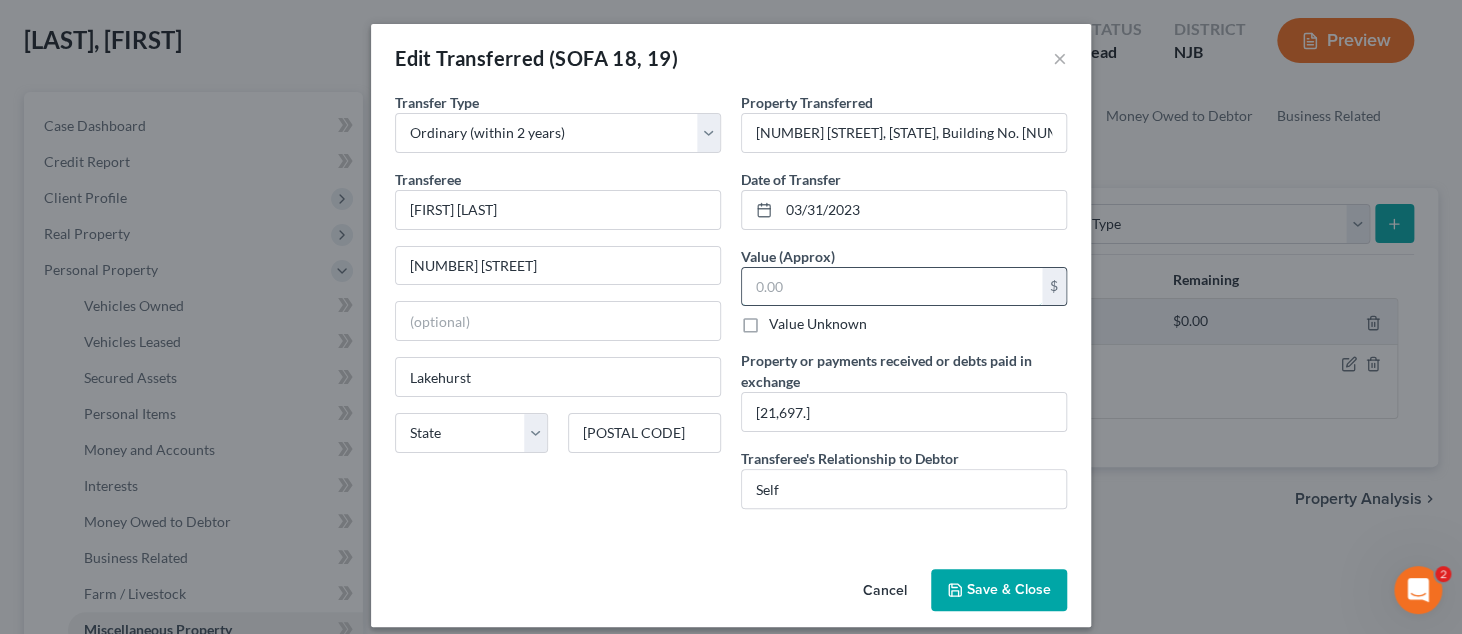 click at bounding box center [892, 287] 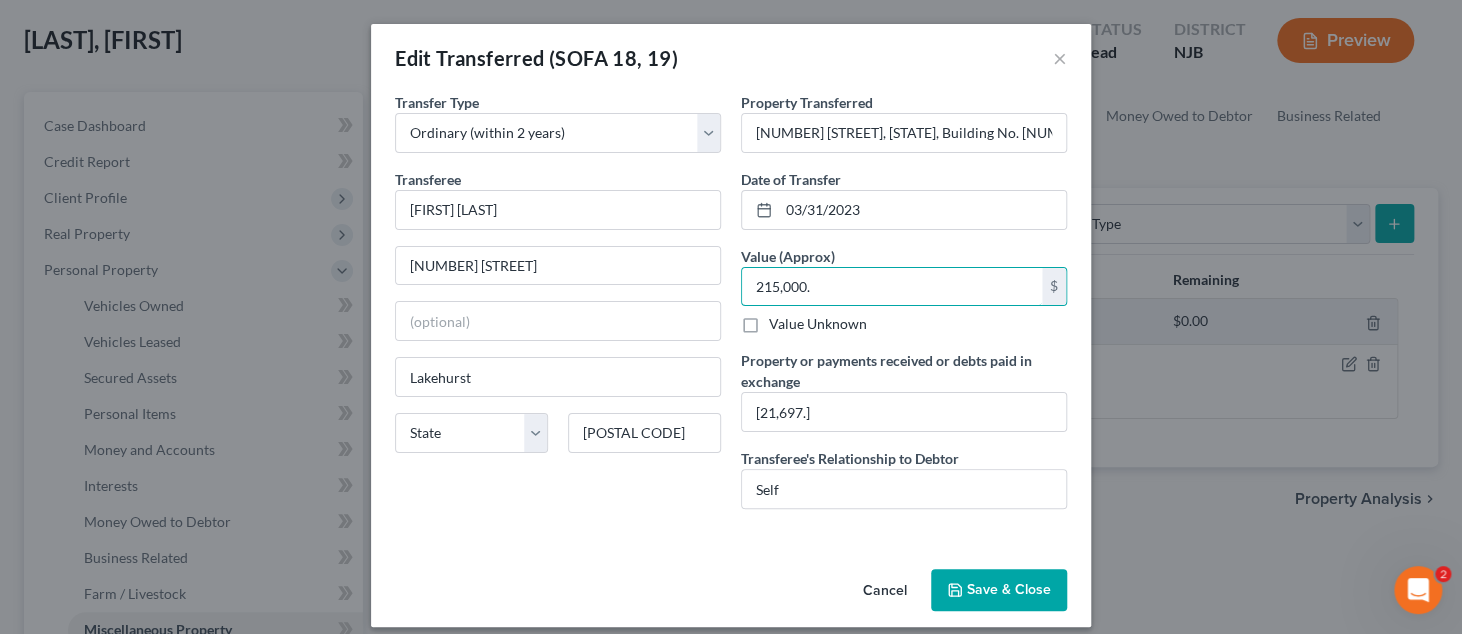 type on "215,000." 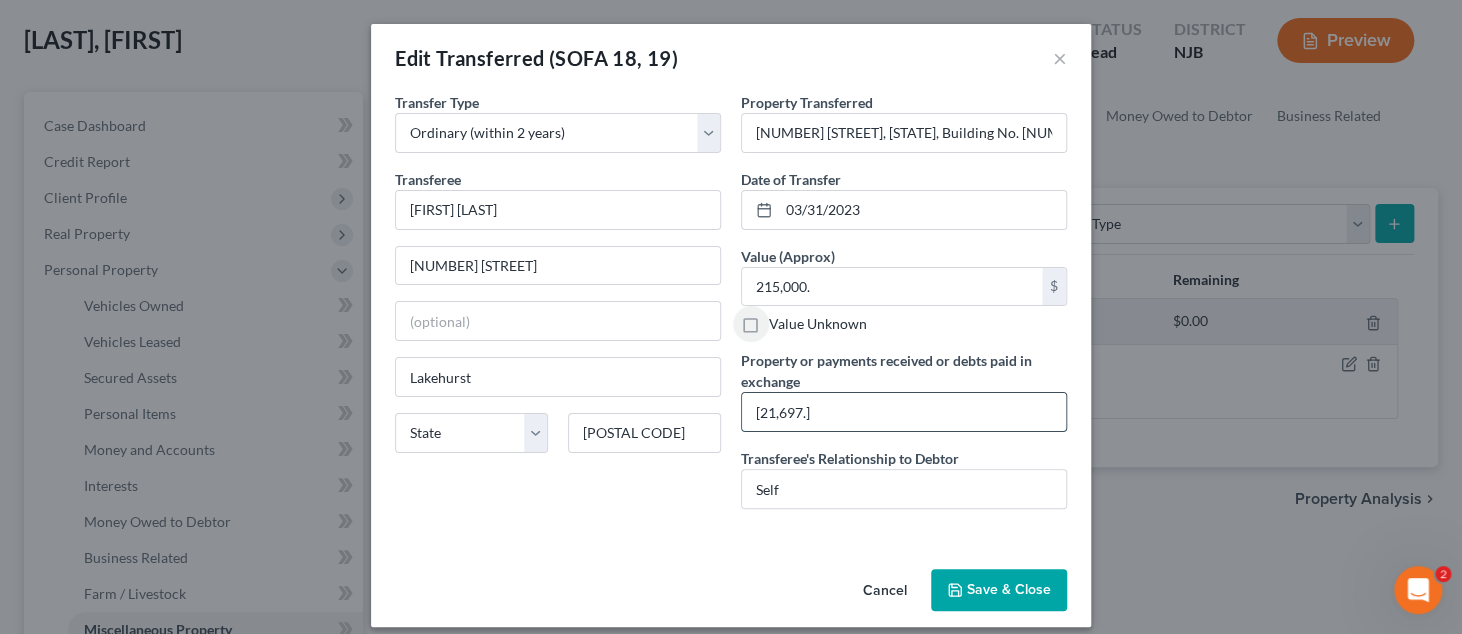 click on "[21,697.]" at bounding box center (904, 412) 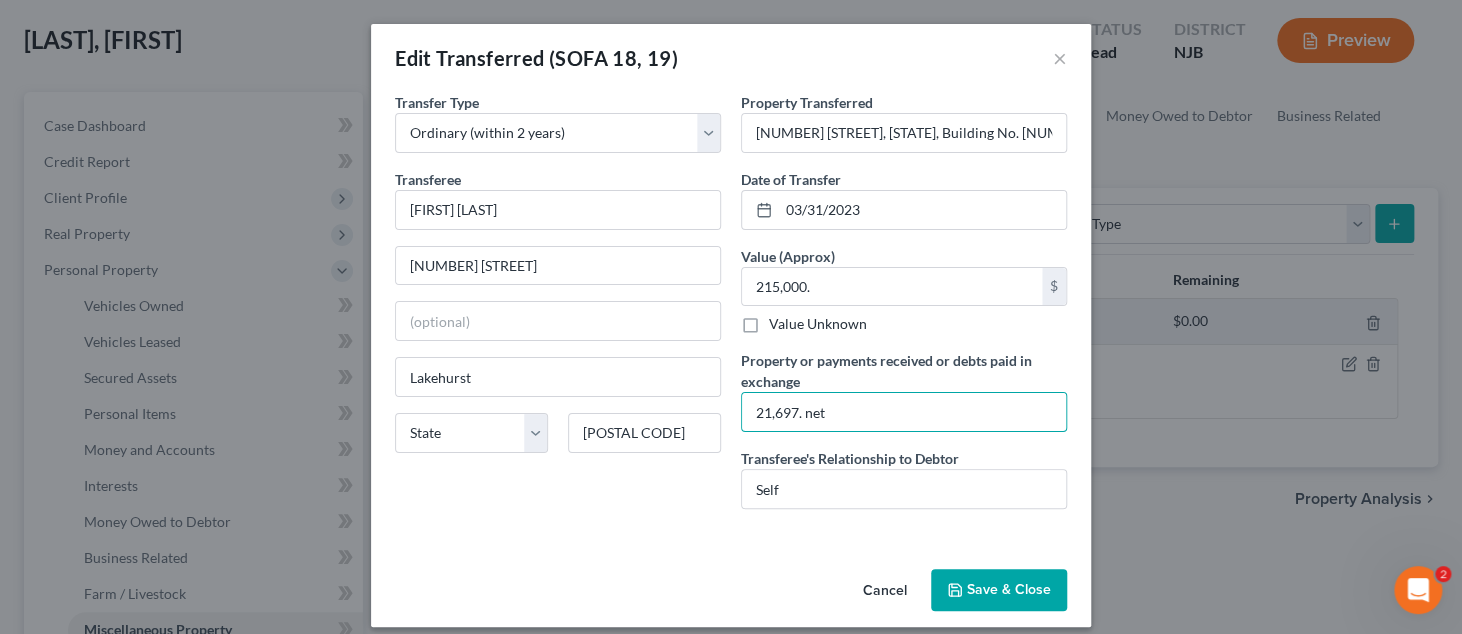 type on "21,697. net" 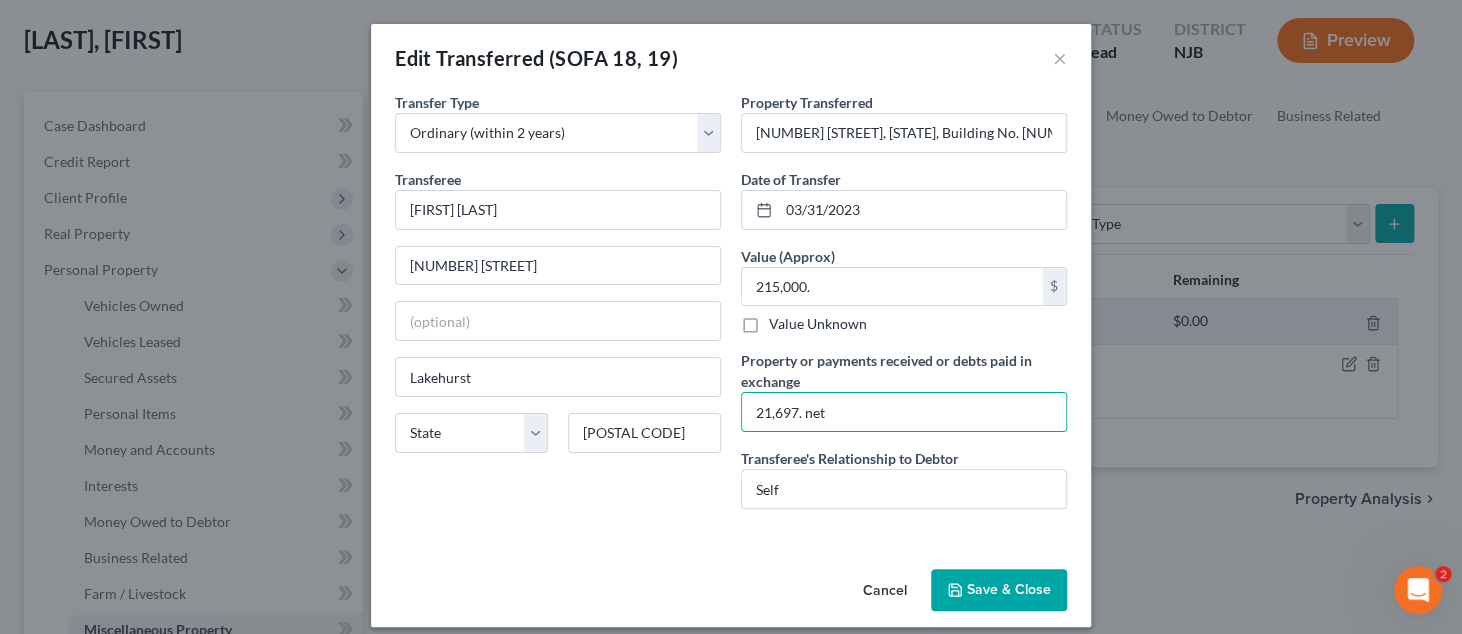 click on "Save & Close" at bounding box center (999, 590) 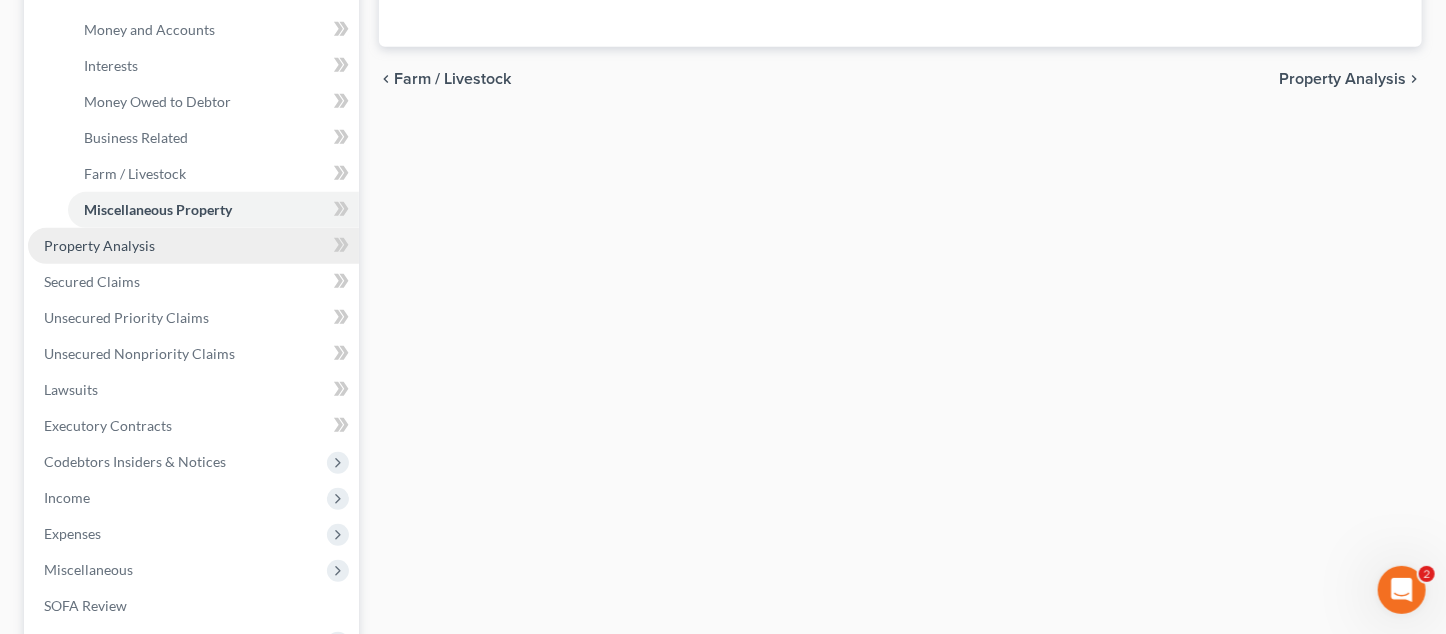 scroll, scrollTop: 523, scrollLeft: 0, axis: vertical 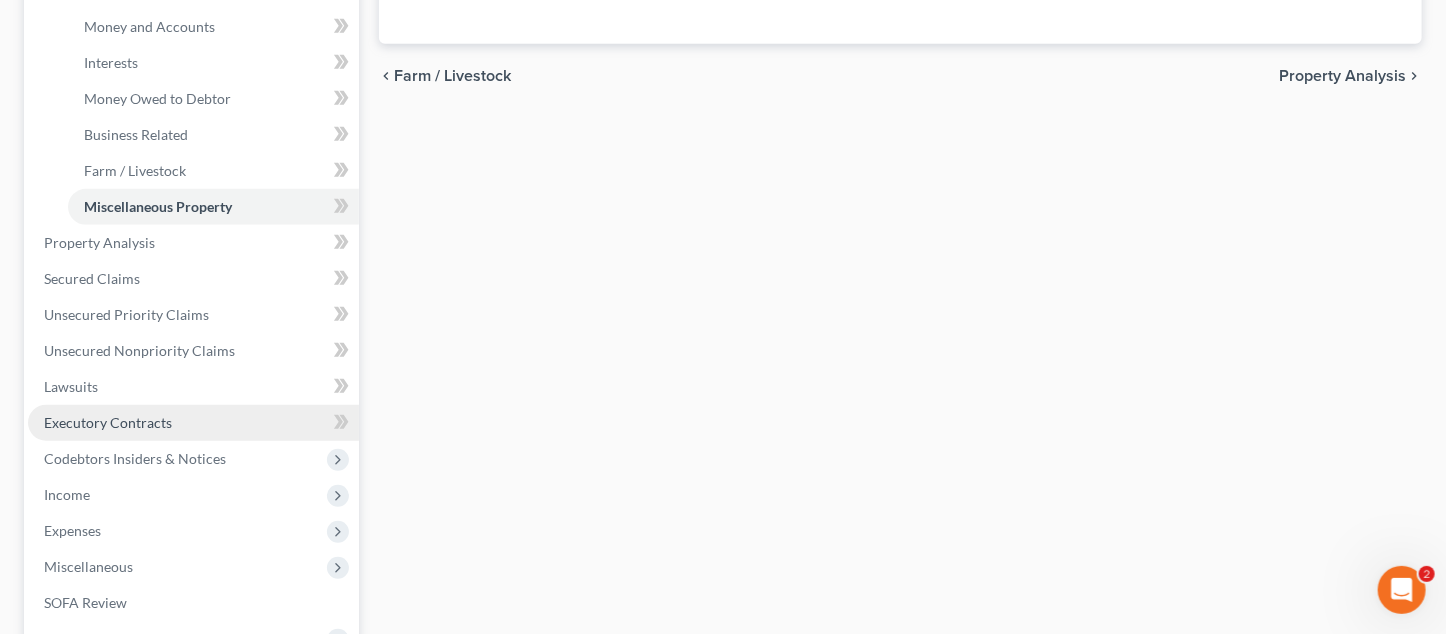 click on "Executory Contracts" at bounding box center [108, 422] 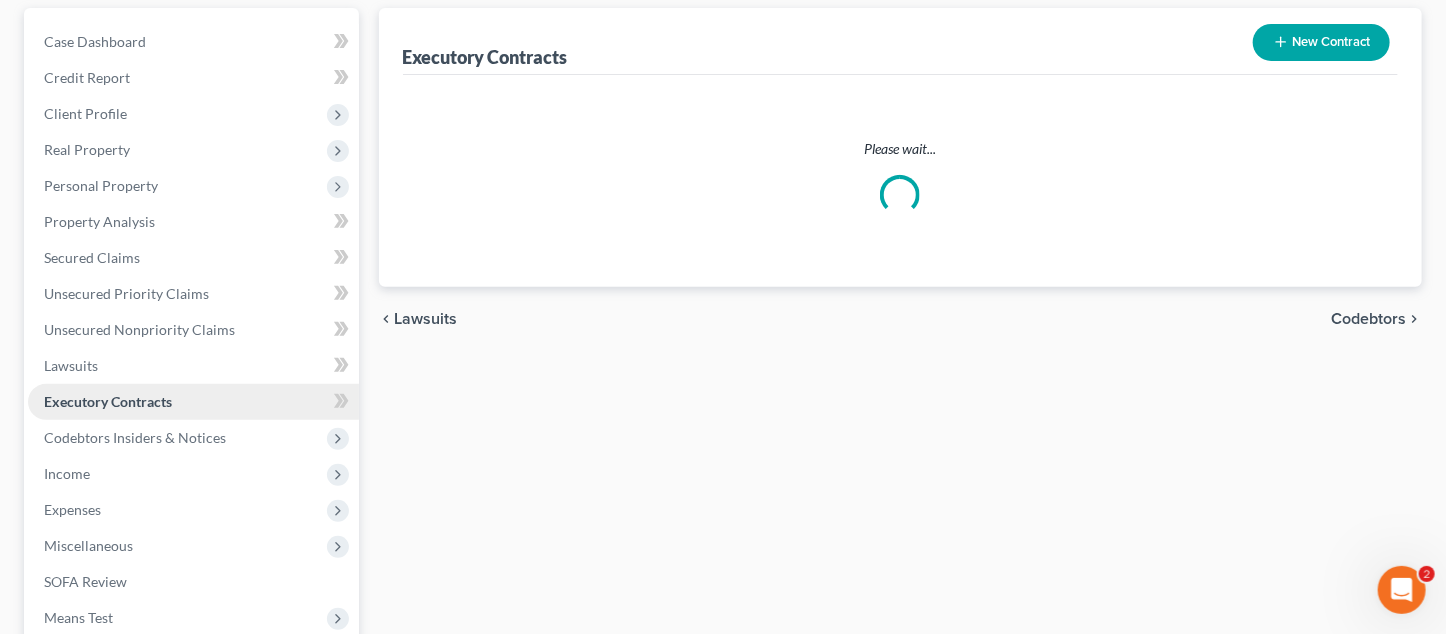 scroll, scrollTop: 0, scrollLeft: 0, axis: both 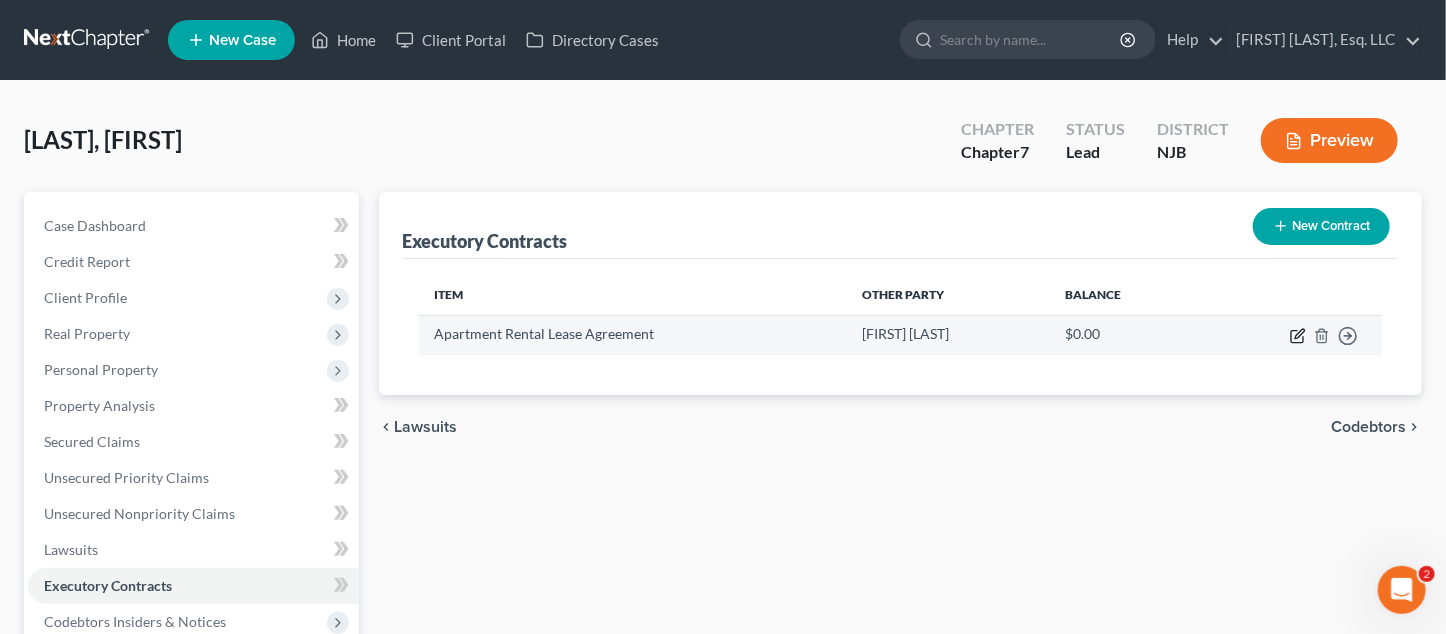 click 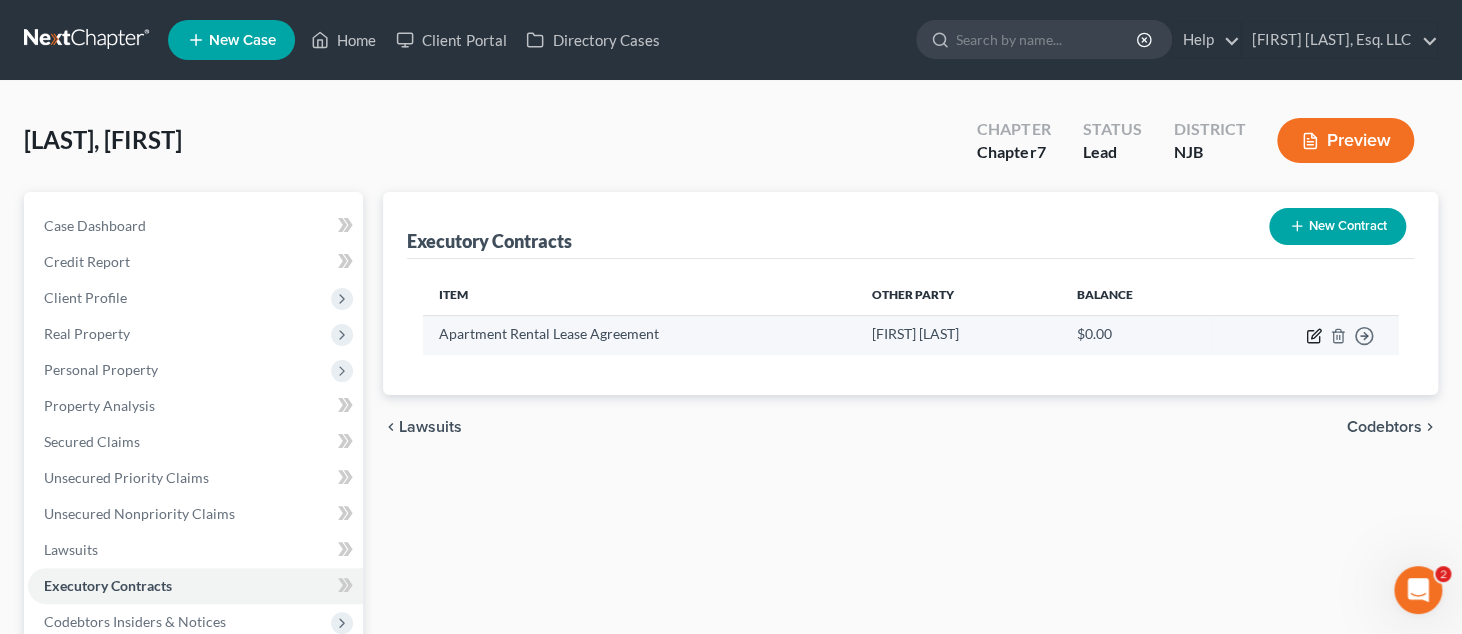 select on "3" 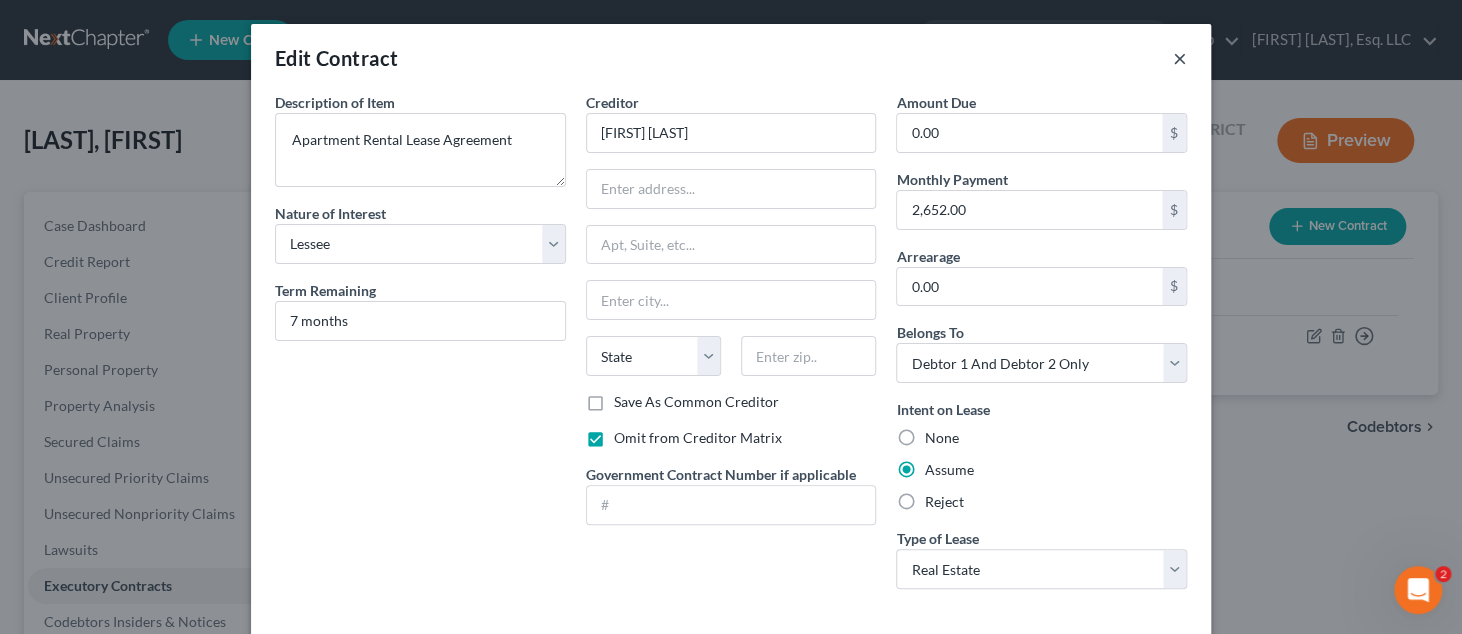 click on "×" at bounding box center (1180, 58) 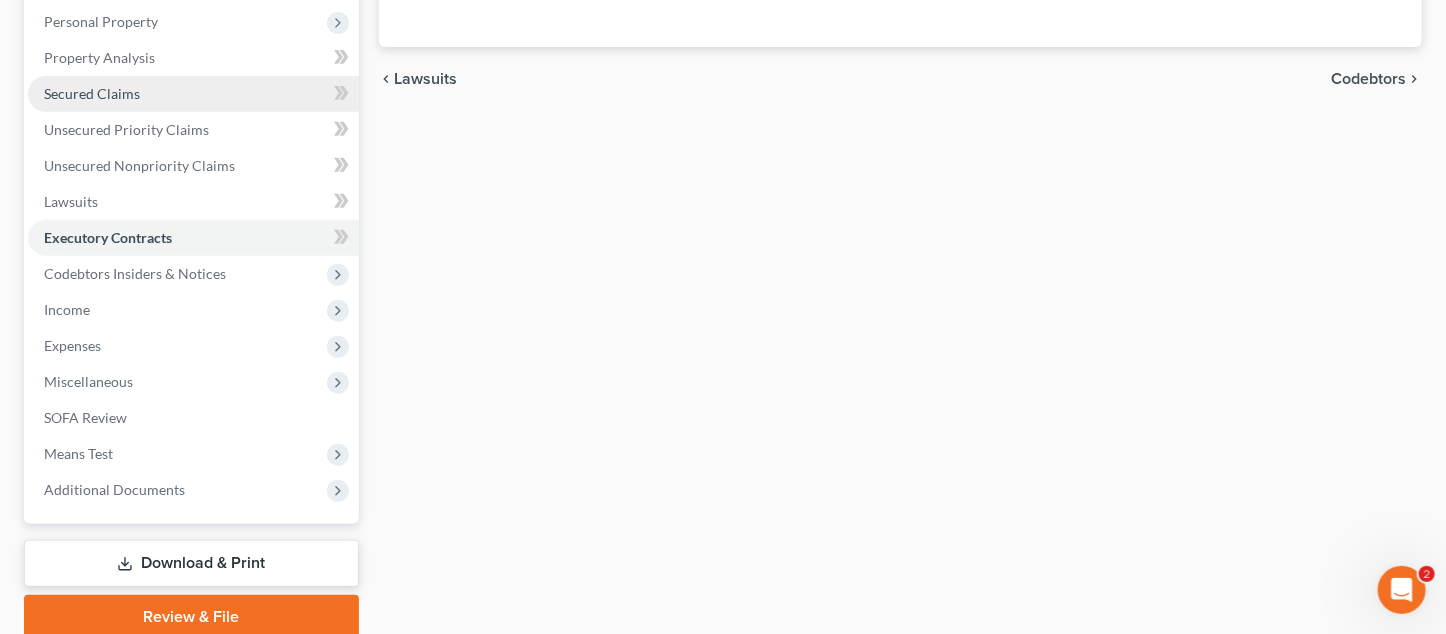 scroll, scrollTop: 350, scrollLeft: 0, axis: vertical 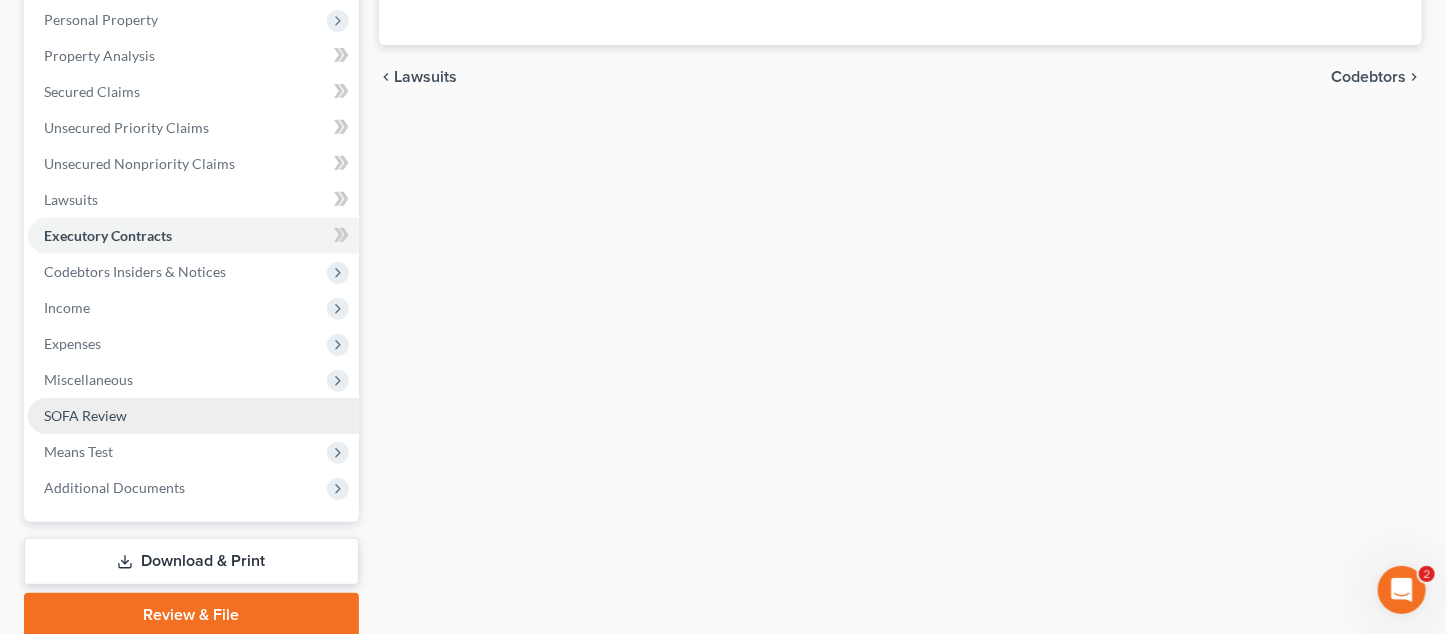 click on "SOFA Review" at bounding box center [193, 416] 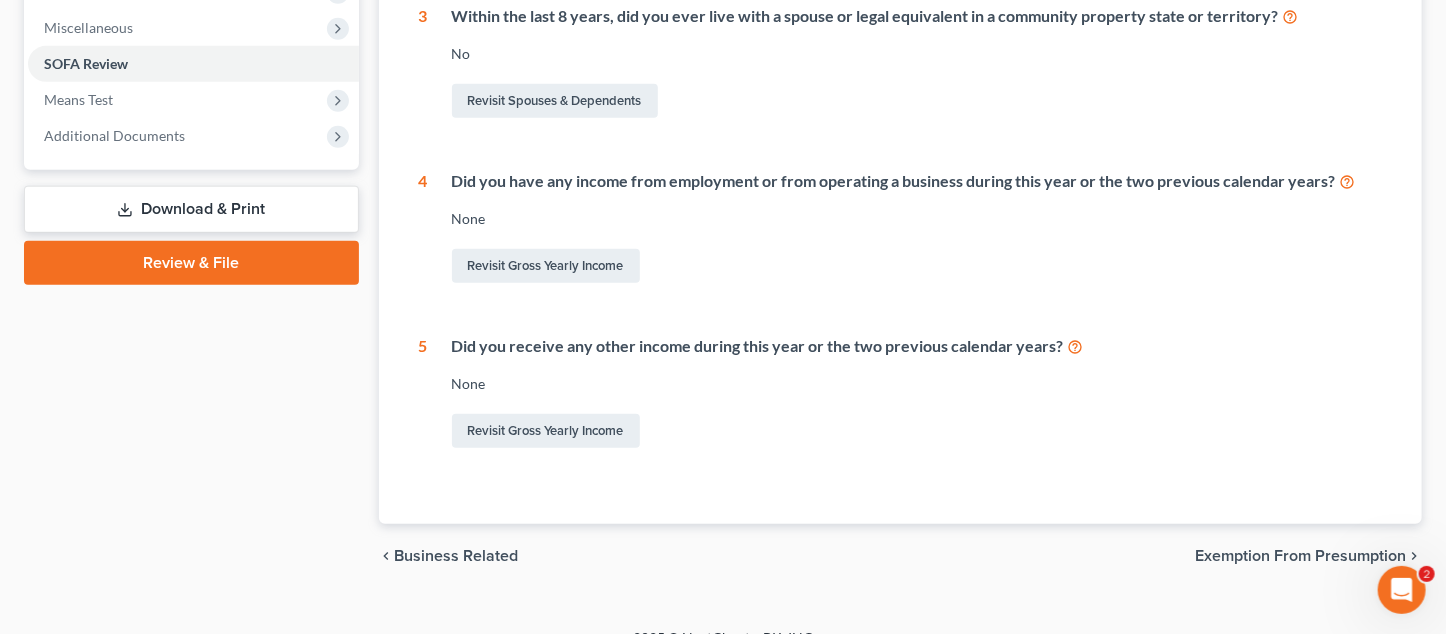 scroll, scrollTop: 703, scrollLeft: 0, axis: vertical 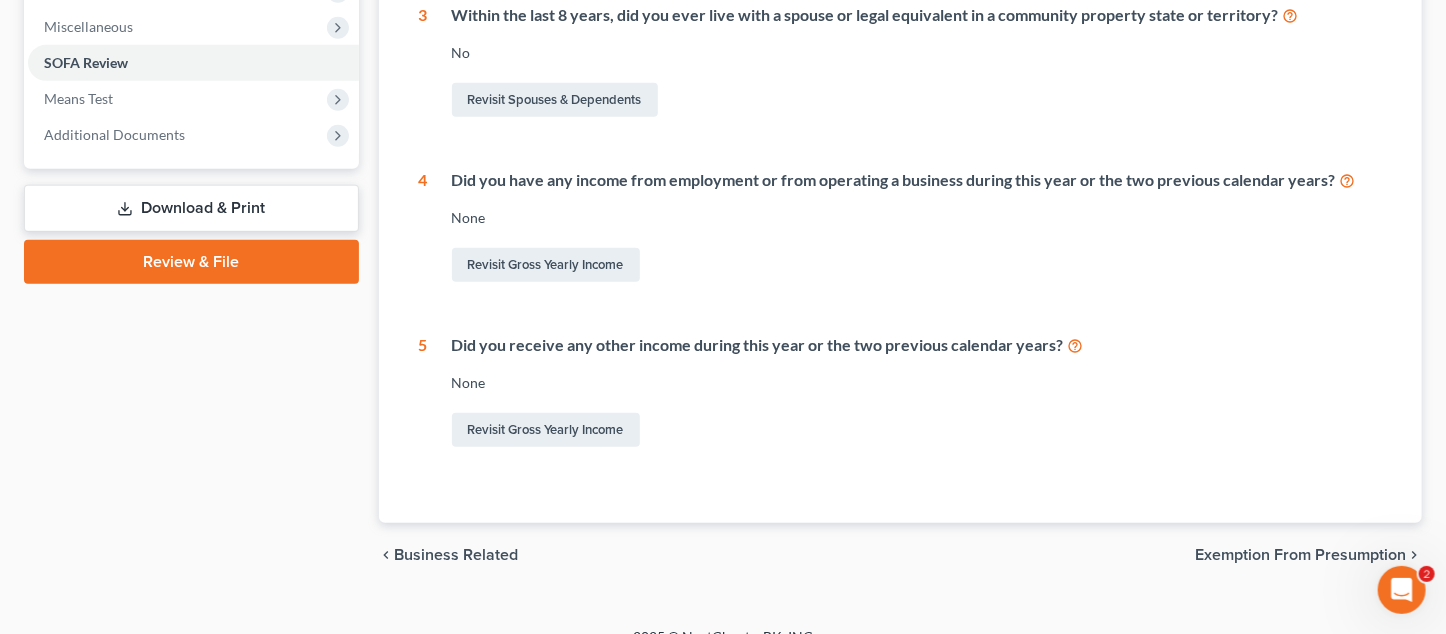 click on "1 What is your current marital status? Married Revisit Debtor Profile 2 During the last 3 years, have you lived anywhere other than where you live now?  None Revisit Debtor Addresses 3 Within the last 8 years, did you ever live with a spouse or legal equivalent in a community property state or territory? No Revisit Spouses & Dependents 4 Did you have any income from employment or from operating a business during this year or the two previous calendar years? None Revisit Gross Yearly Income 5 Did you receive any other income during this year or the two previous calendar years? None Revisit Gross Yearly Income" at bounding box center [901, 63] 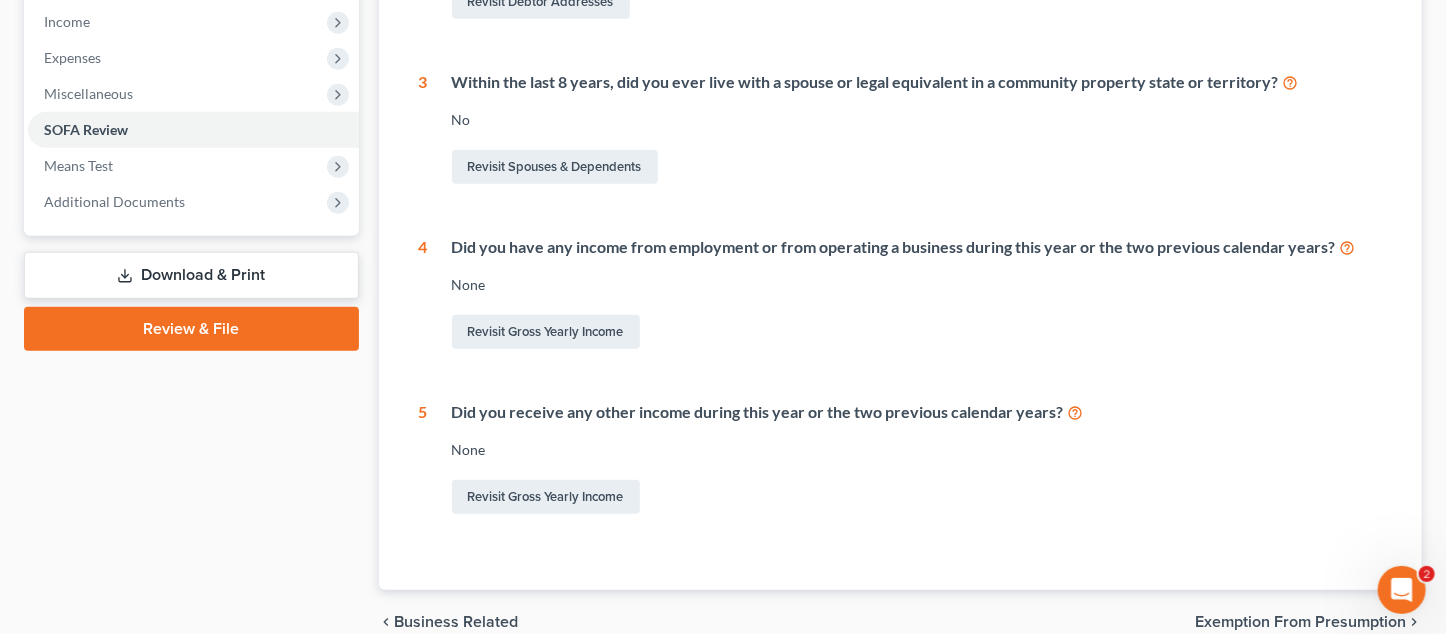 scroll, scrollTop: 623, scrollLeft: 0, axis: vertical 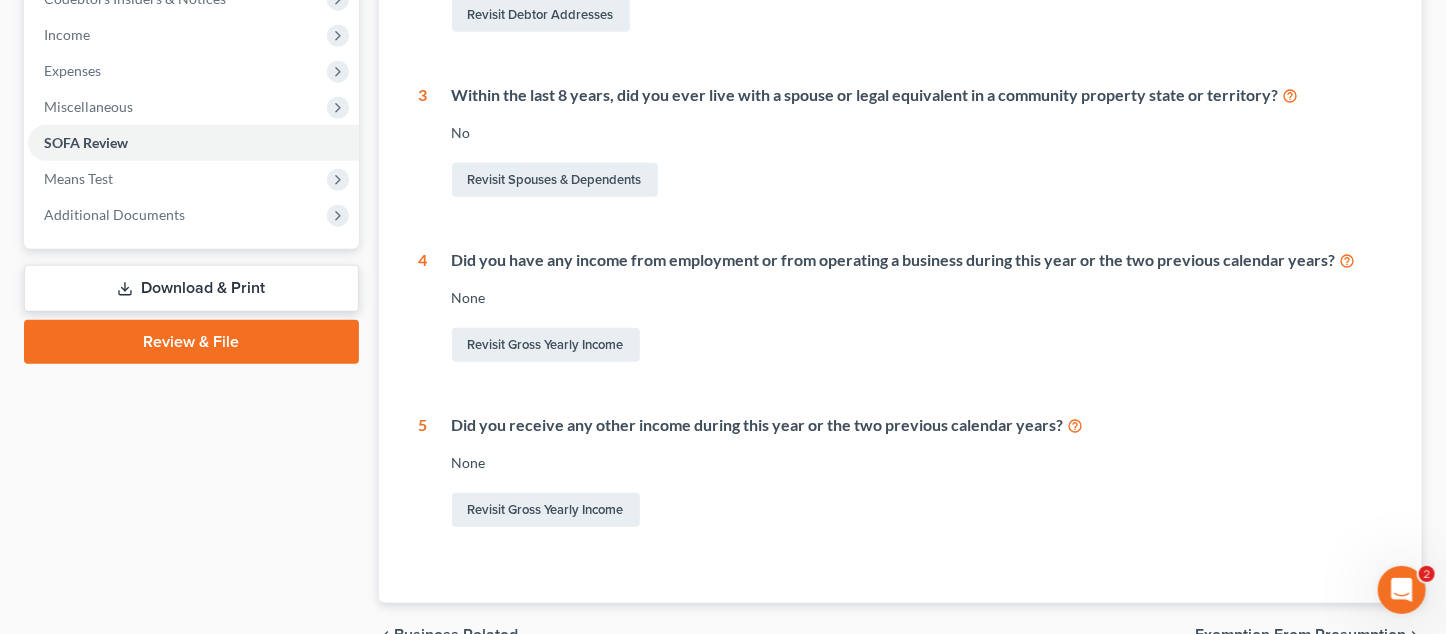 click on "Revisit Gross Yearly Income" at bounding box center (917, 345) 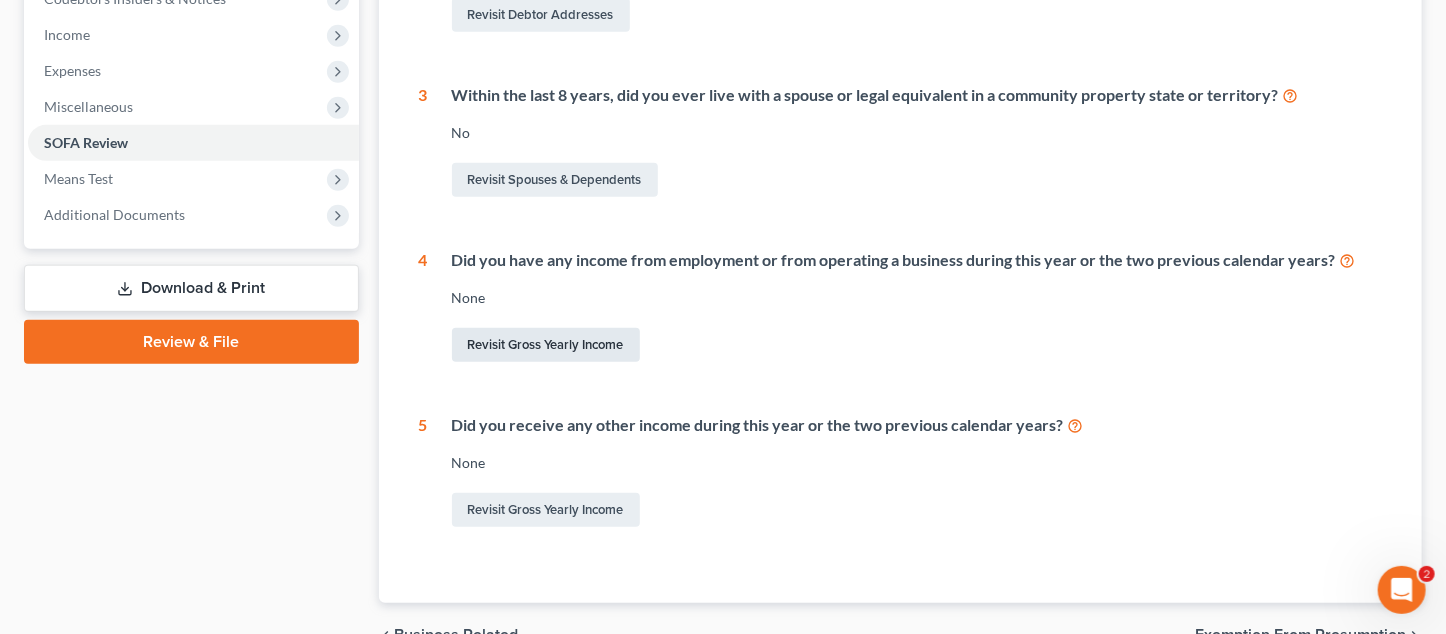 click on "Revisit Gross Yearly Income" at bounding box center [546, 345] 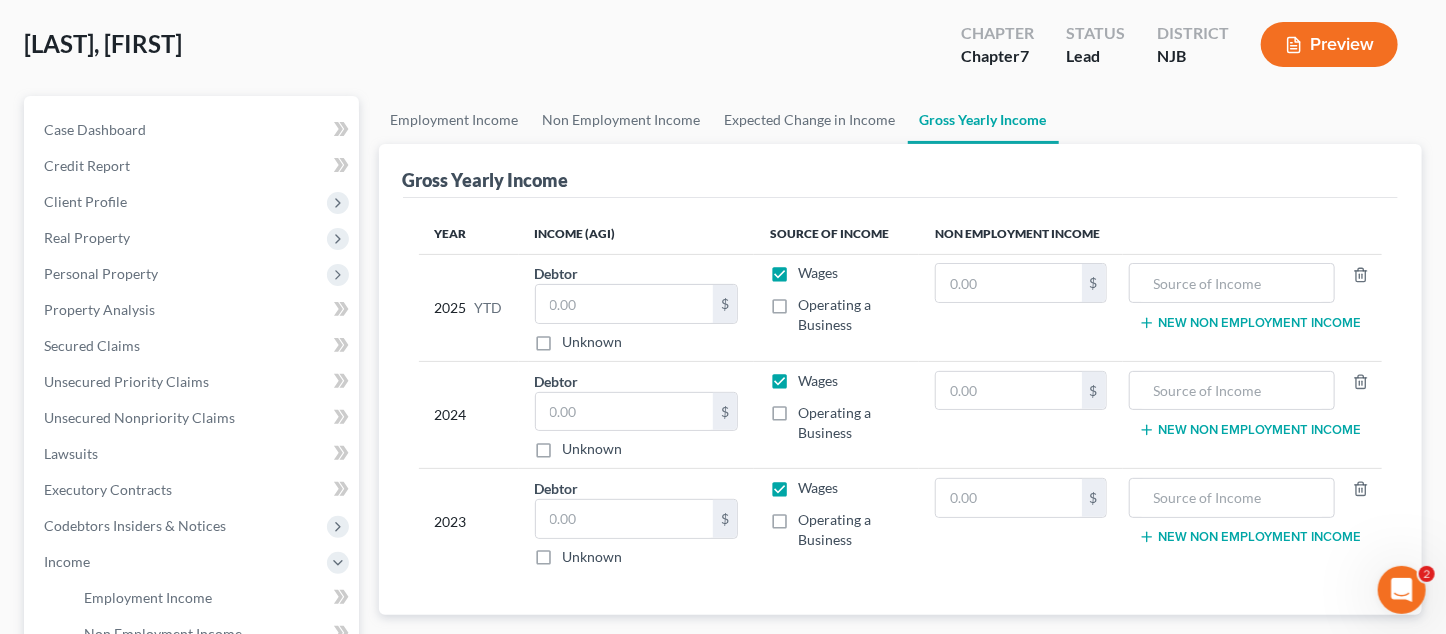 scroll, scrollTop: 106, scrollLeft: 0, axis: vertical 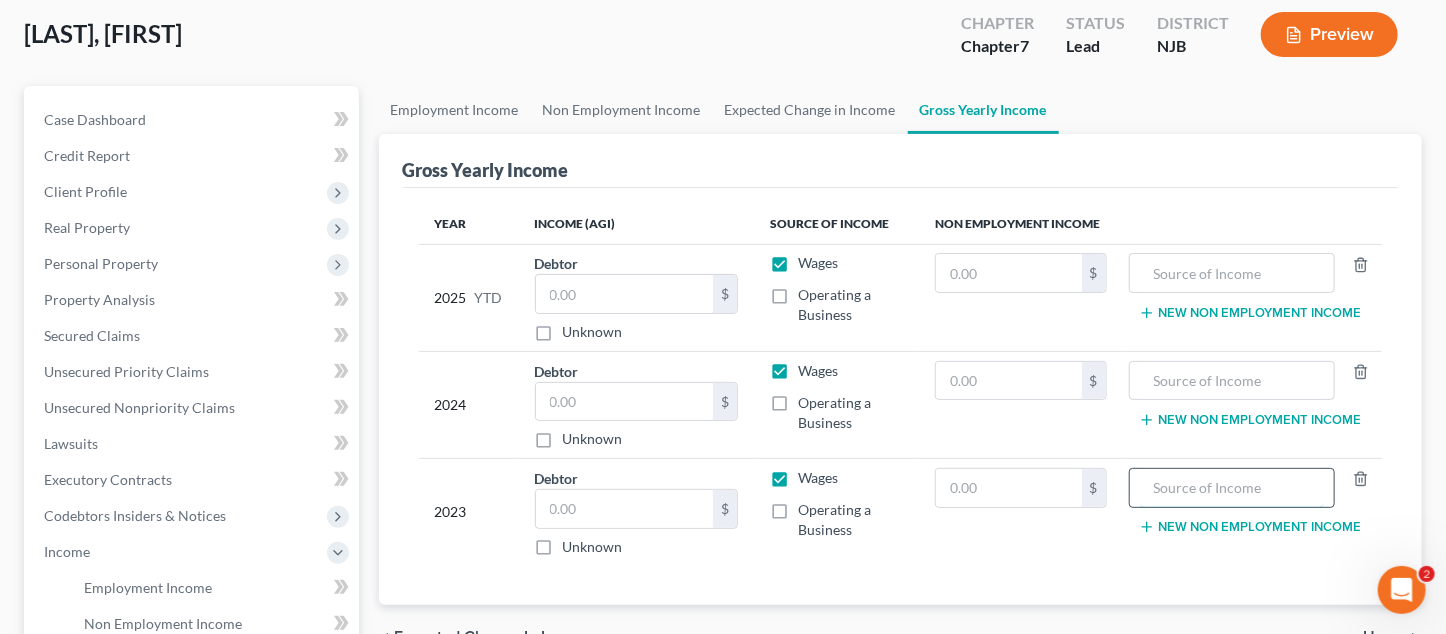 click at bounding box center [1232, 488] 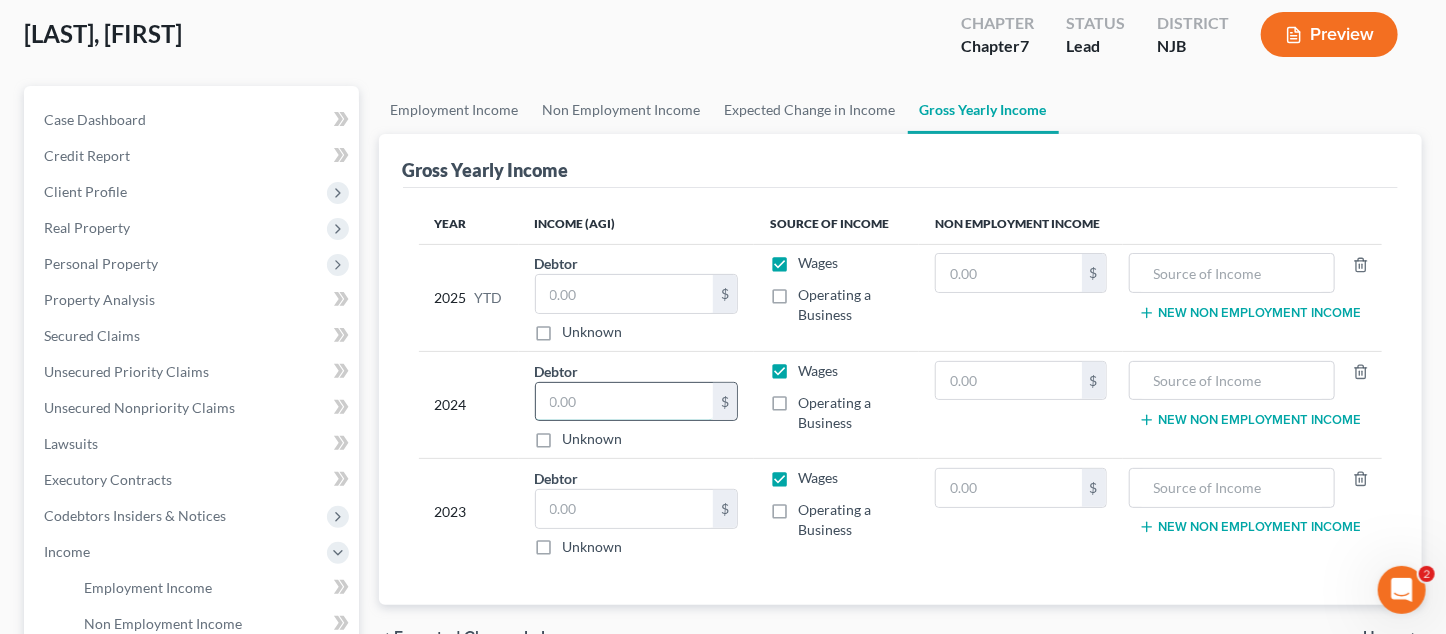 click at bounding box center (625, 402) 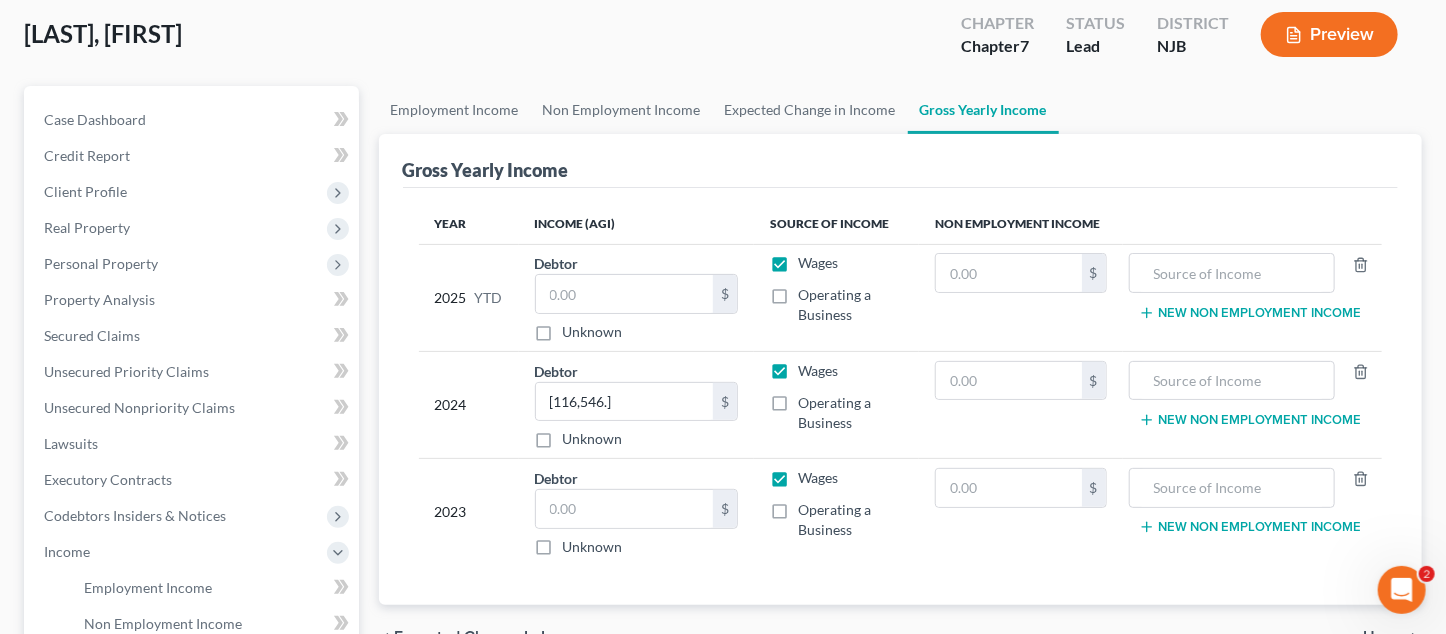 click on "Year Income (AGI) Source of Income Non Employment Income [YEAR]  YTD Debtor
$
Unknown
Balance Undetermined
$
Unknown
Wages Operating a Business $ New Non Employment Income [YEAR] Debtor
116,546.00 $
Unknown
Balance Undetermined
116,546. $
Unknown
Wages Operating a Business $ New Non Employment Income [YEAR] Debtor
$
Unknown
Balance Undetermined
$
Unknown
Wages Operating a Business $ New Non Employment Income" at bounding box center (901, 397) 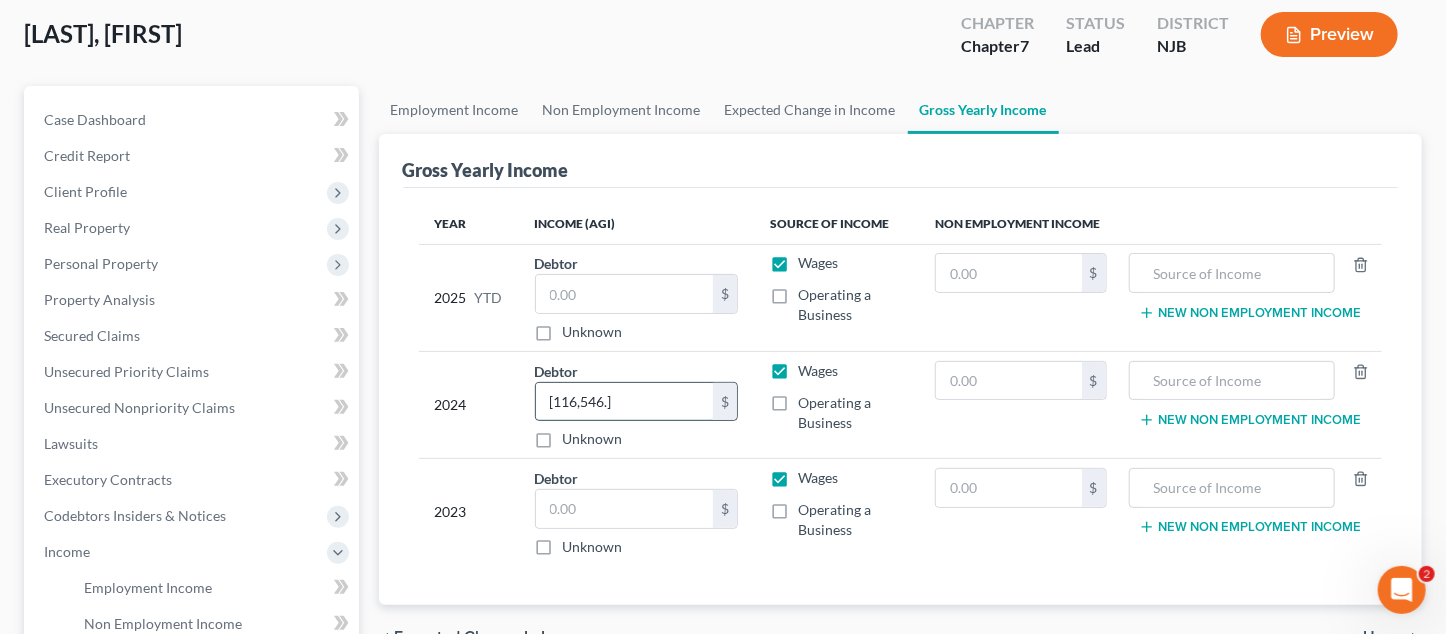 click on "[116,546.]" at bounding box center [625, 402] 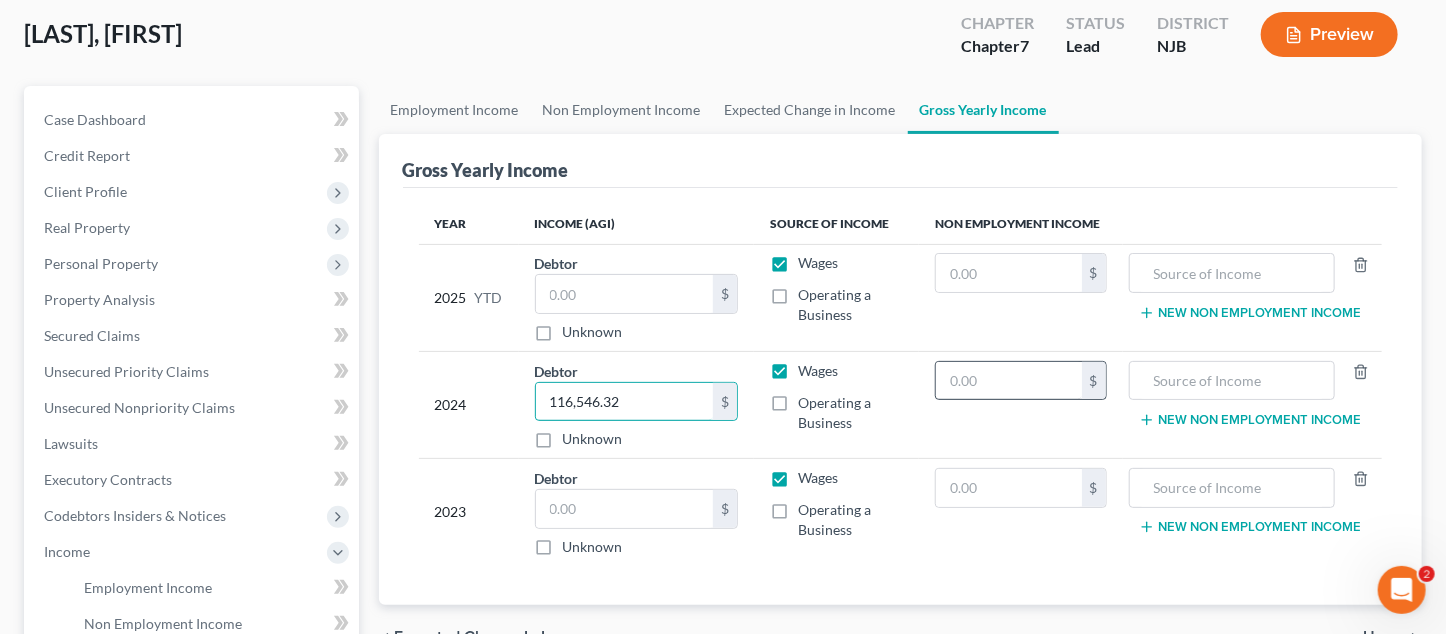 type on "116,546.32" 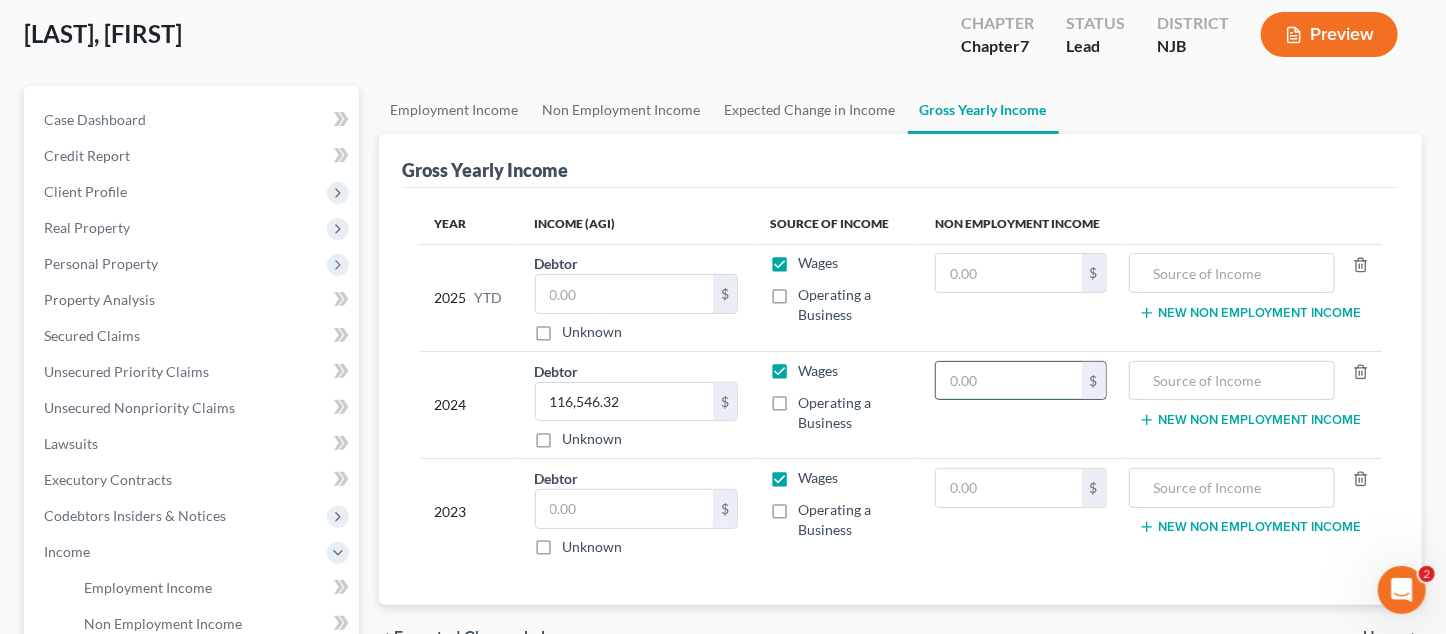 click at bounding box center (1008, 381) 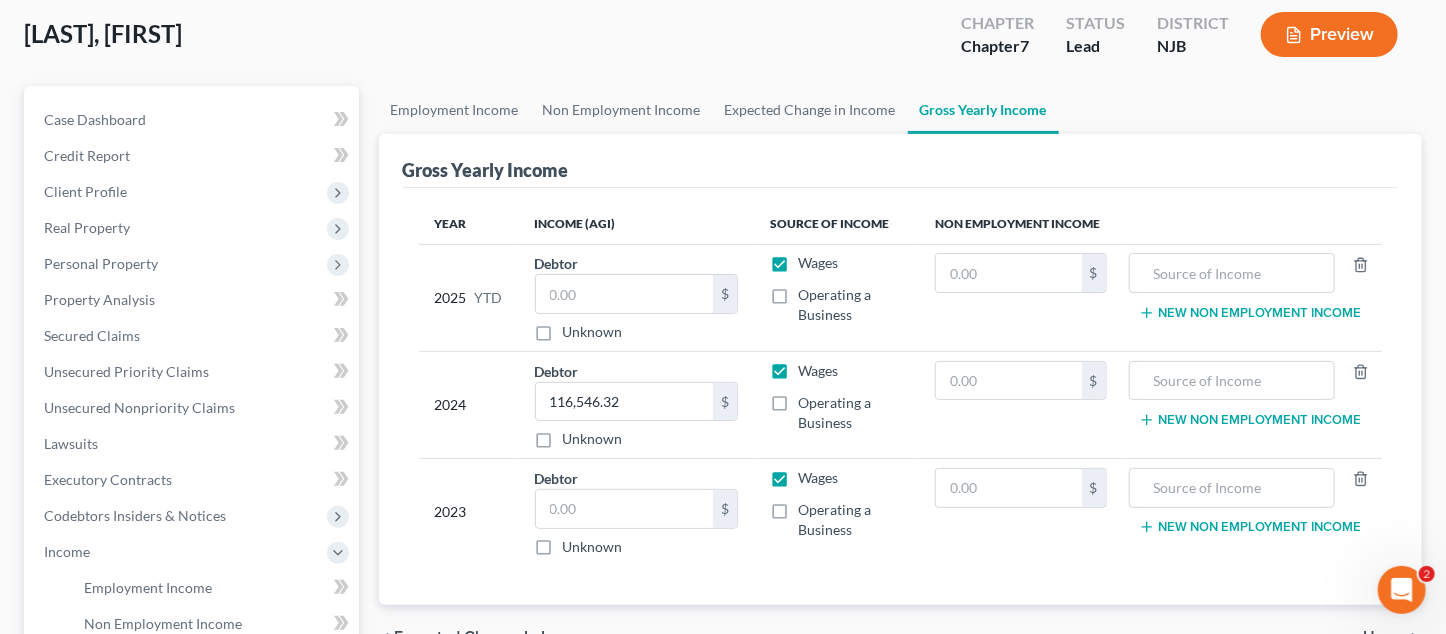click on "New Non Employment Income" at bounding box center [1252, 404] 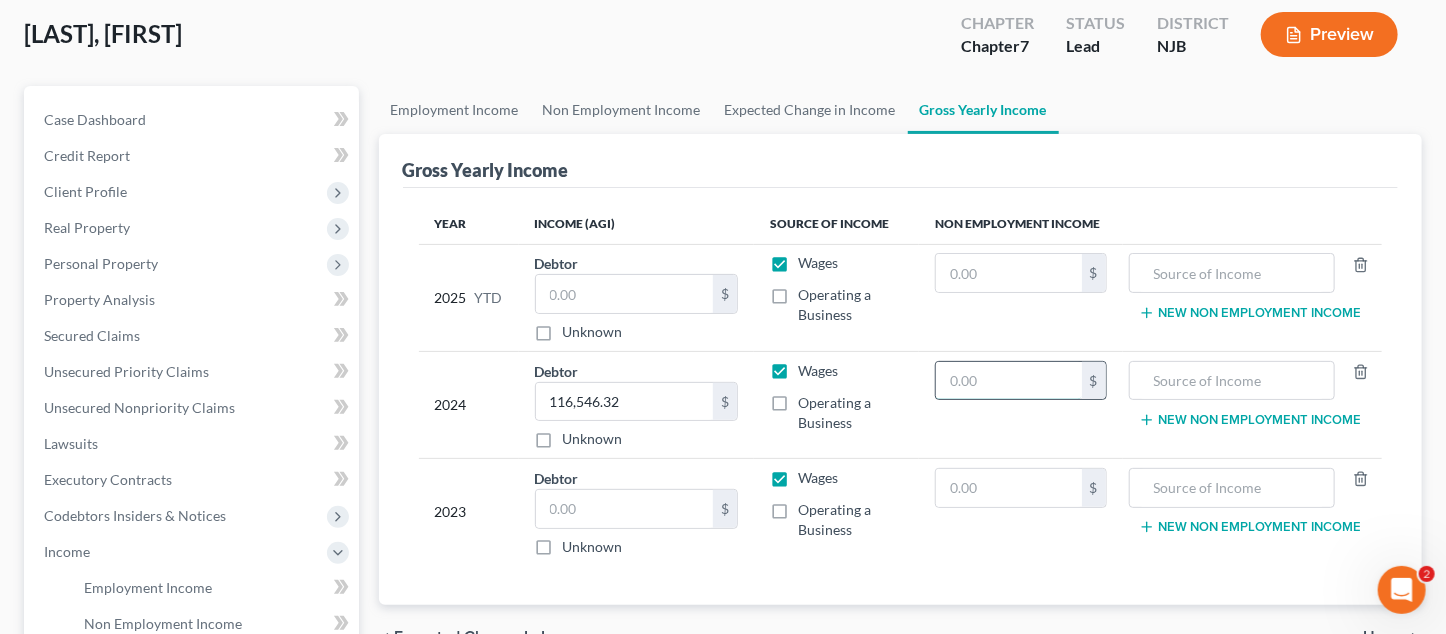 click at bounding box center (1008, 381) 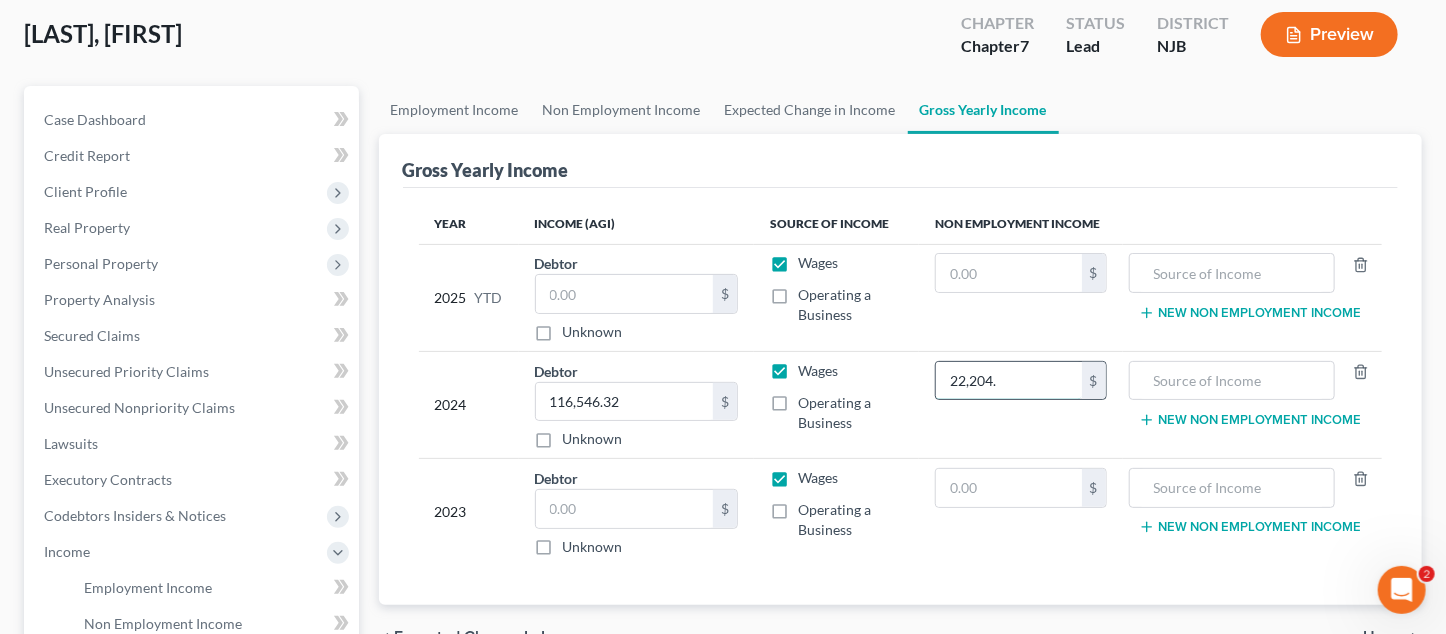 type on "22,204." 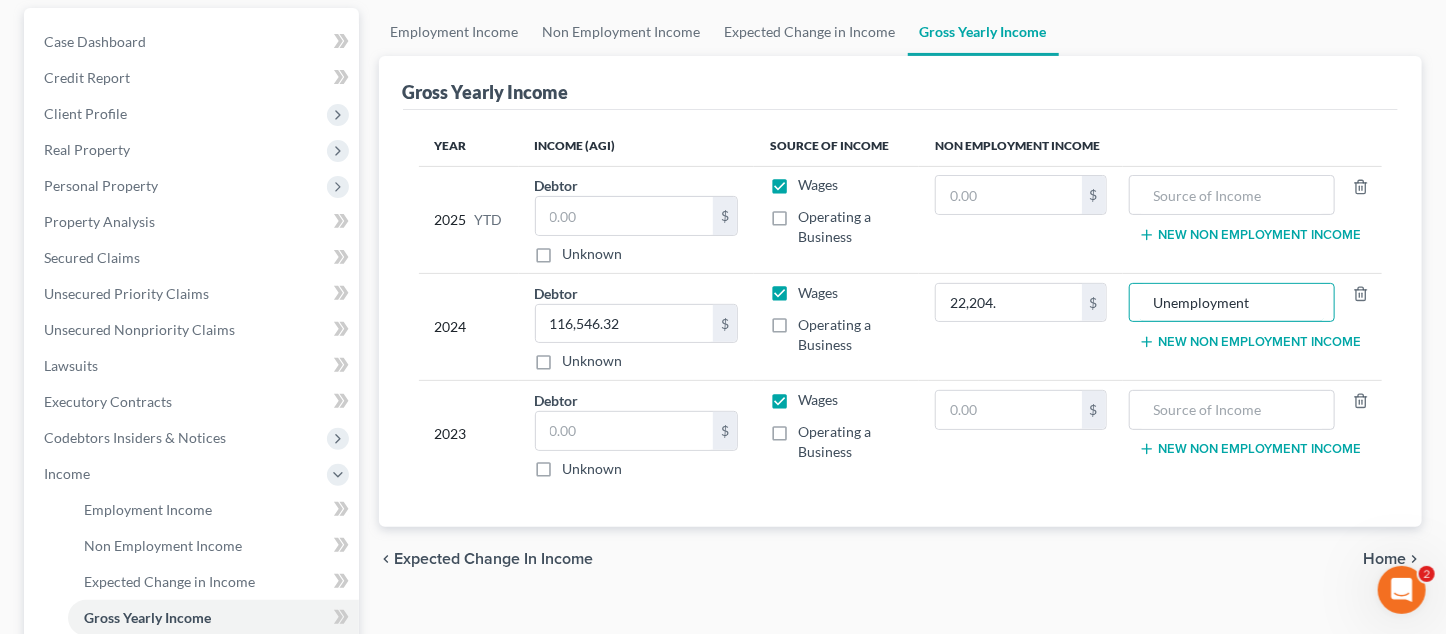 scroll, scrollTop: 184, scrollLeft: 0, axis: vertical 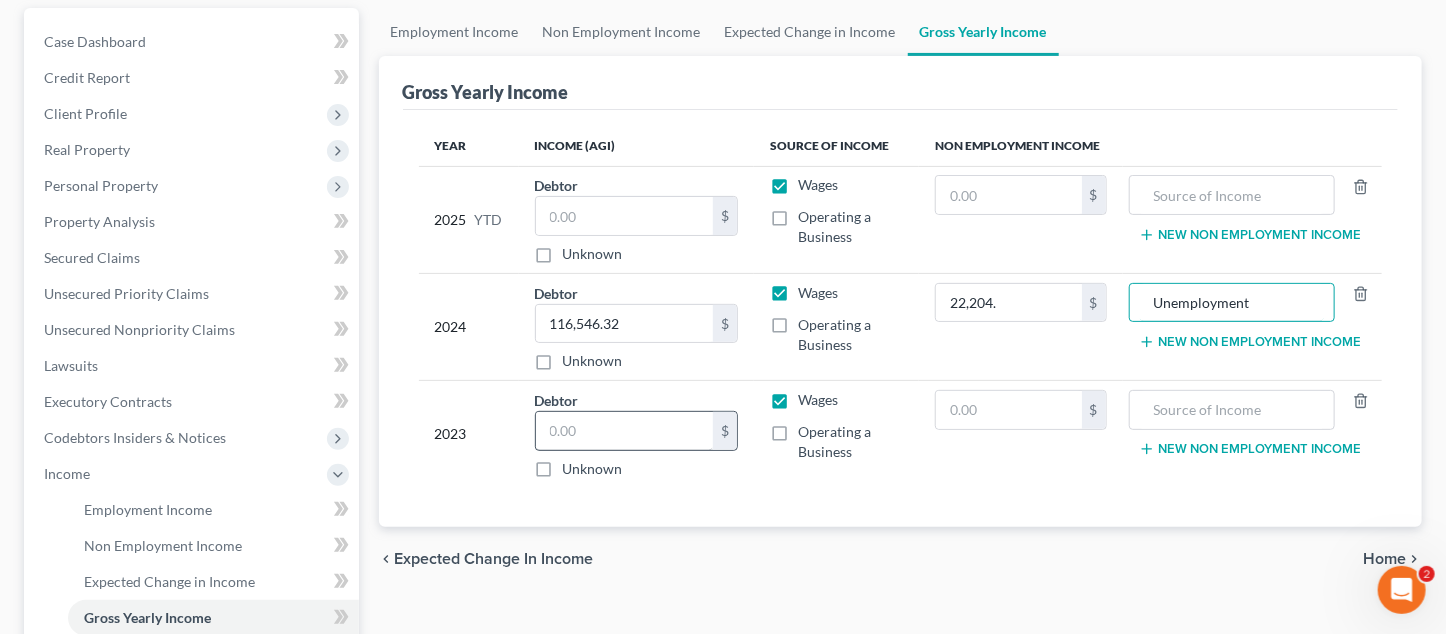 type on "Unemployment" 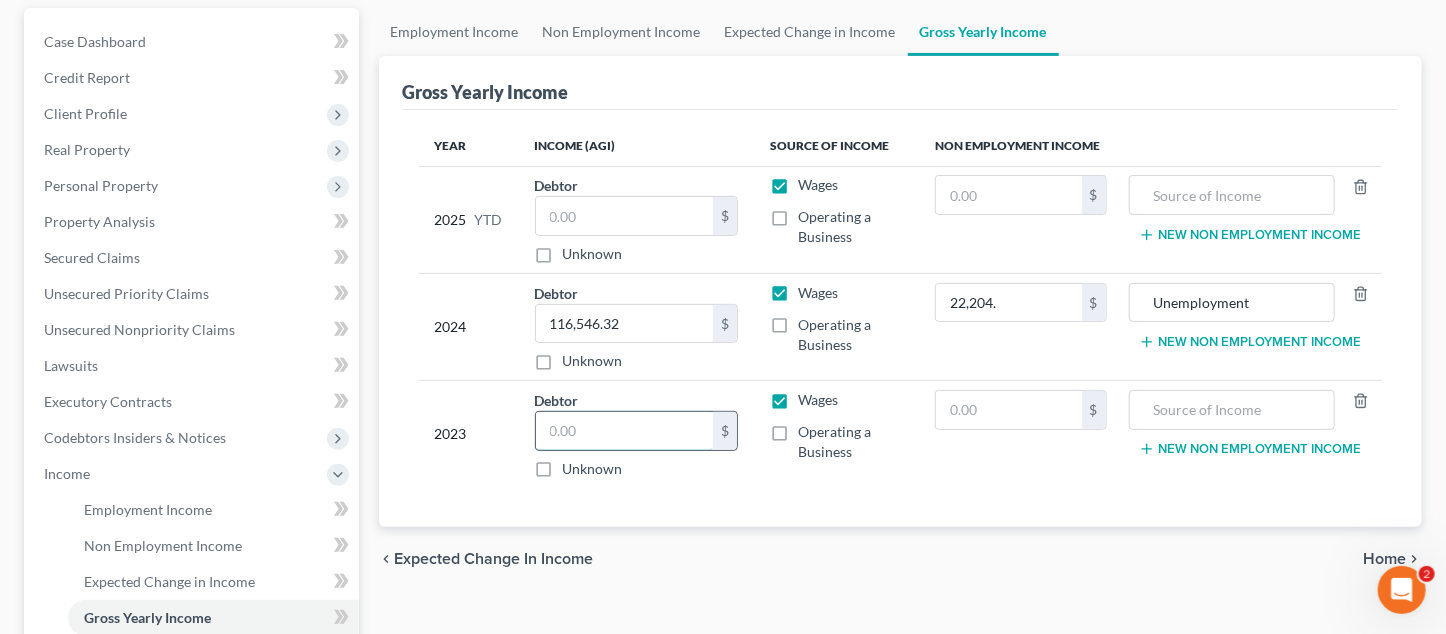 click at bounding box center [625, 431] 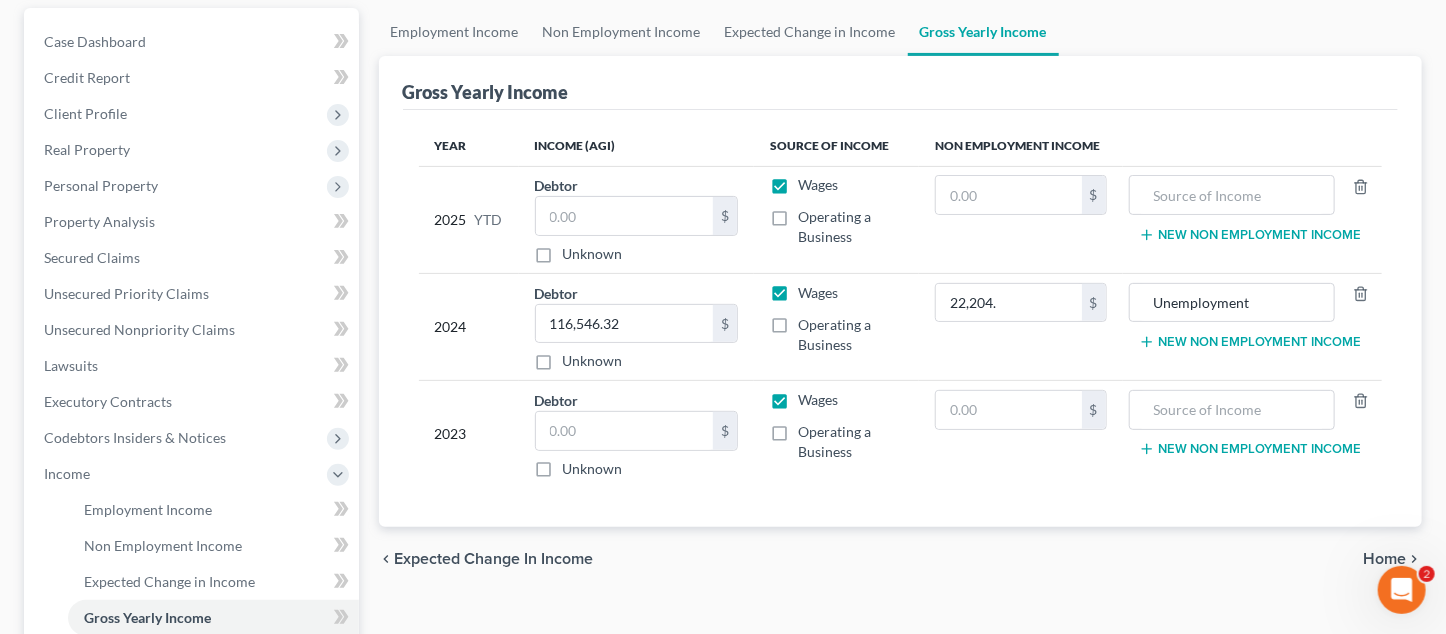 click on "New Non Employment Income" at bounding box center (1252, 434) 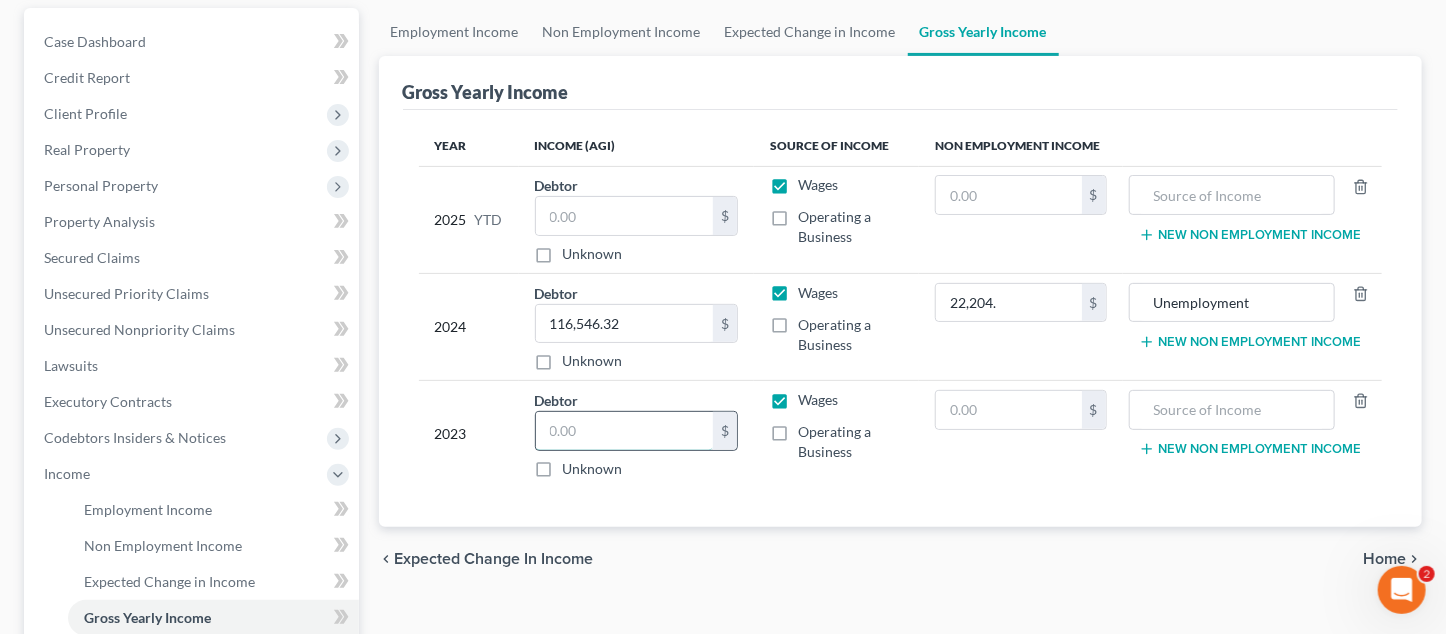 click at bounding box center [625, 431] 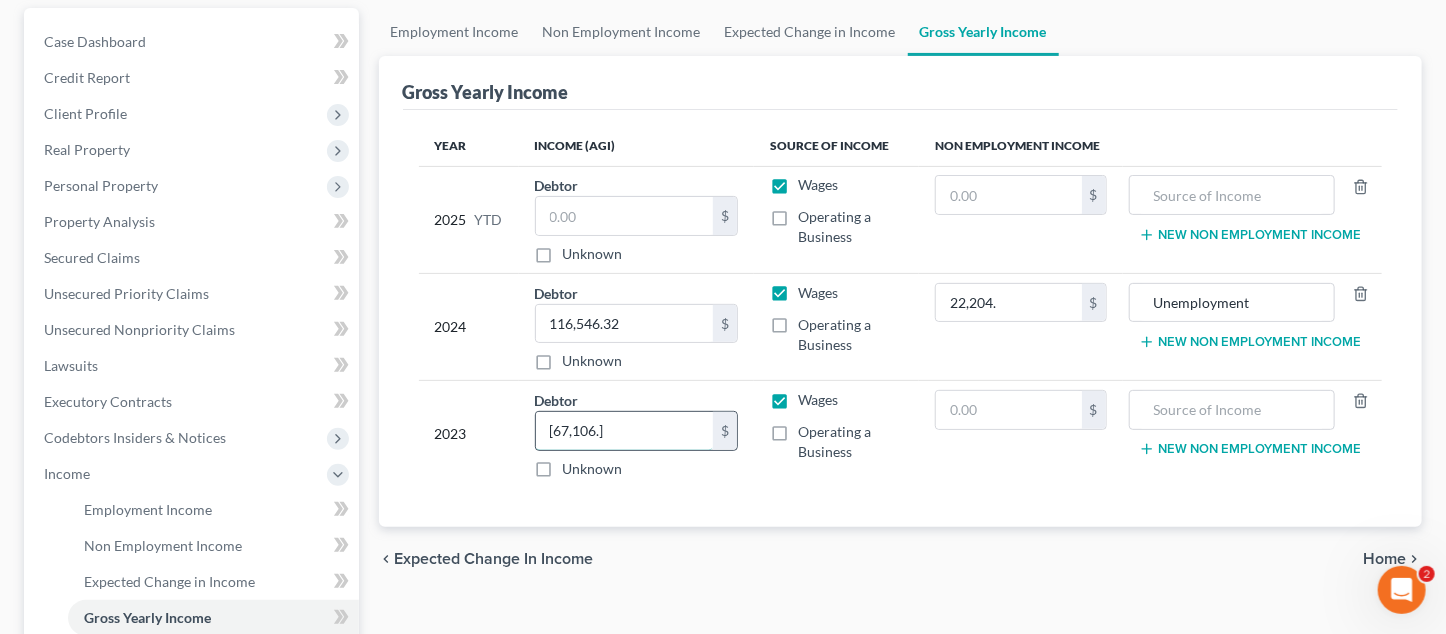 type on "[67,106.]" 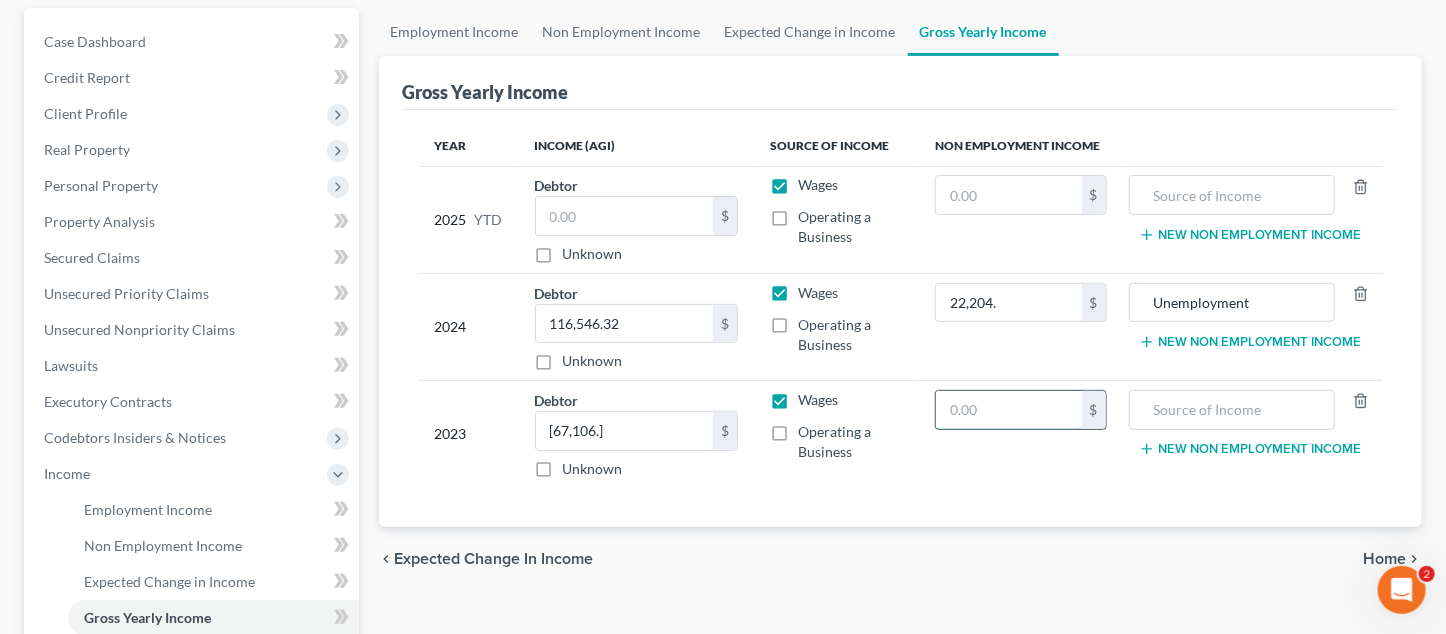 click at bounding box center [1008, 410] 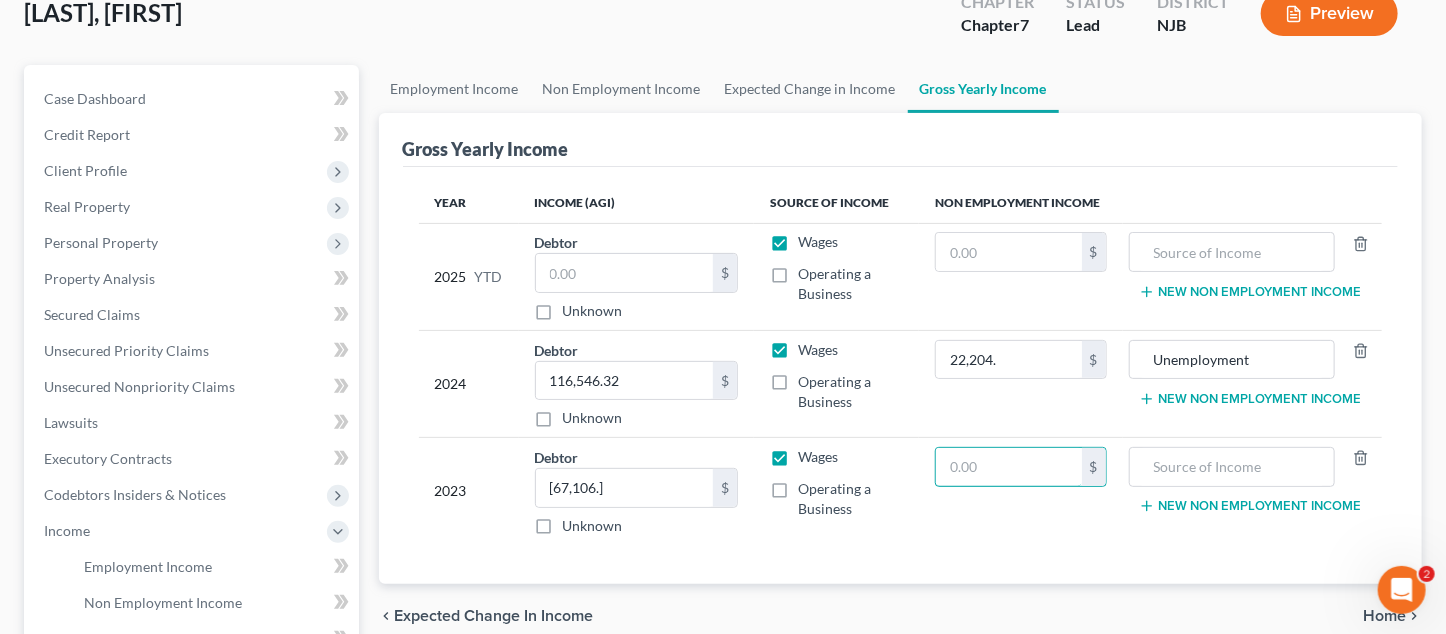 scroll, scrollTop: 123, scrollLeft: 0, axis: vertical 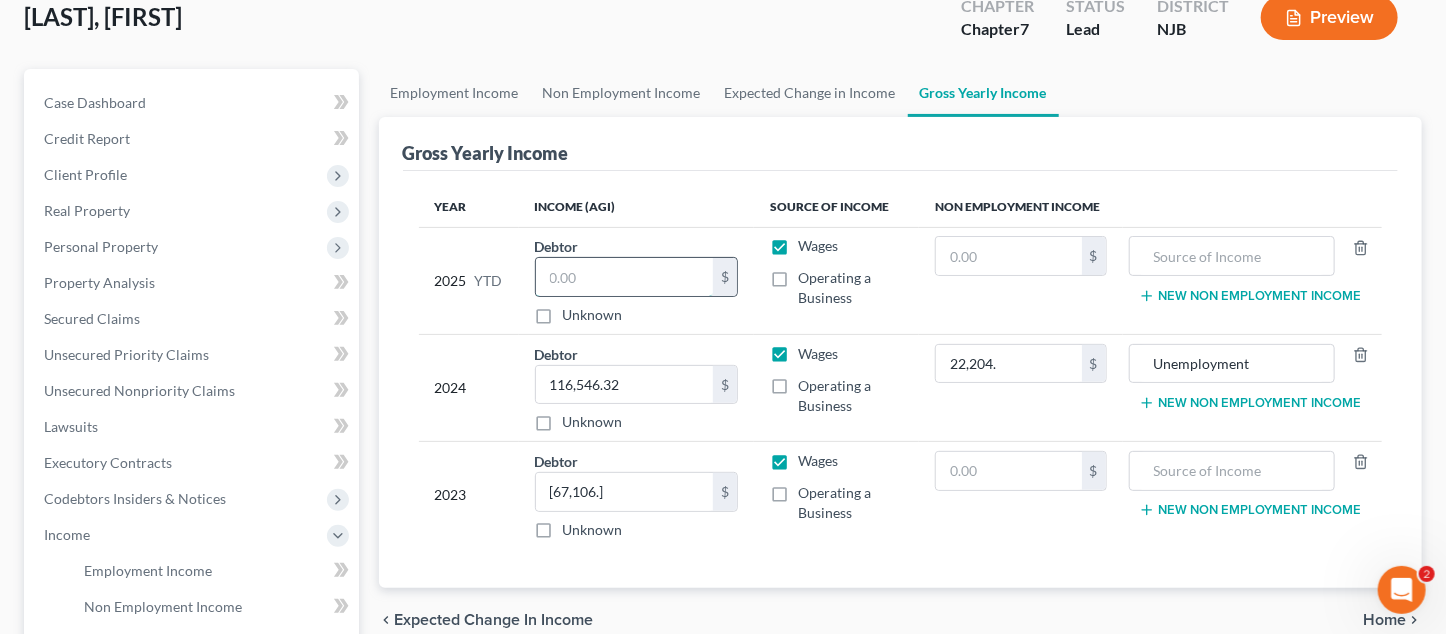 click at bounding box center [625, 277] 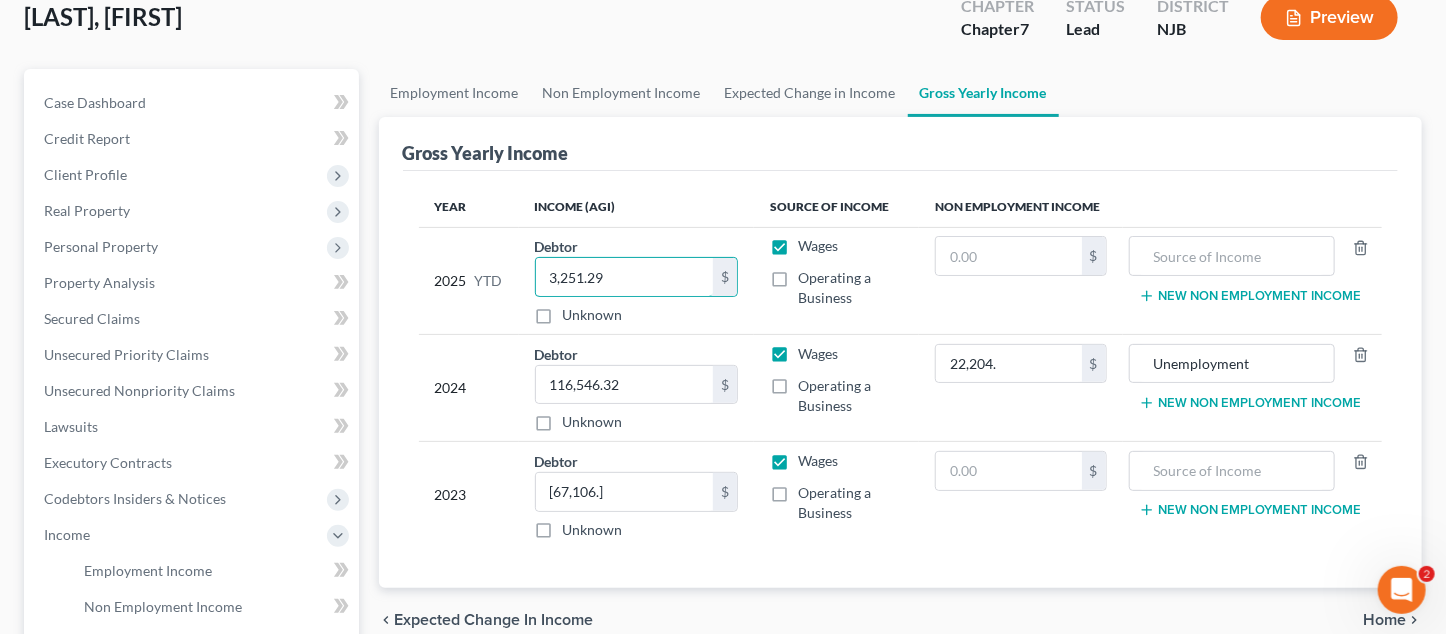 type on "3,251.29" 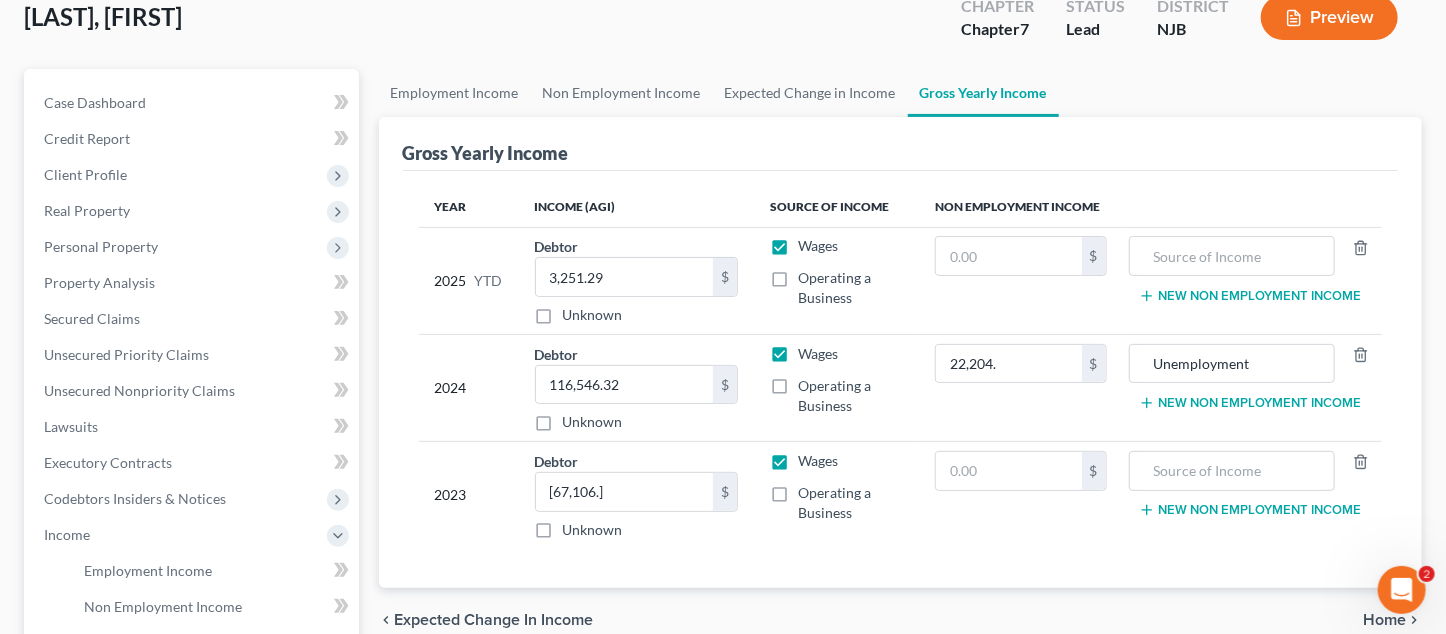 click on "22,204. $" at bounding box center (1020, 387) 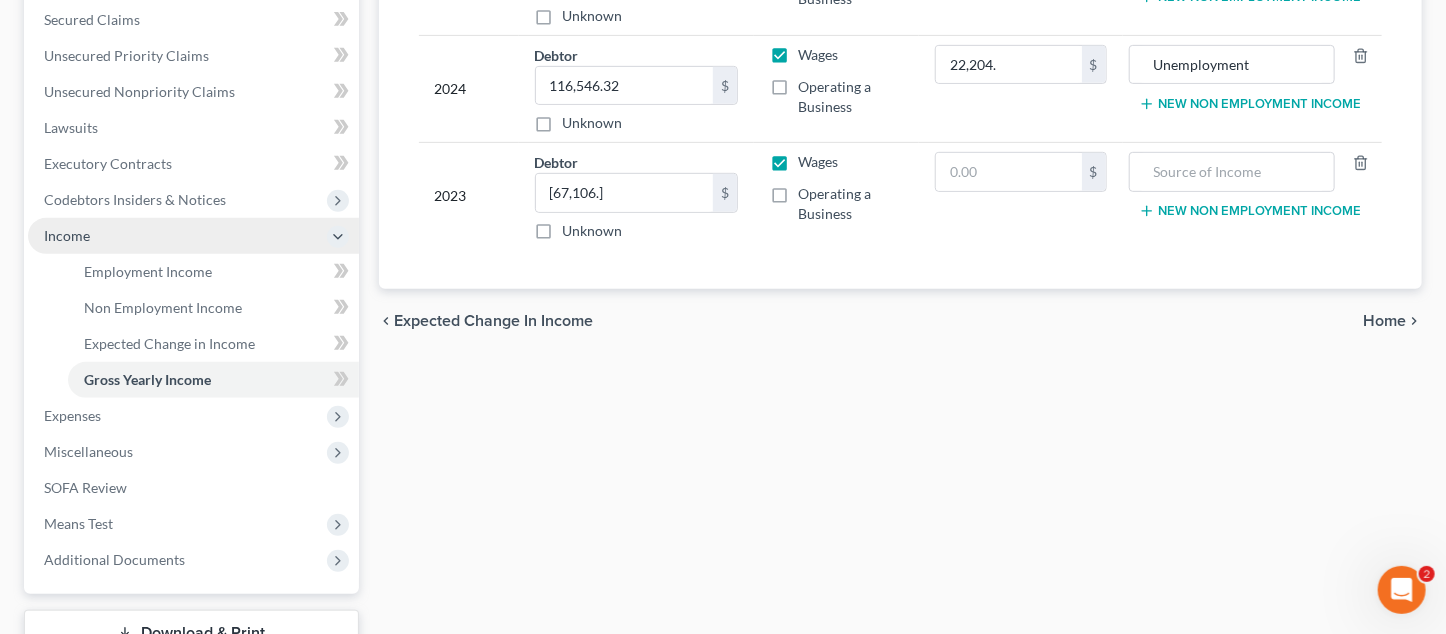 scroll, scrollTop: 420, scrollLeft: 0, axis: vertical 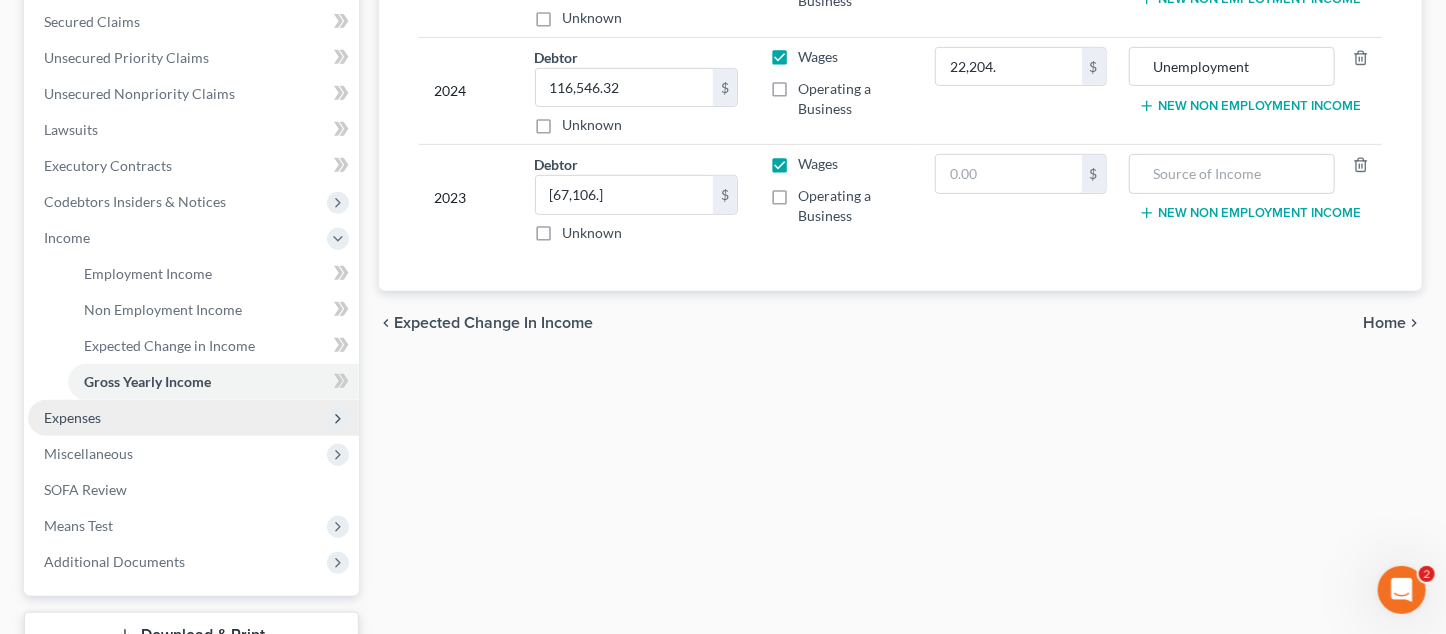 click on "Expenses" at bounding box center (193, 418) 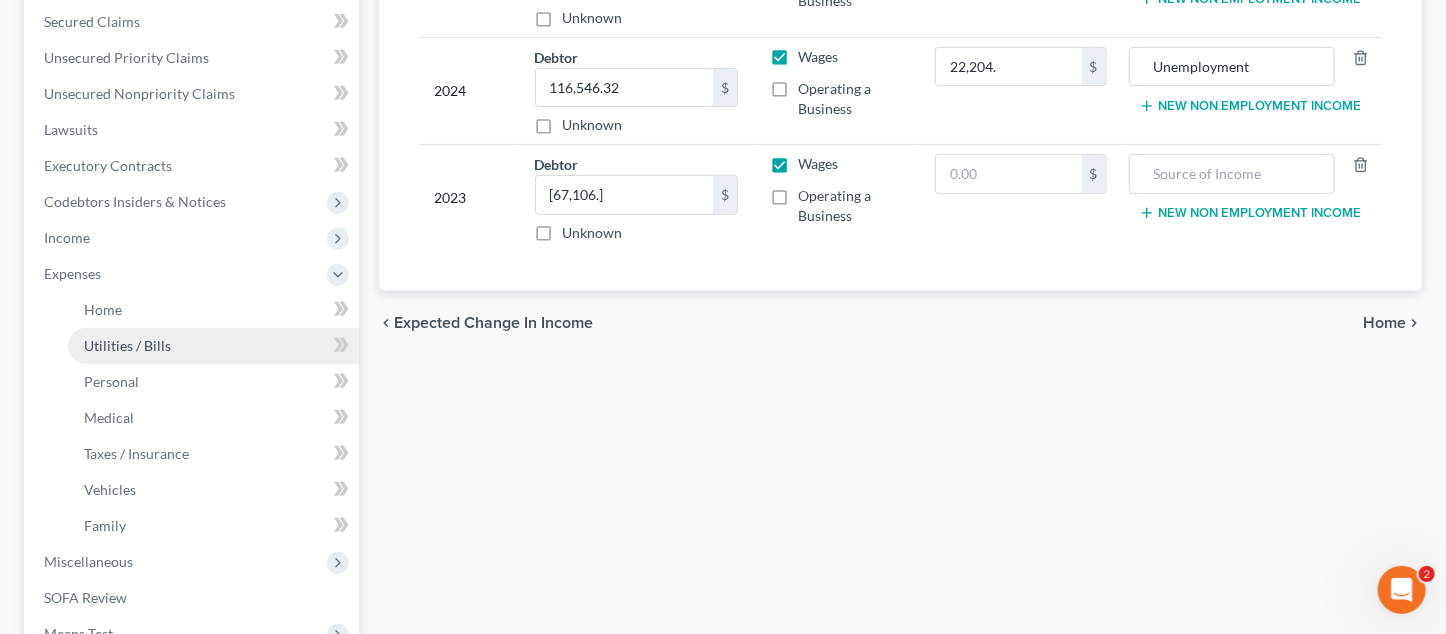 click on "Utilities / Bills" at bounding box center [127, 345] 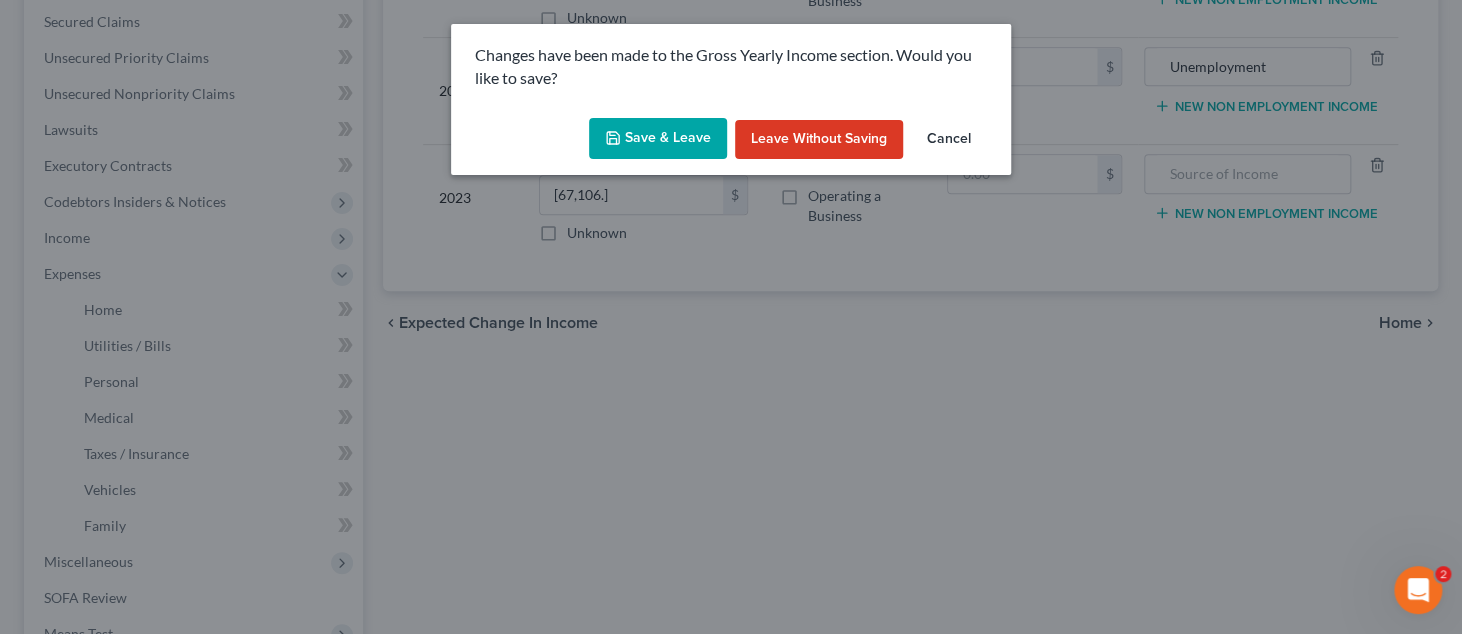 click on "Save & Leave" at bounding box center (658, 139) 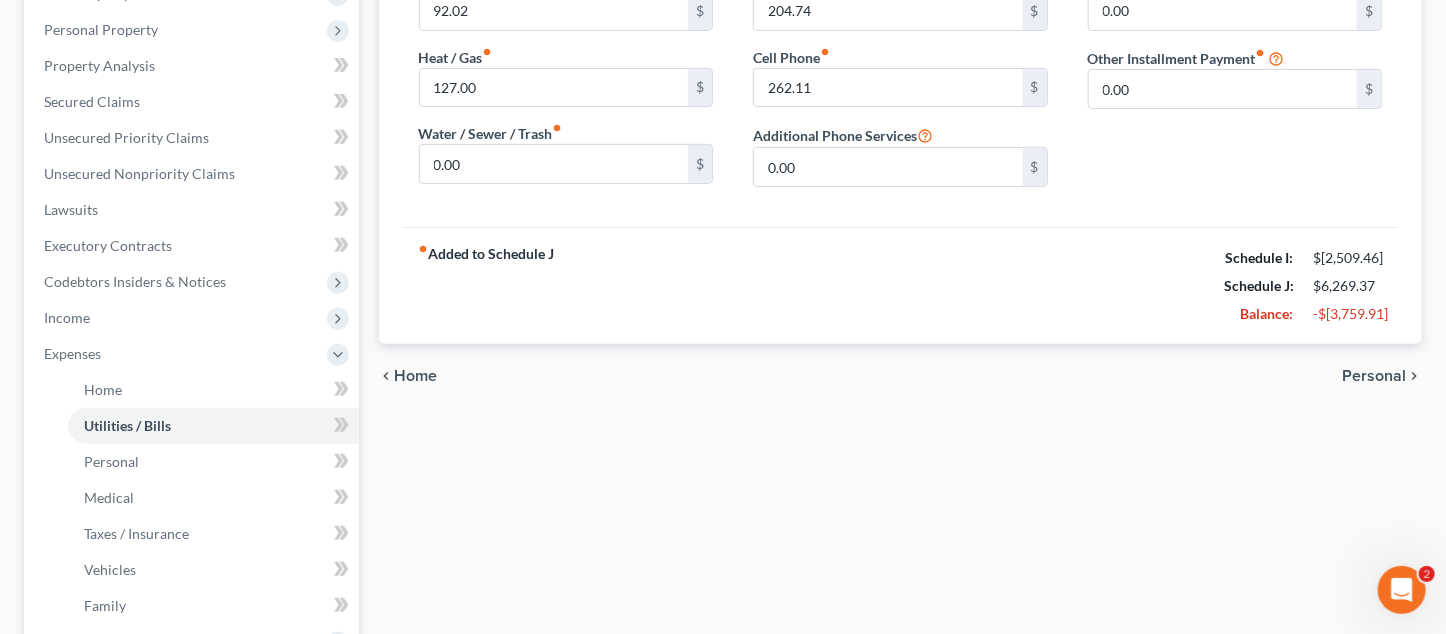 scroll, scrollTop: 348, scrollLeft: 0, axis: vertical 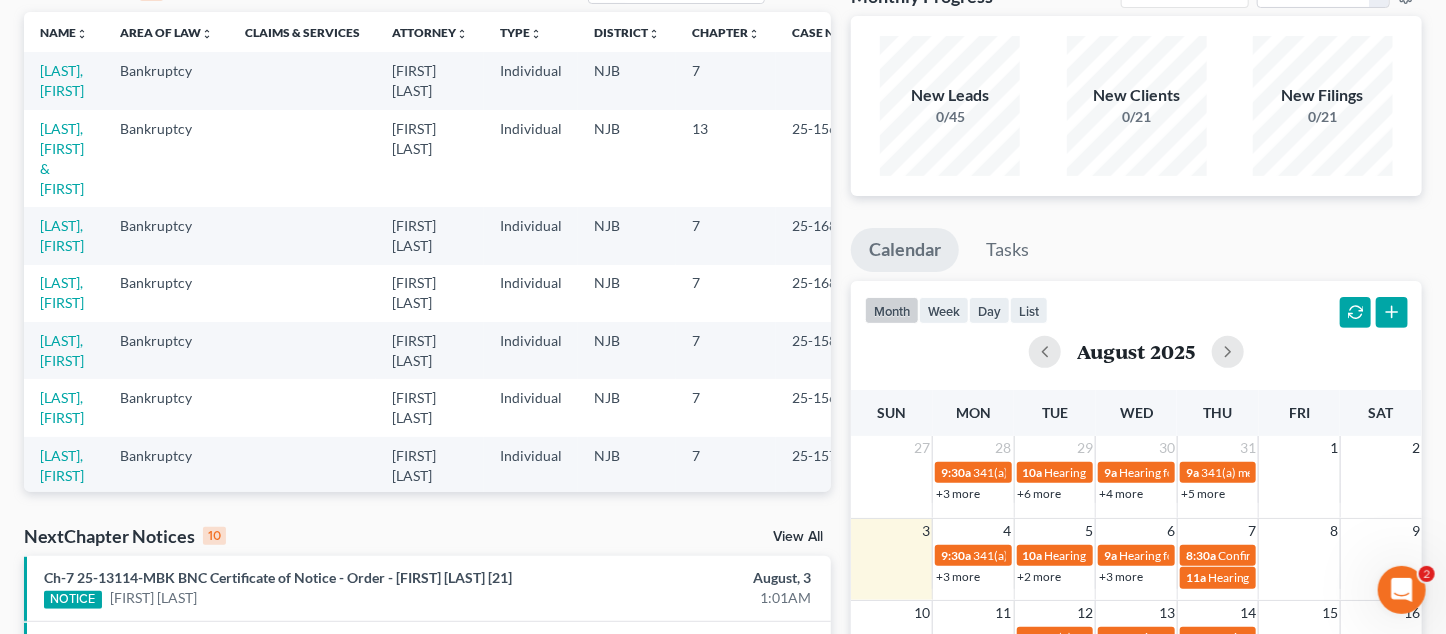 click at bounding box center (302, 235) 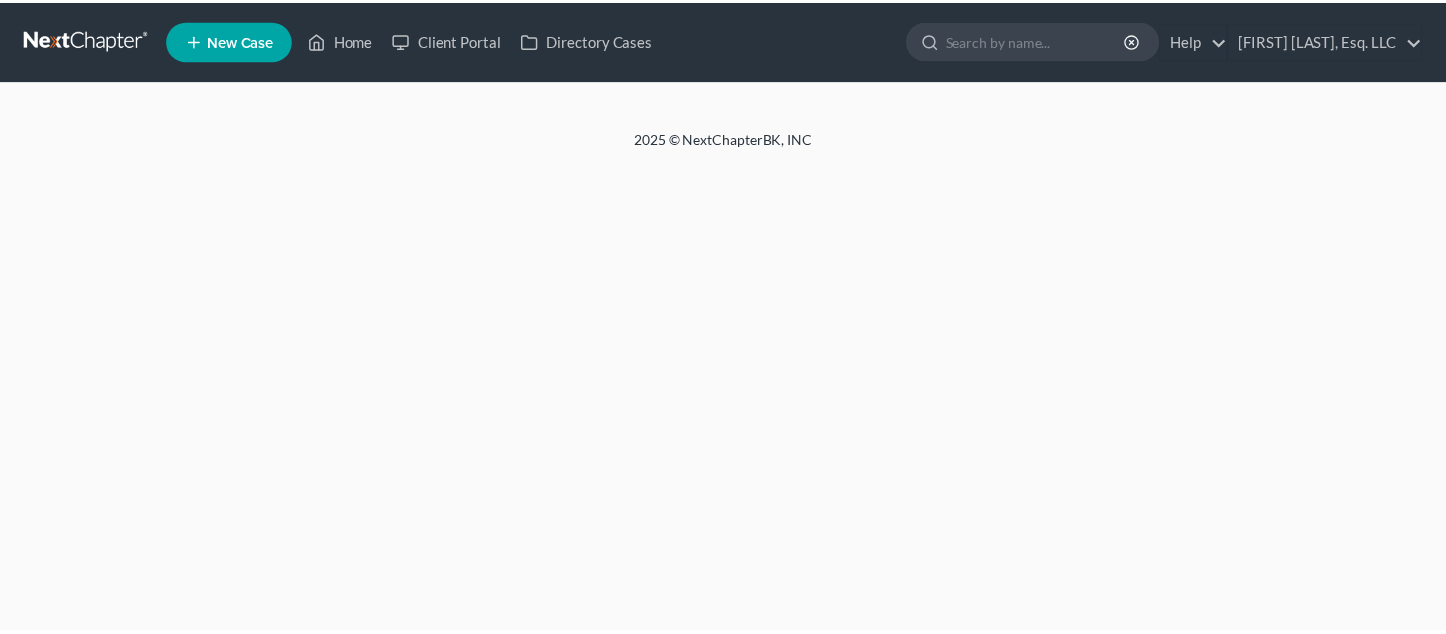 scroll, scrollTop: 0, scrollLeft: 0, axis: both 